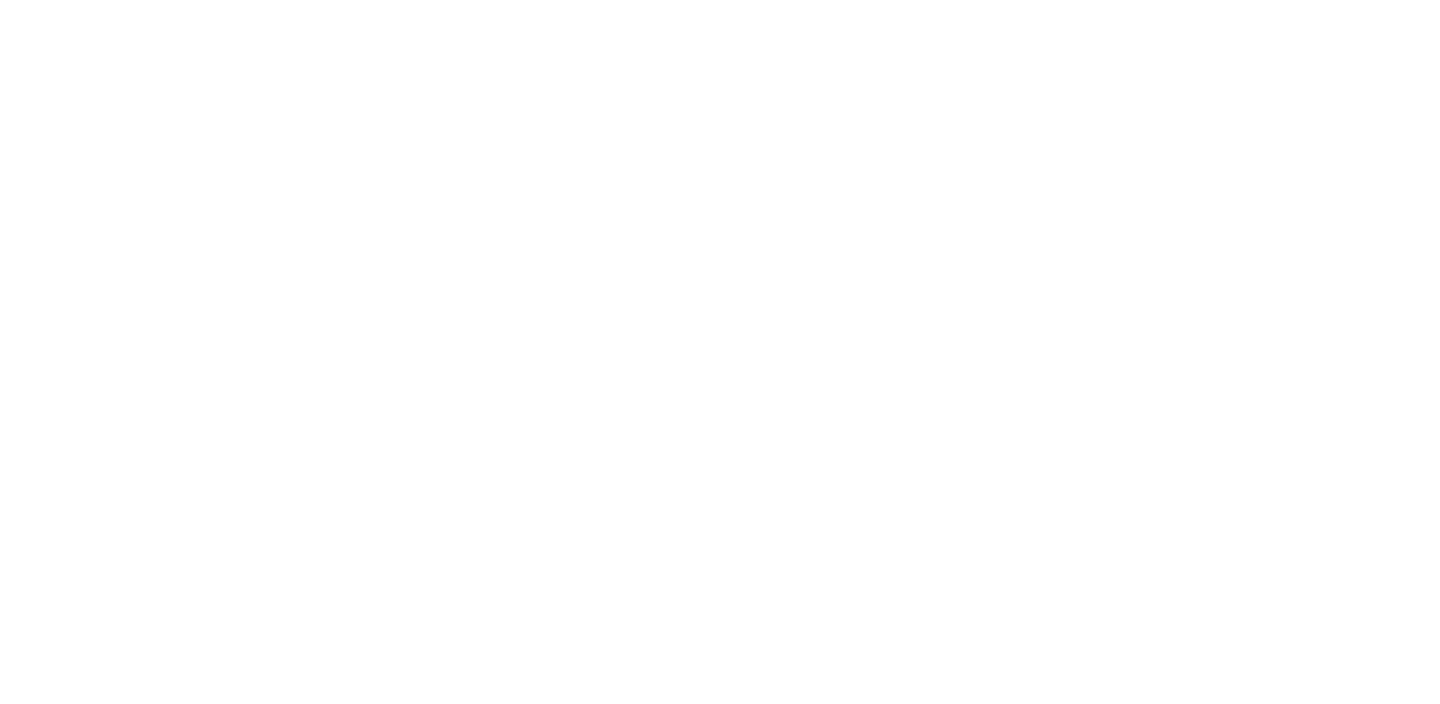 scroll, scrollTop: 0, scrollLeft: 0, axis: both 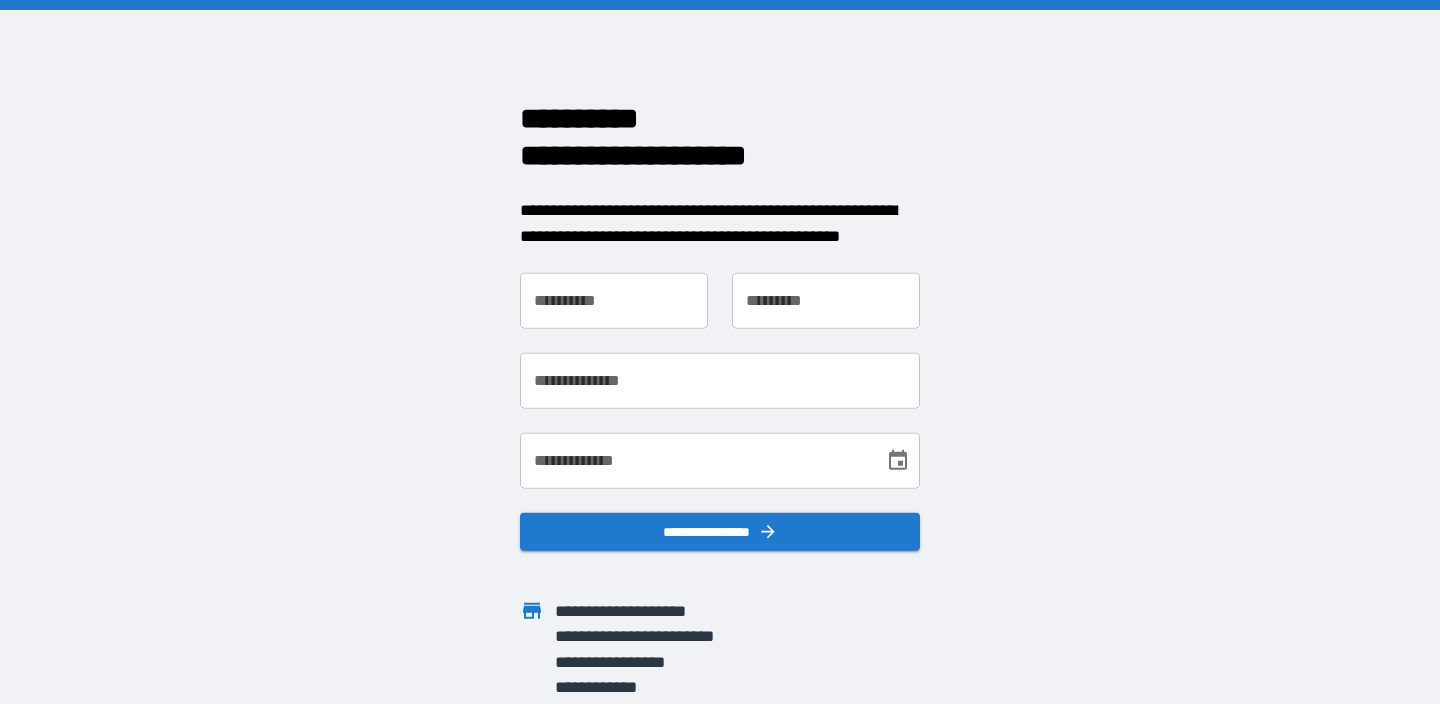 click on "**********" at bounding box center [614, 301] 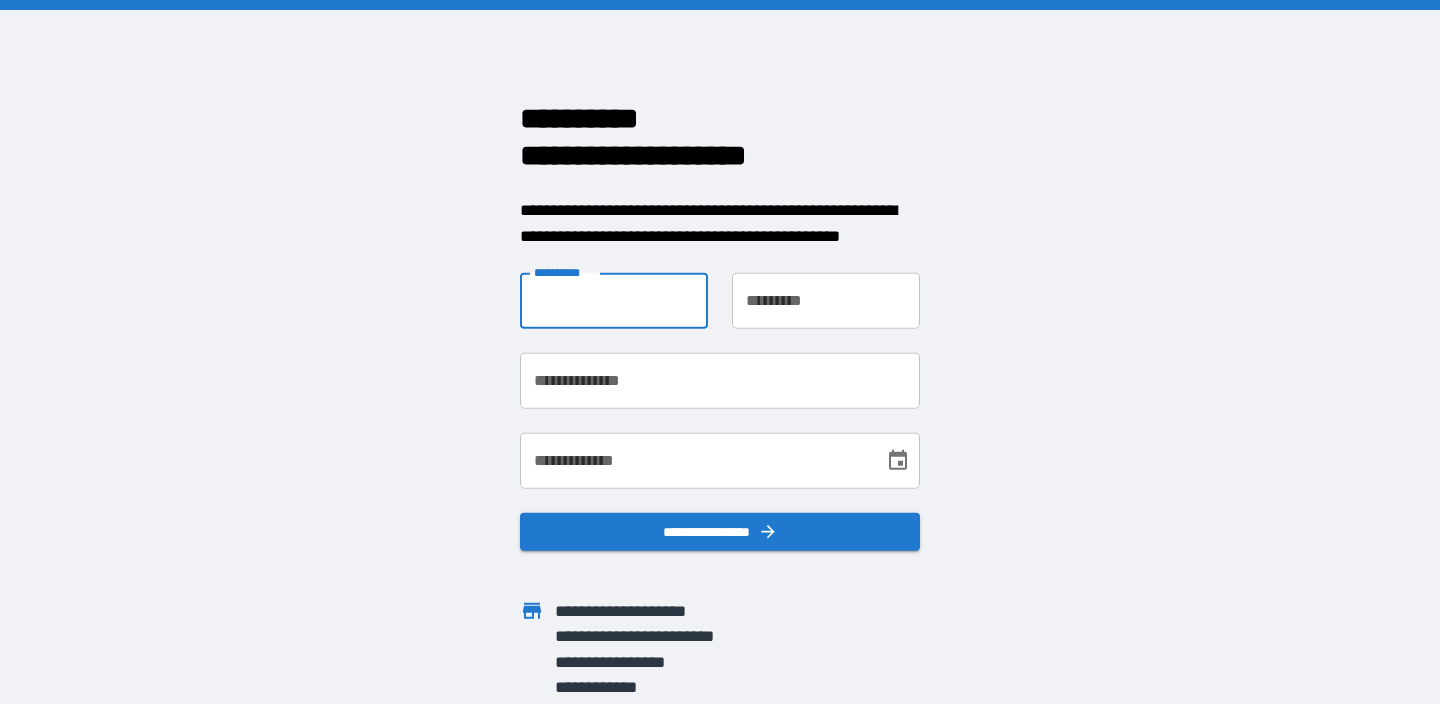 type on "******" 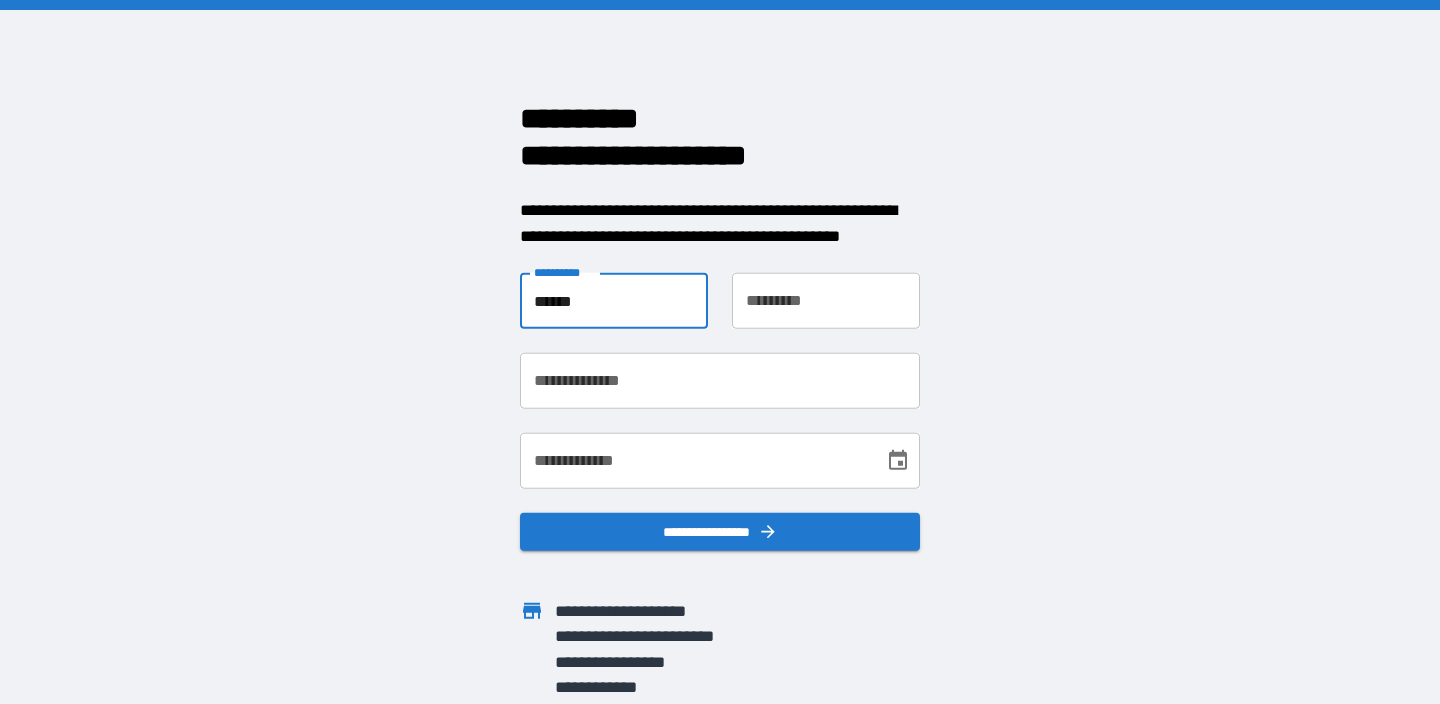 type on "*****" 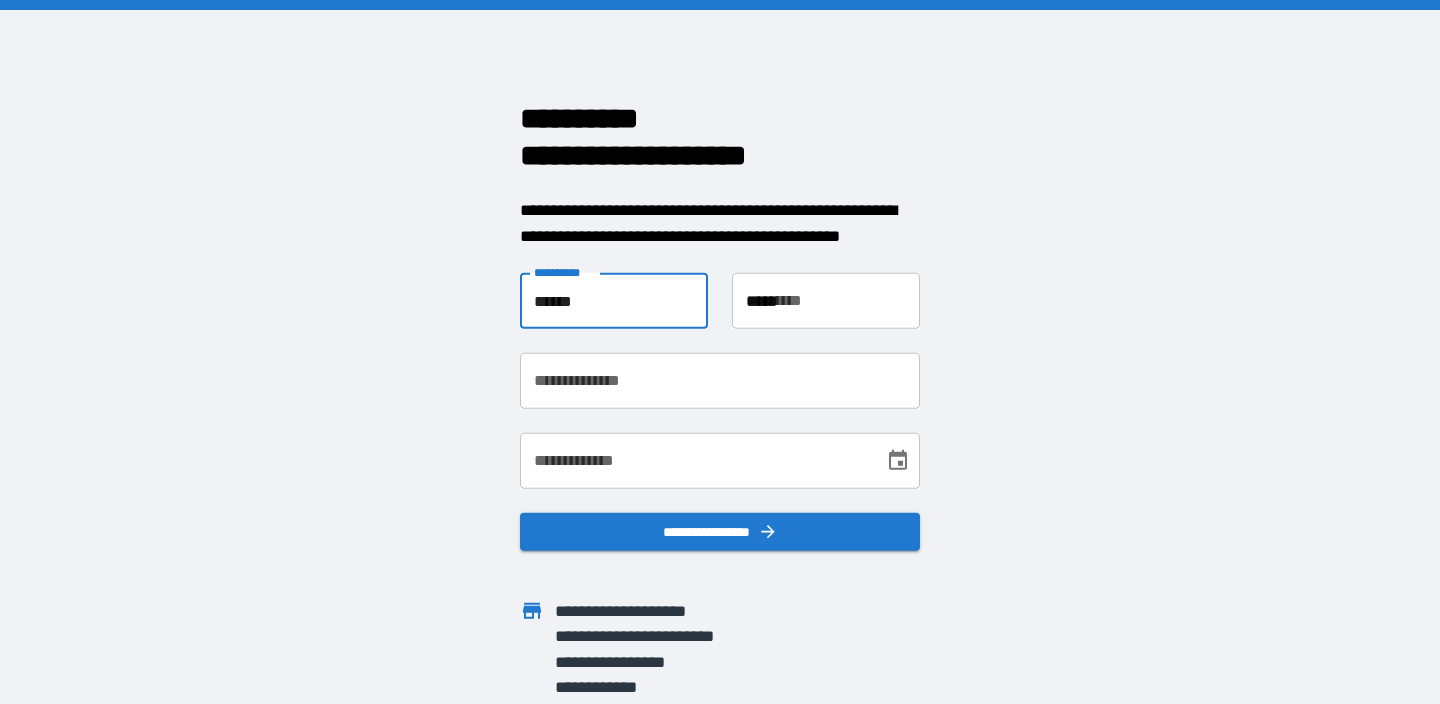 type on "**********" 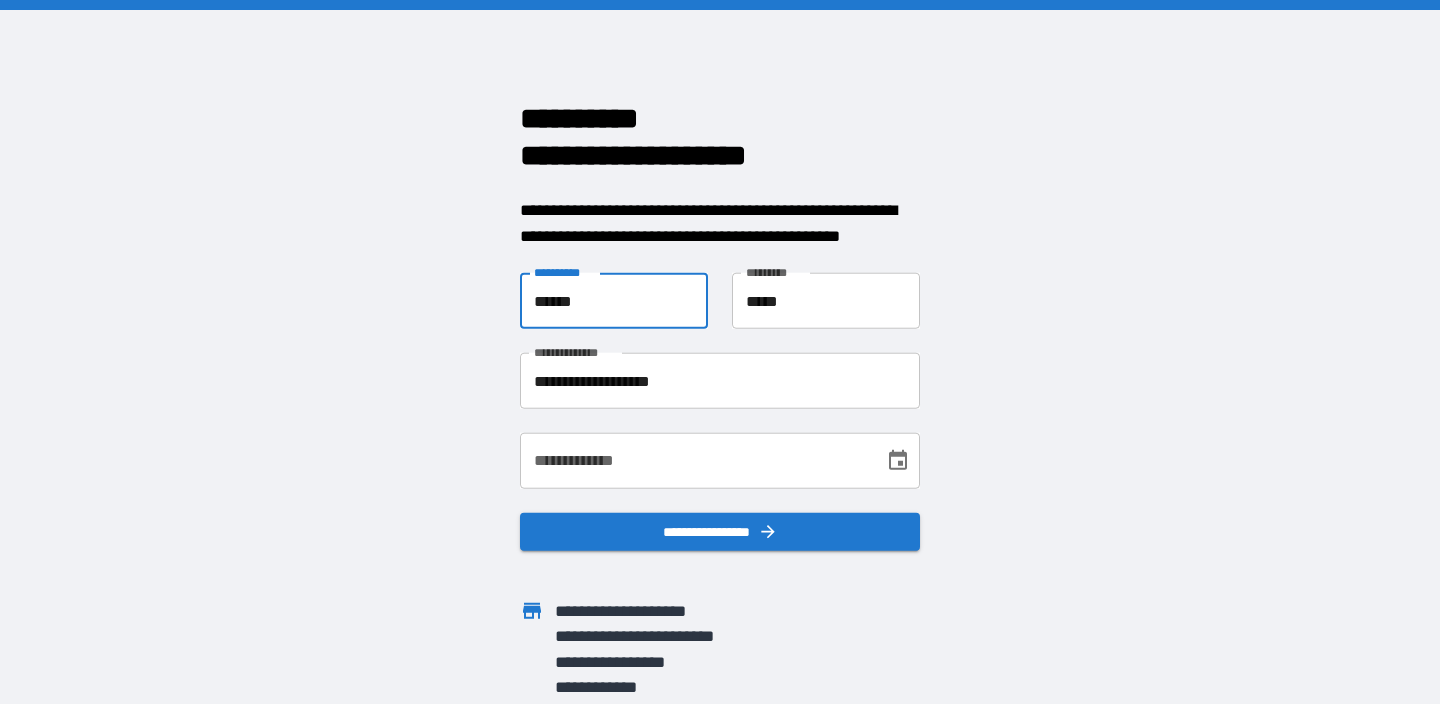 click on "******" at bounding box center [614, 301] 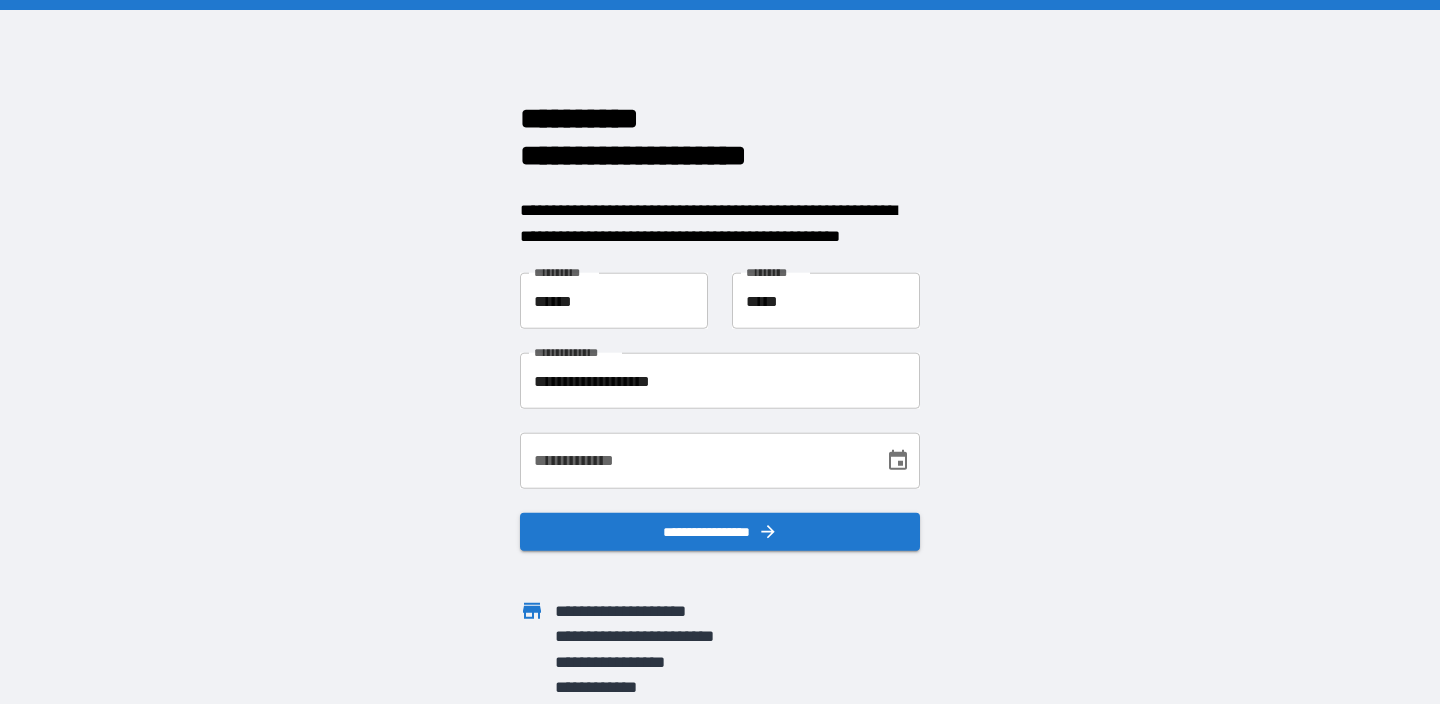 click on "**********" at bounding box center (720, 352) 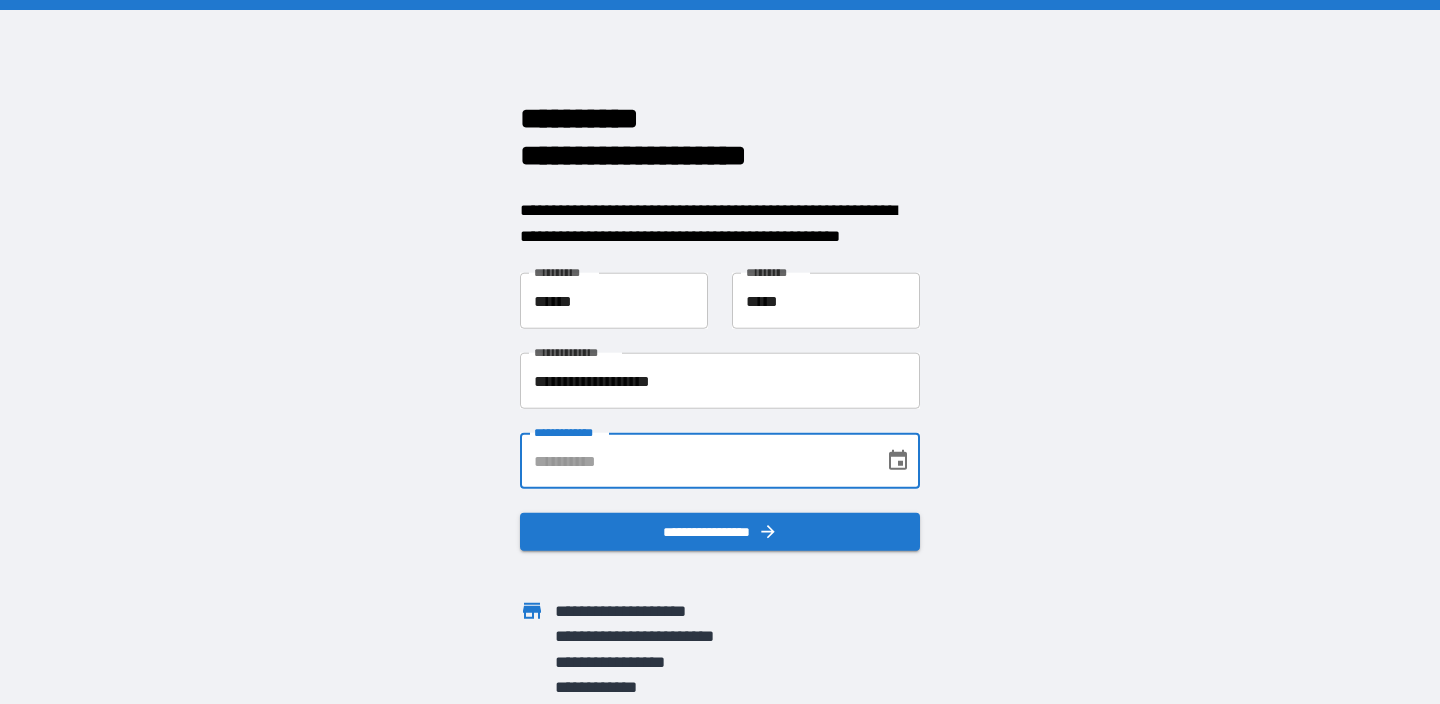 click on "**********" at bounding box center [695, 461] 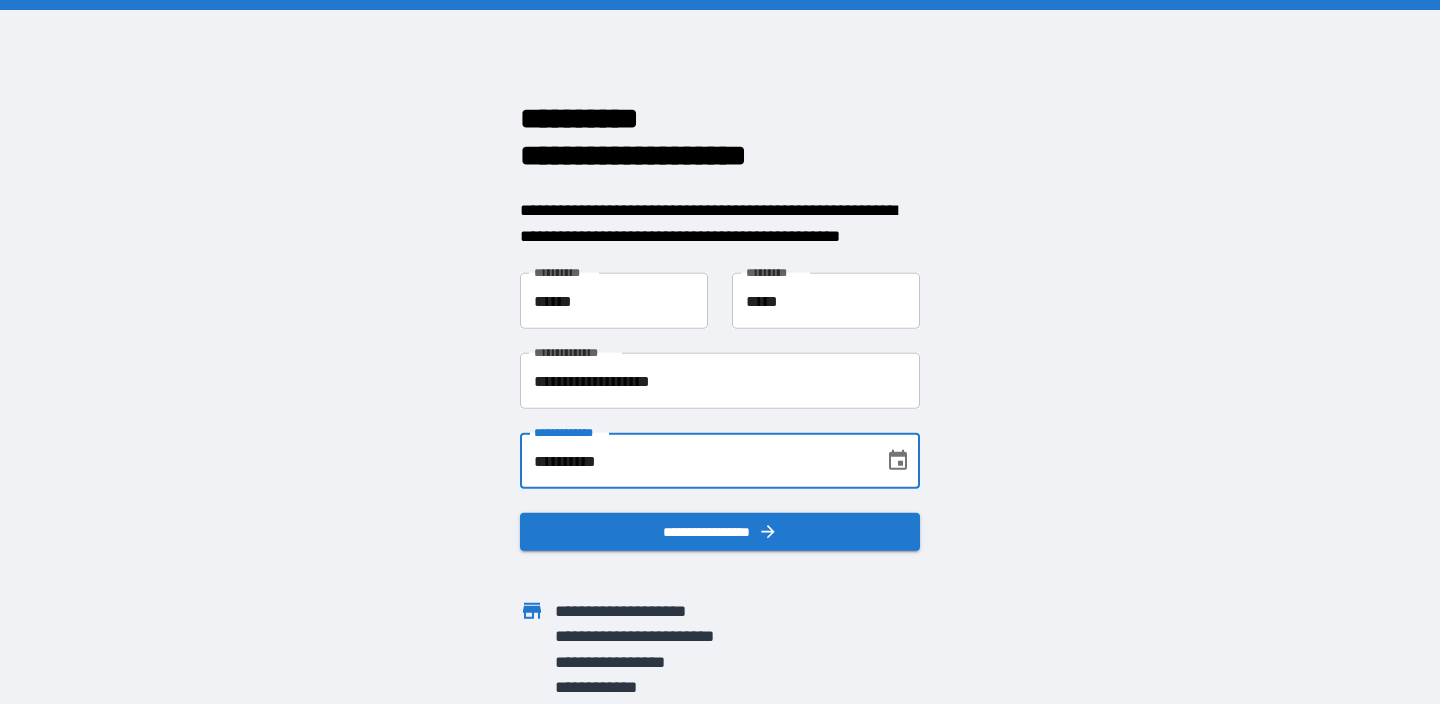 type on "**********" 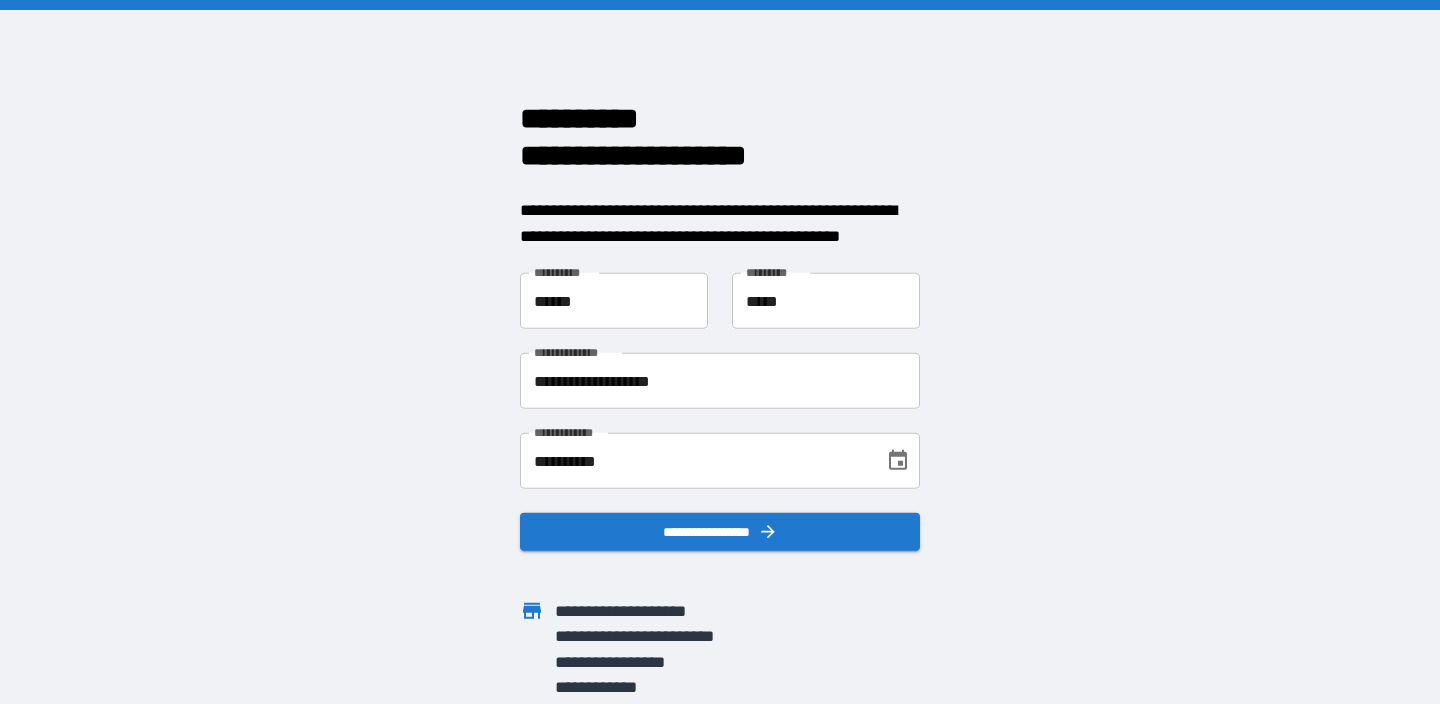 click on "**********" at bounding box center [720, 352] 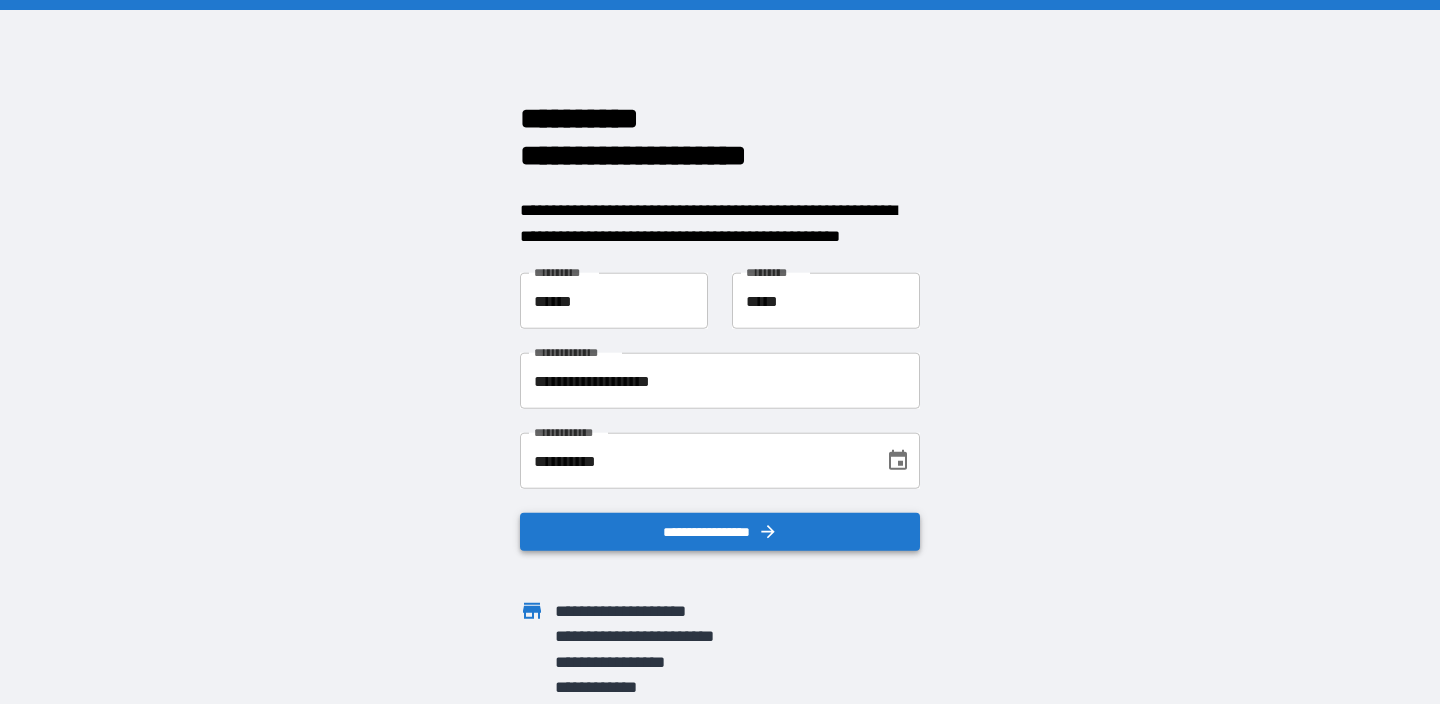 click on "**********" at bounding box center (720, 532) 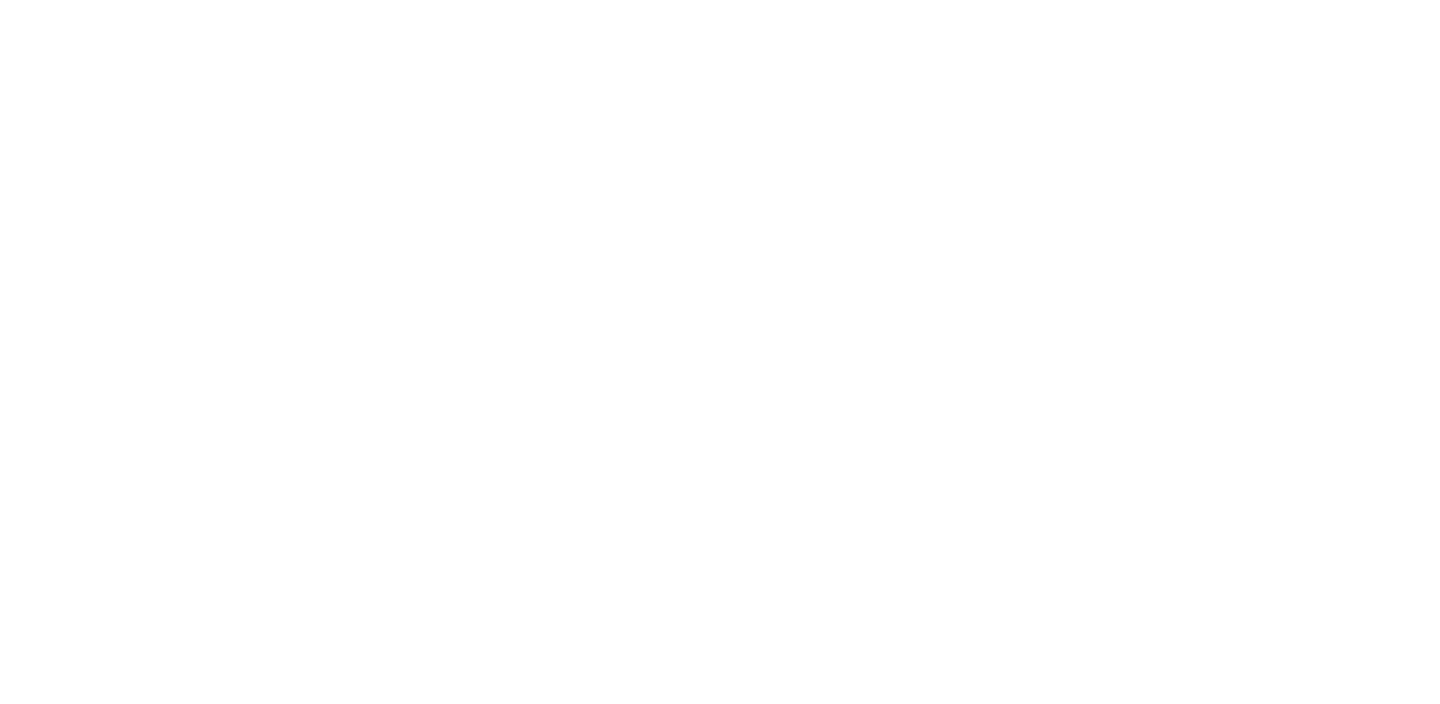 scroll, scrollTop: 0, scrollLeft: 0, axis: both 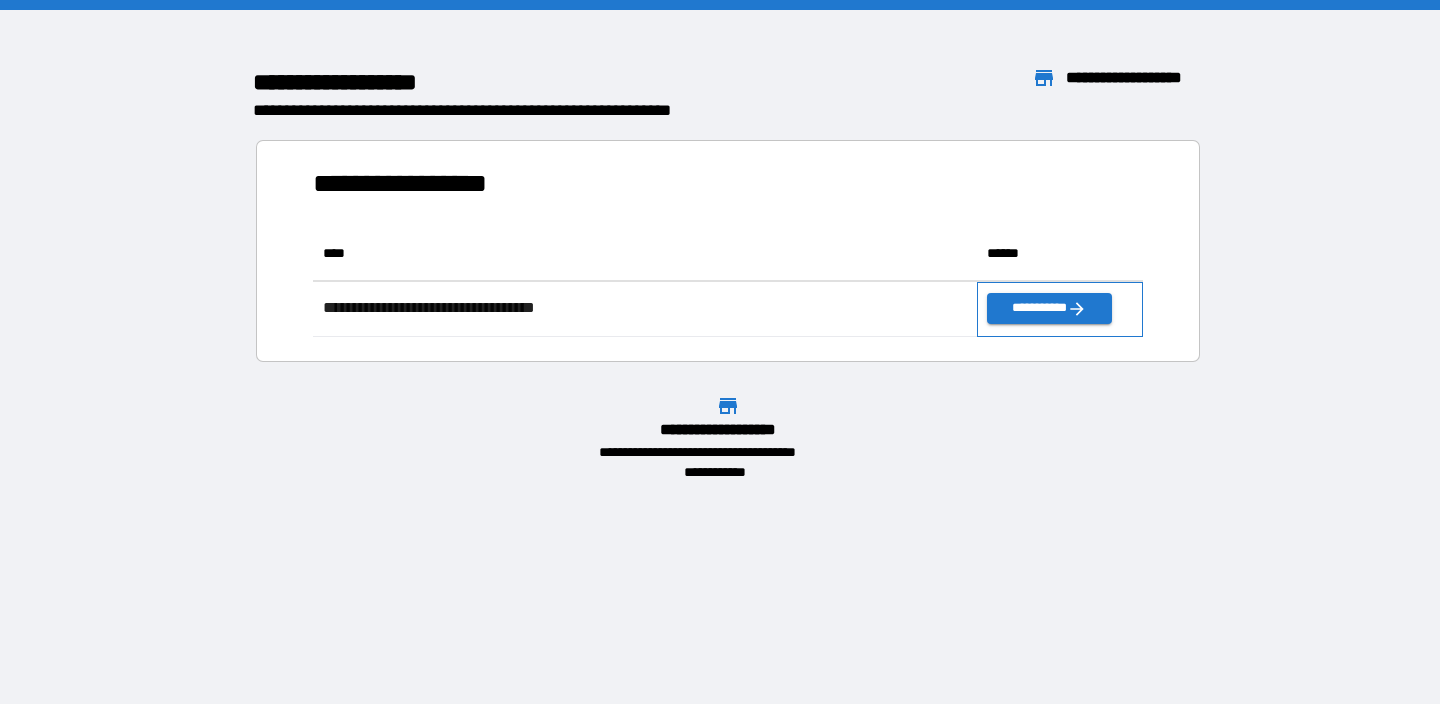 click on "**********" at bounding box center (1060, 309) 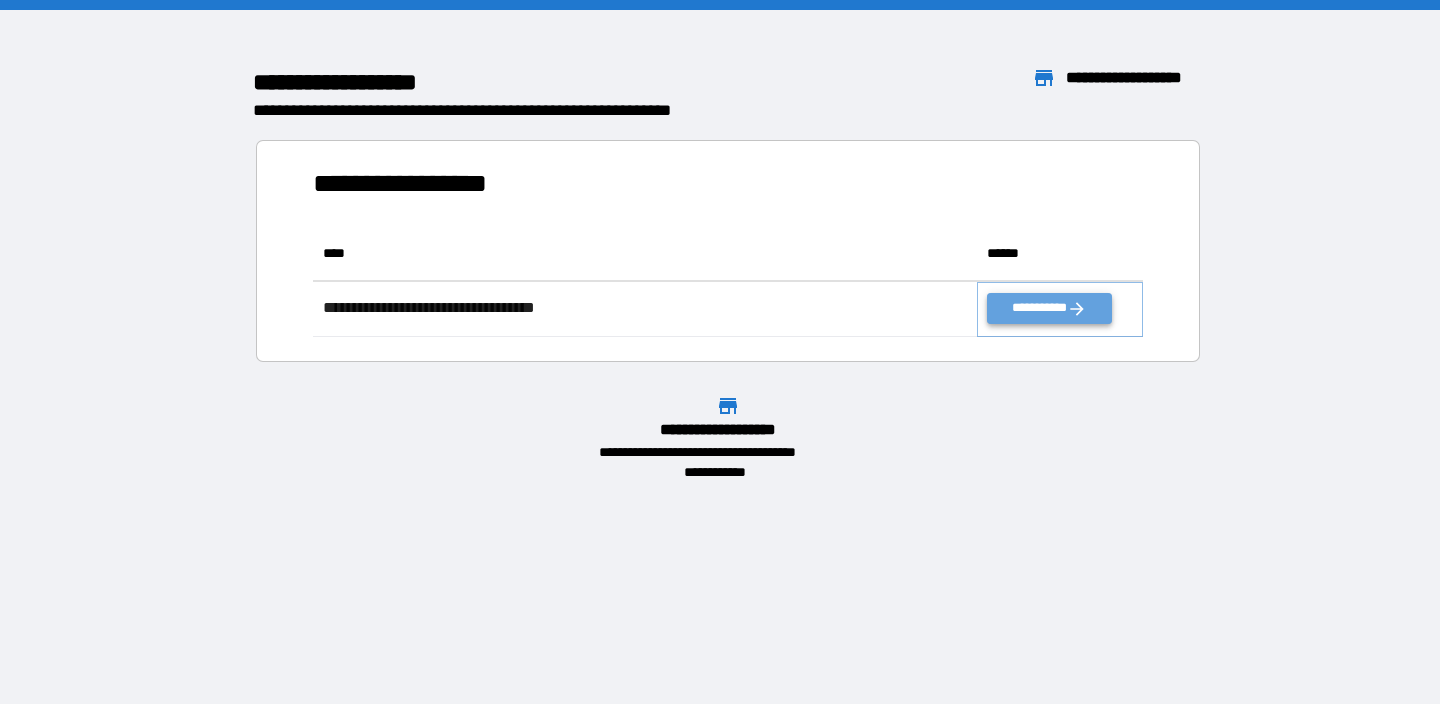 click on "**********" at bounding box center [1049, 308] 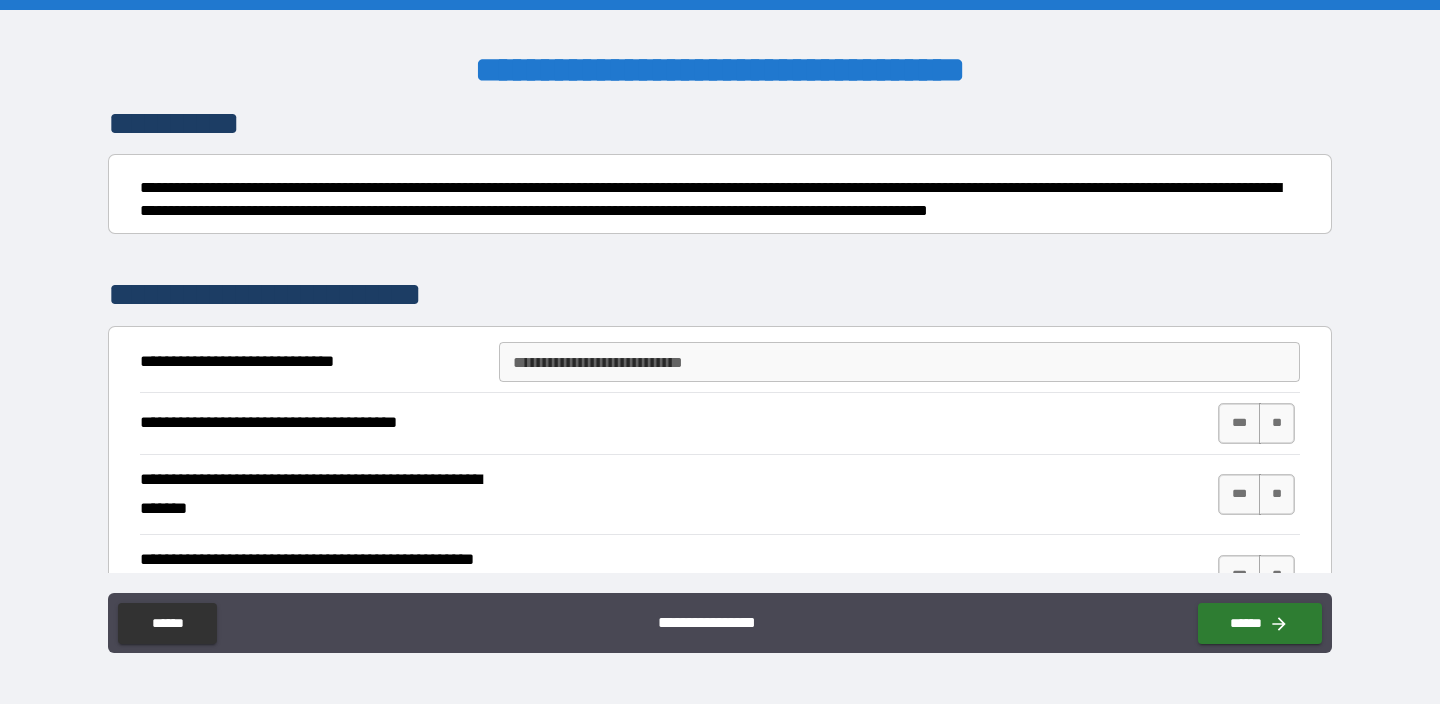 scroll, scrollTop: 177, scrollLeft: 0, axis: vertical 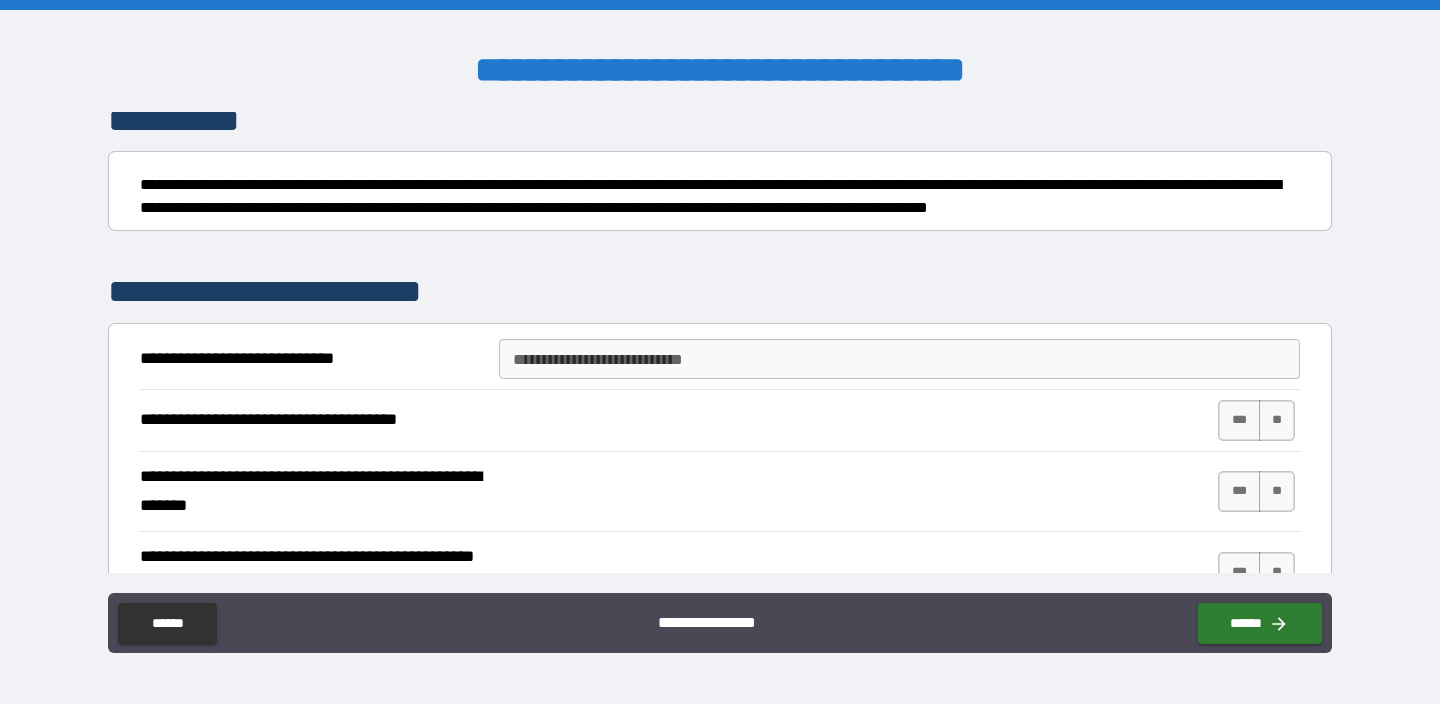 click on "**********" at bounding box center [899, 359] 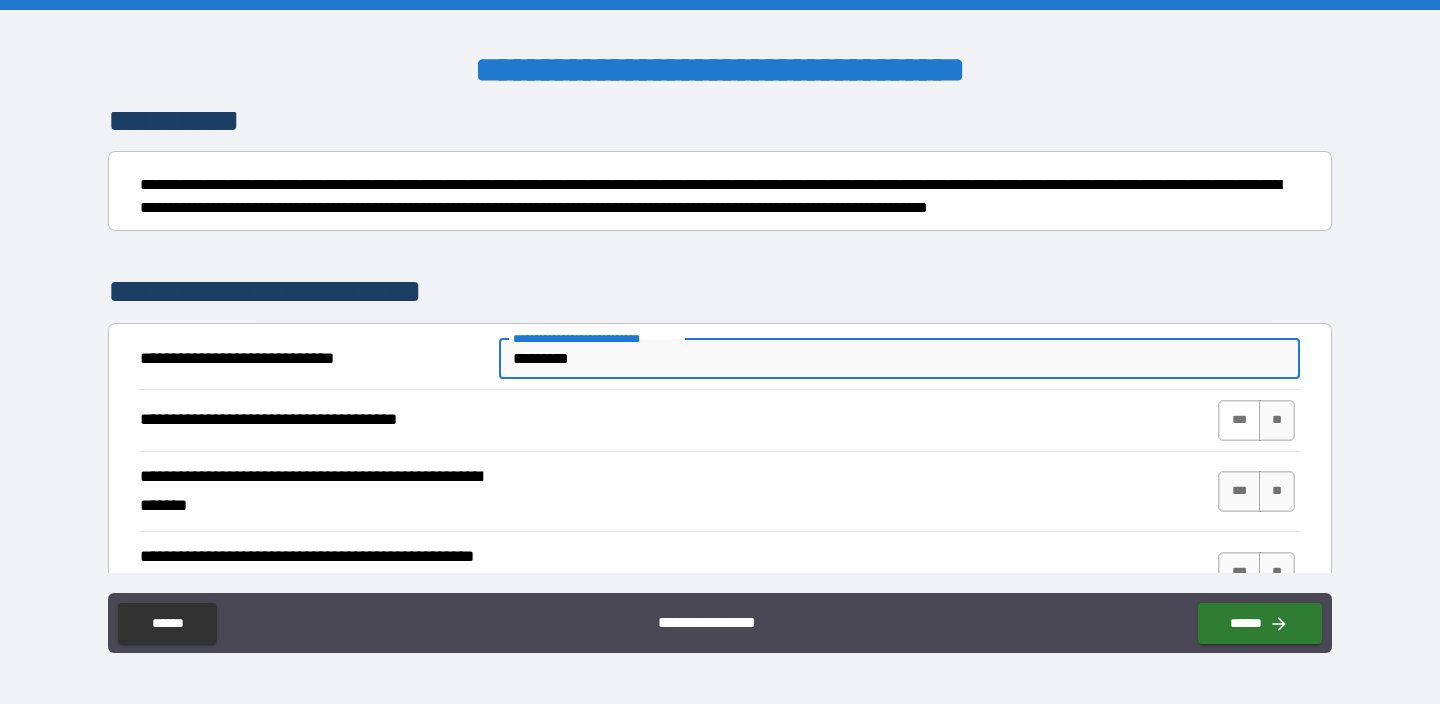type on "*********" 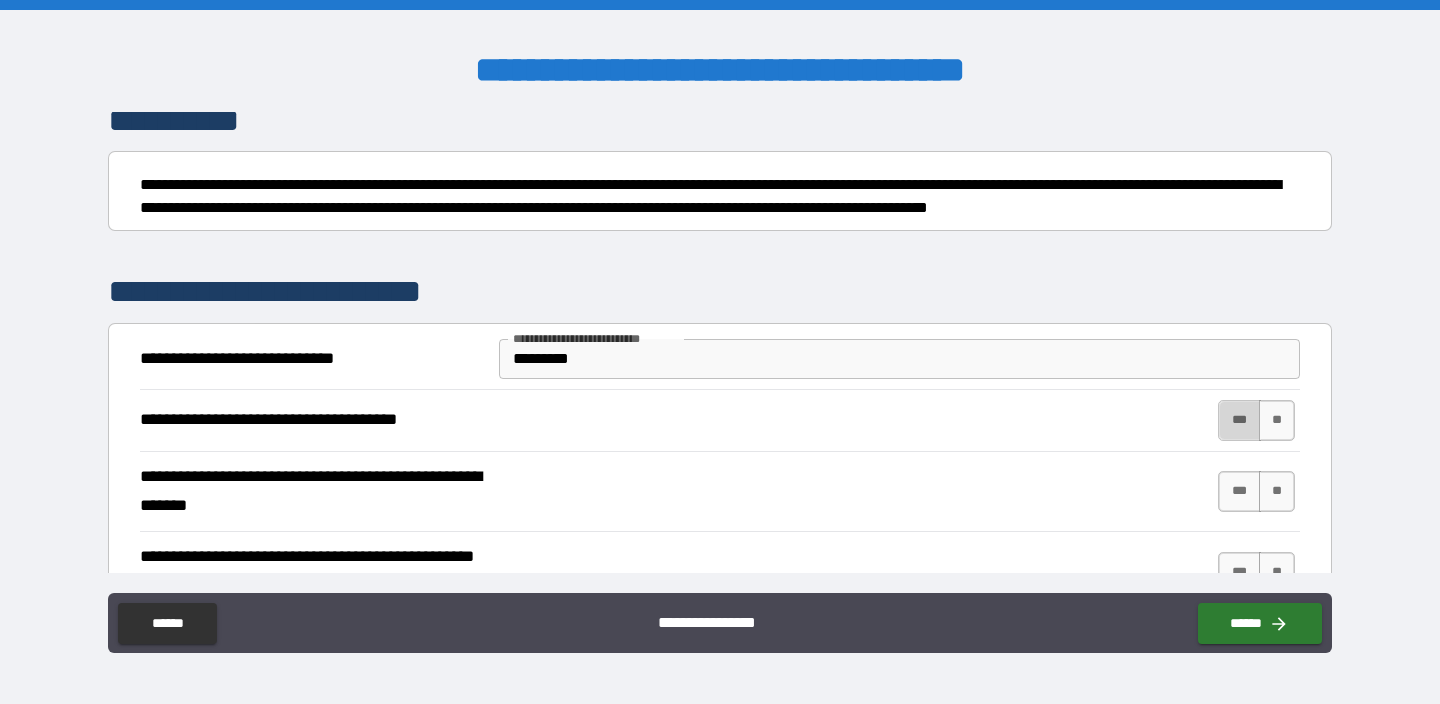 click on "***" at bounding box center (1239, 420) 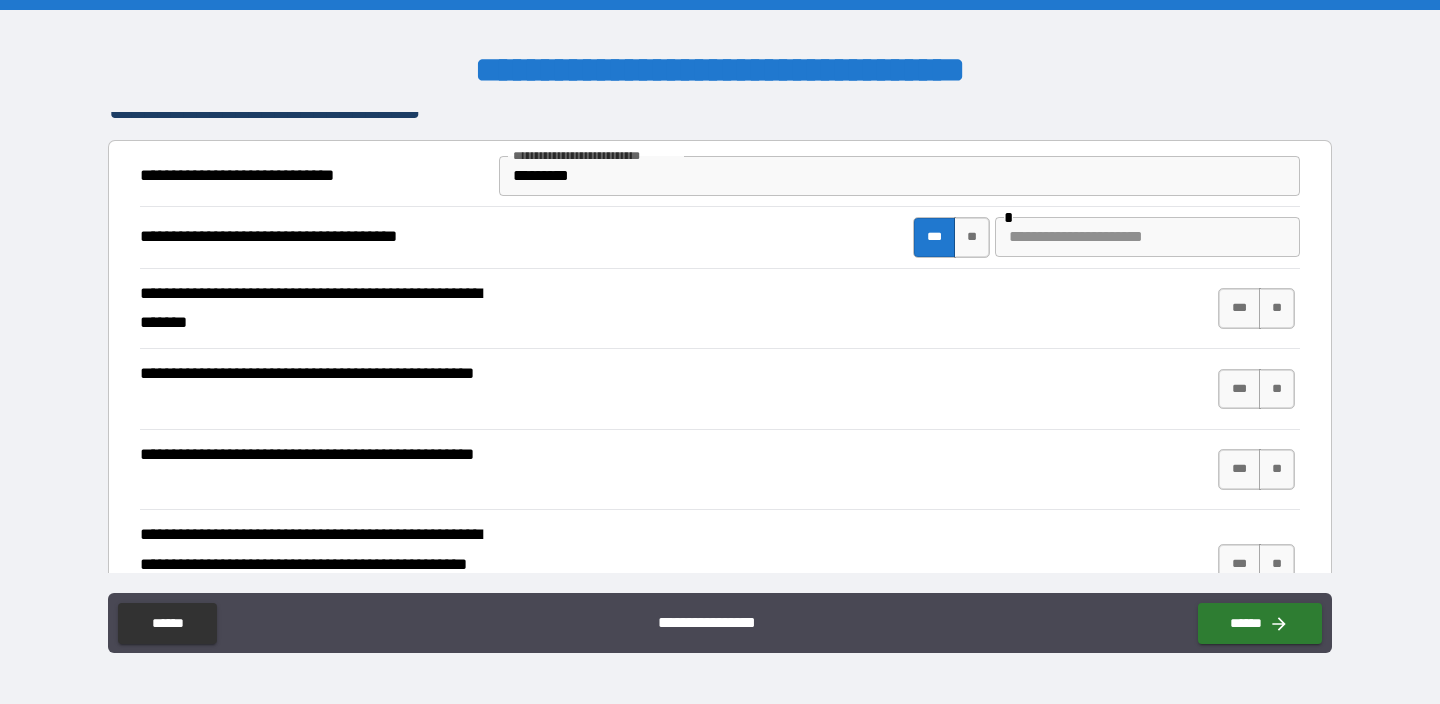 scroll, scrollTop: 363, scrollLeft: 0, axis: vertical 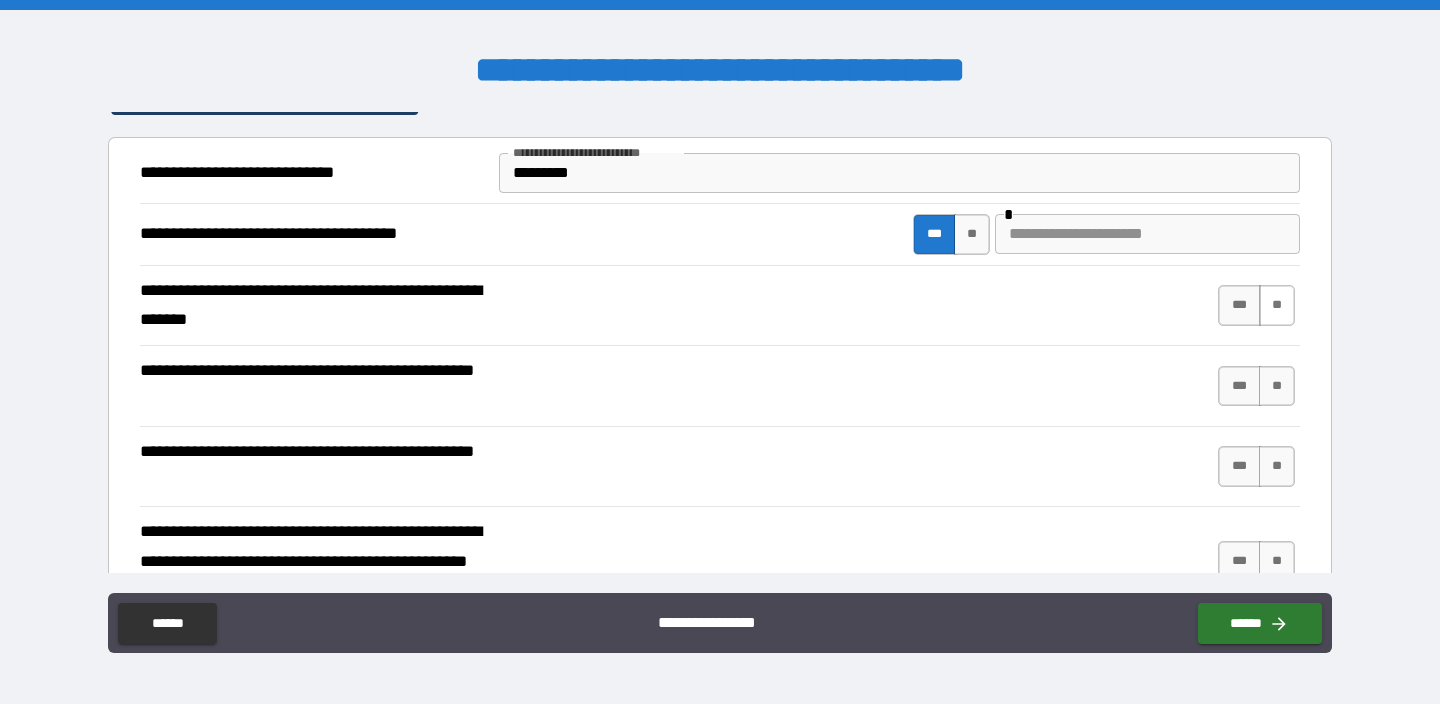 click on "**" at bounding box center (1277, 305) 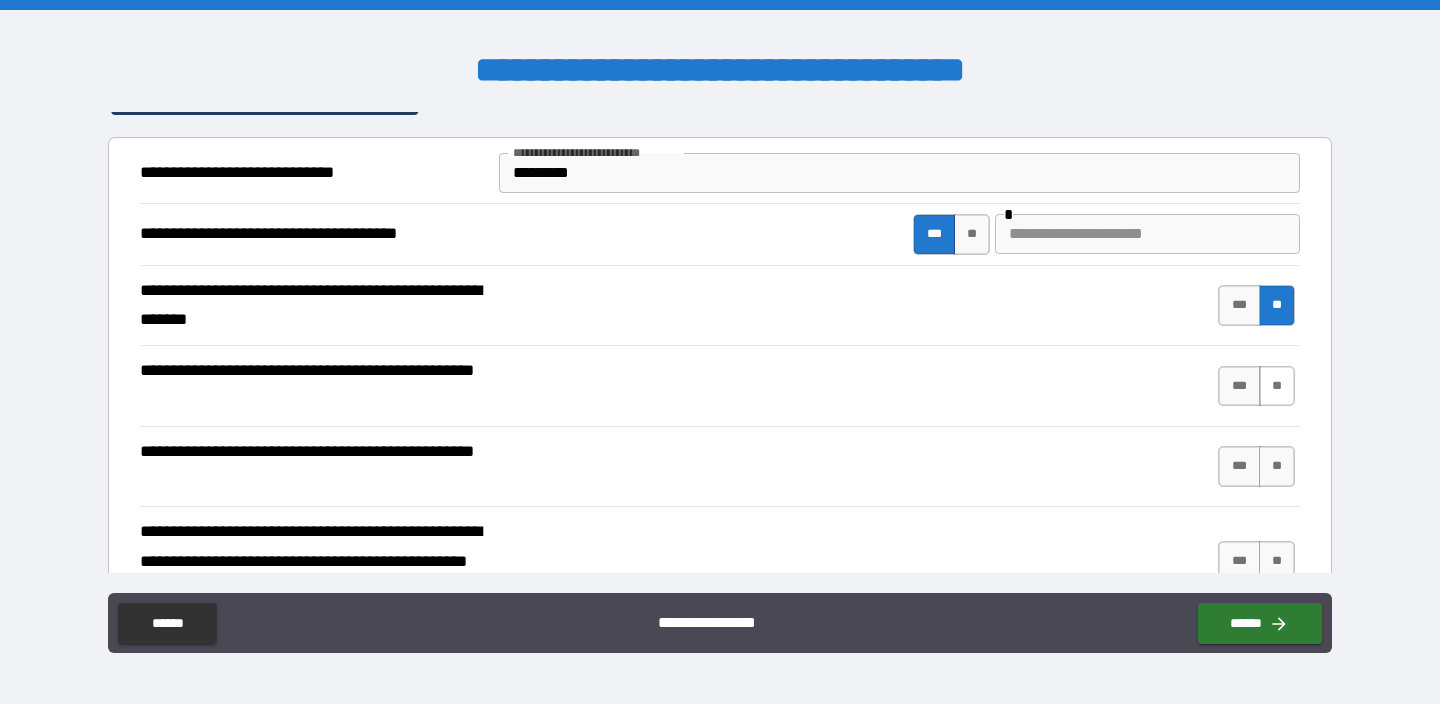 click on "**" at bounding box center (1277, 386) 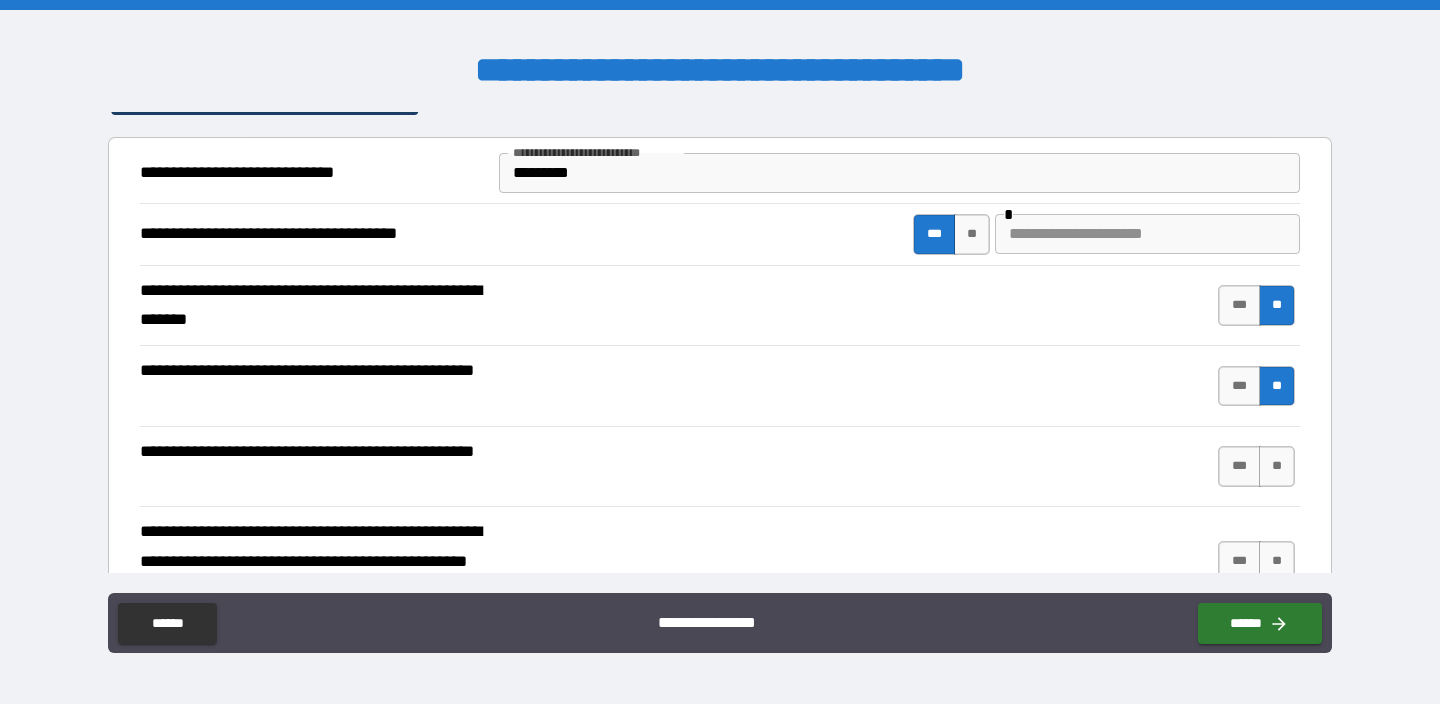 scroll, scrollTop: 453, scrollLeft: 0, axis: vertical 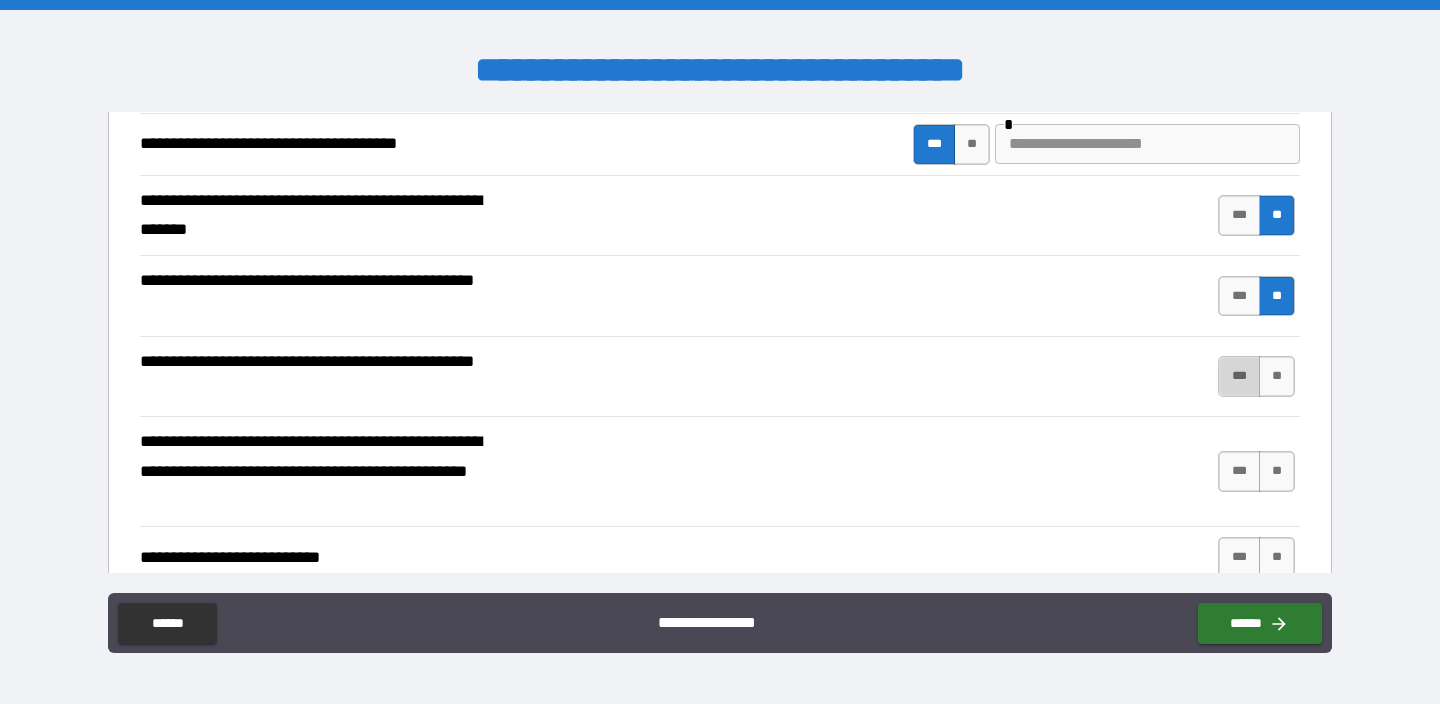 click on "***" at bounding box center (1239, 376) 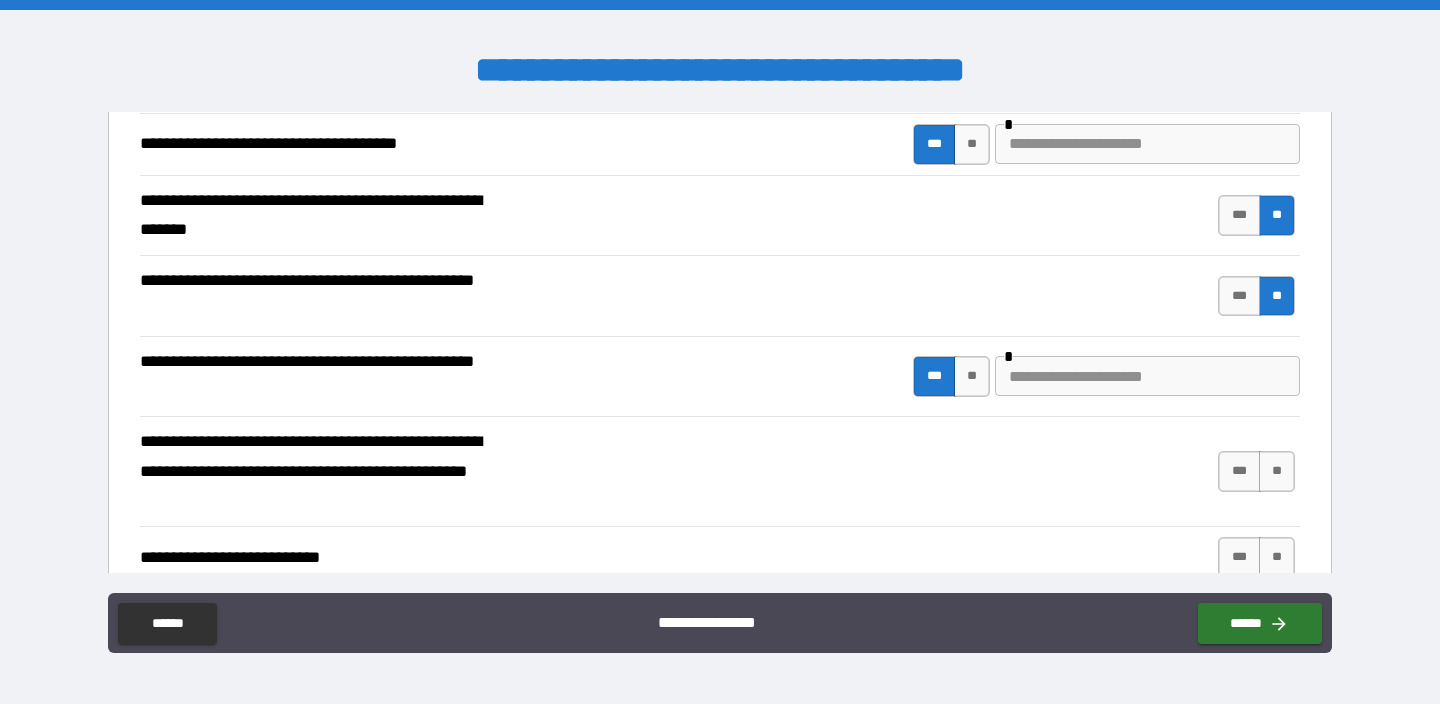 click at bounding box center [1147, 376] 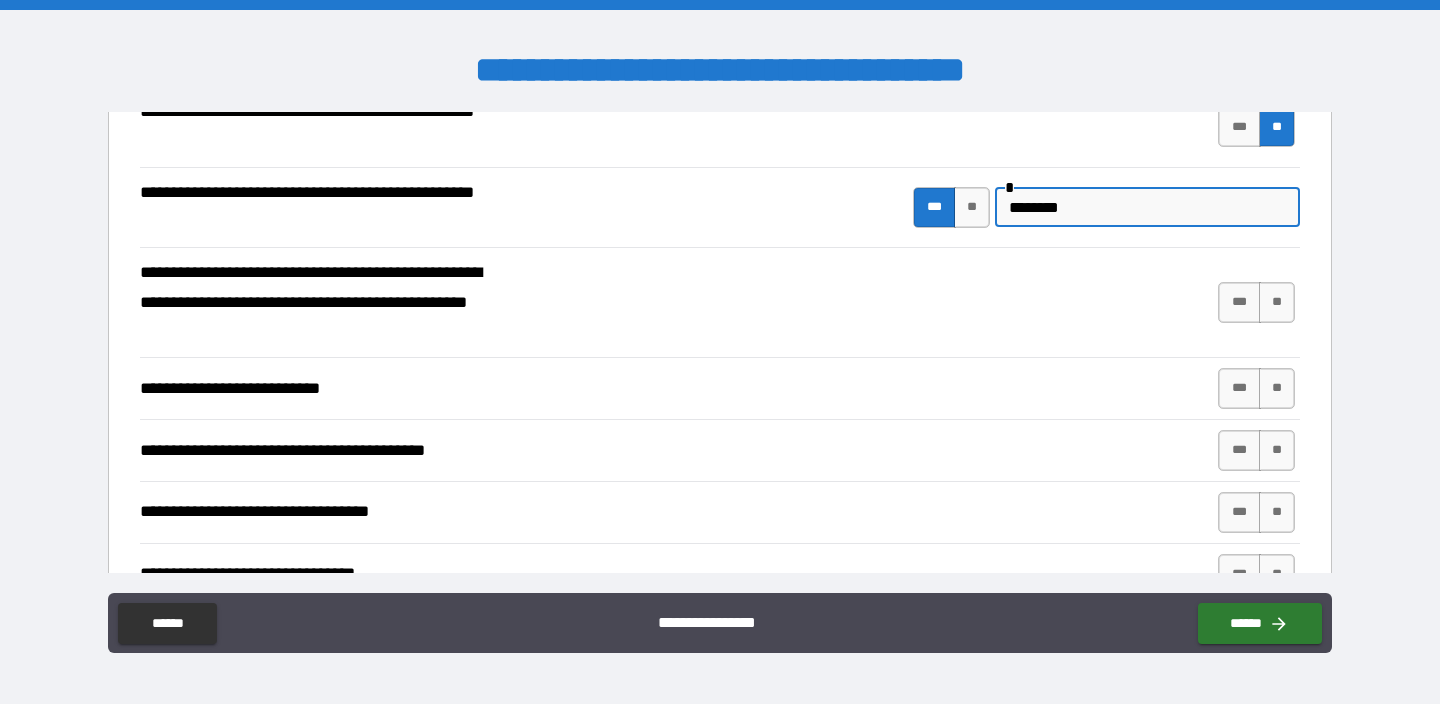 scroll, scrollTop: 663, scrollLeft: 0, axis: vertical 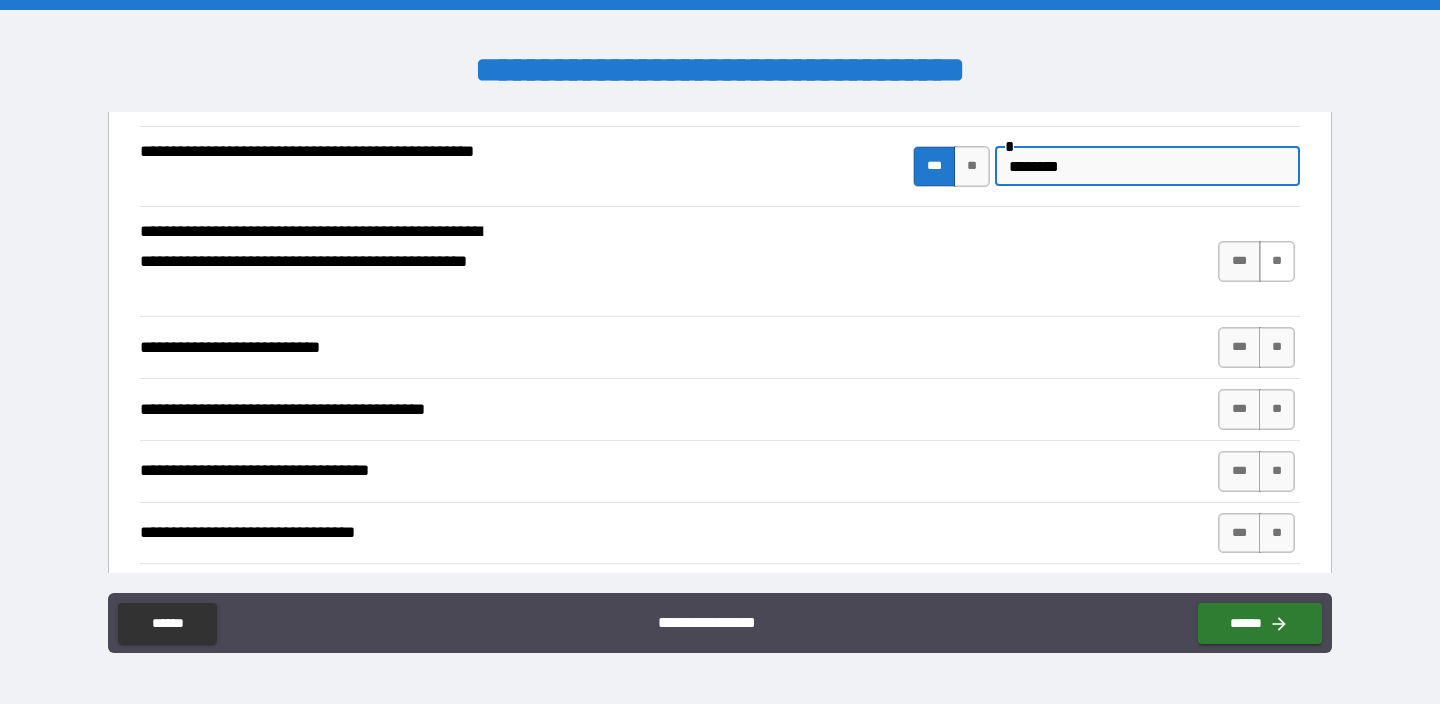 type on "********" 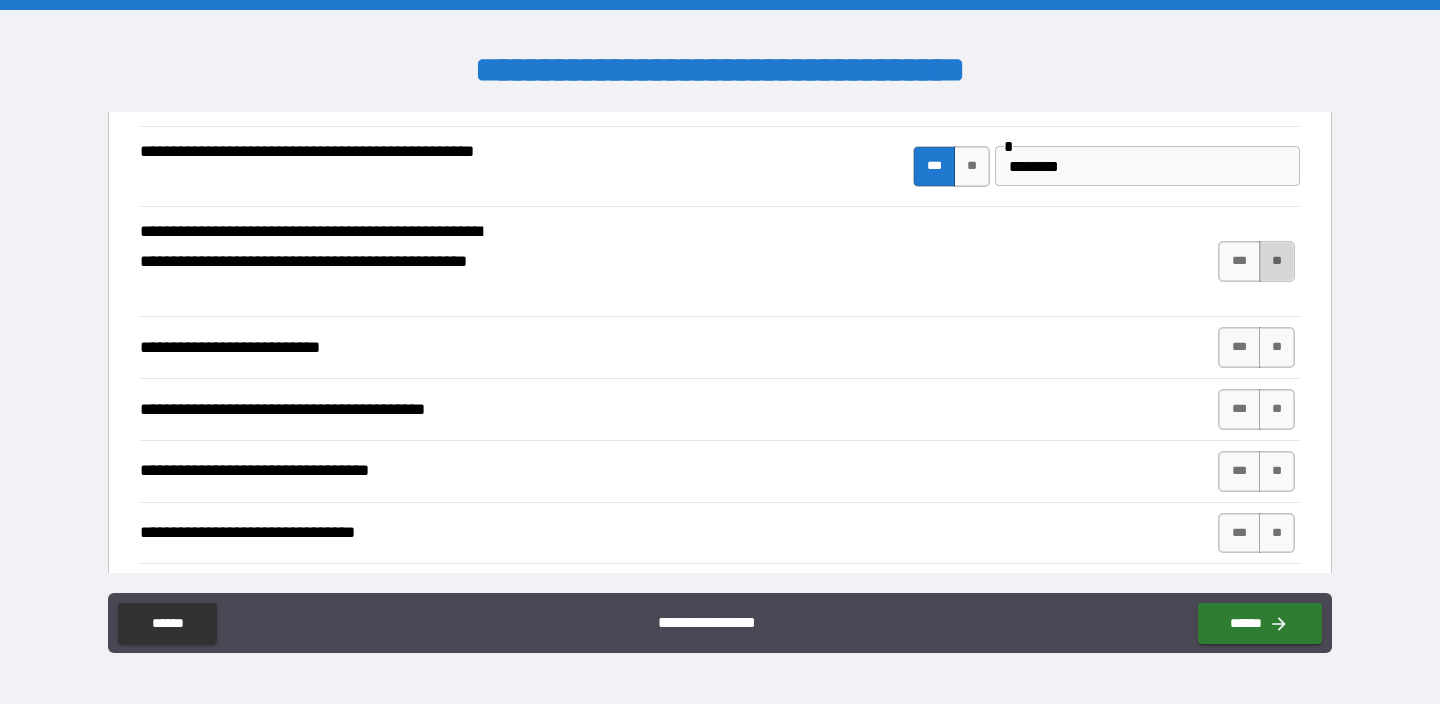 click on "**" at bounding box center (1277, 261) 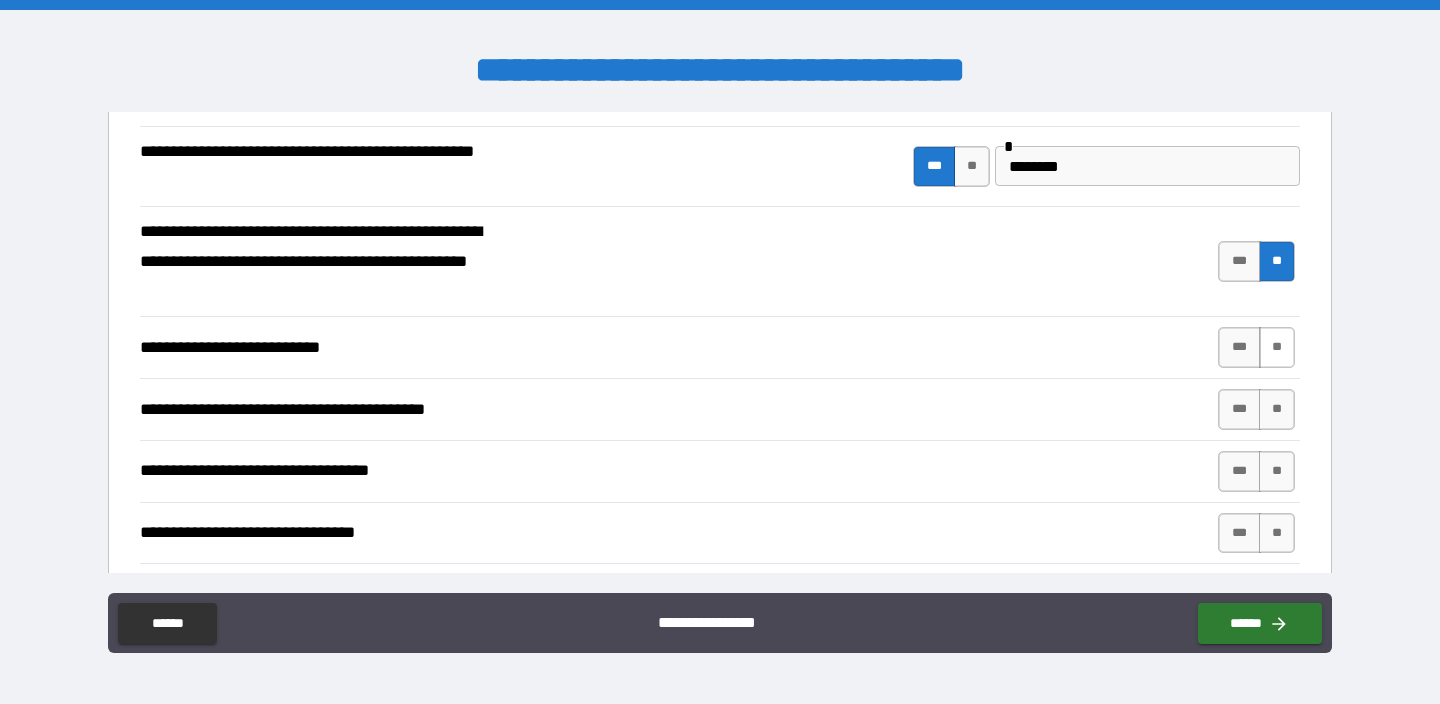 click on "**" at bounding box center (1277, 347) 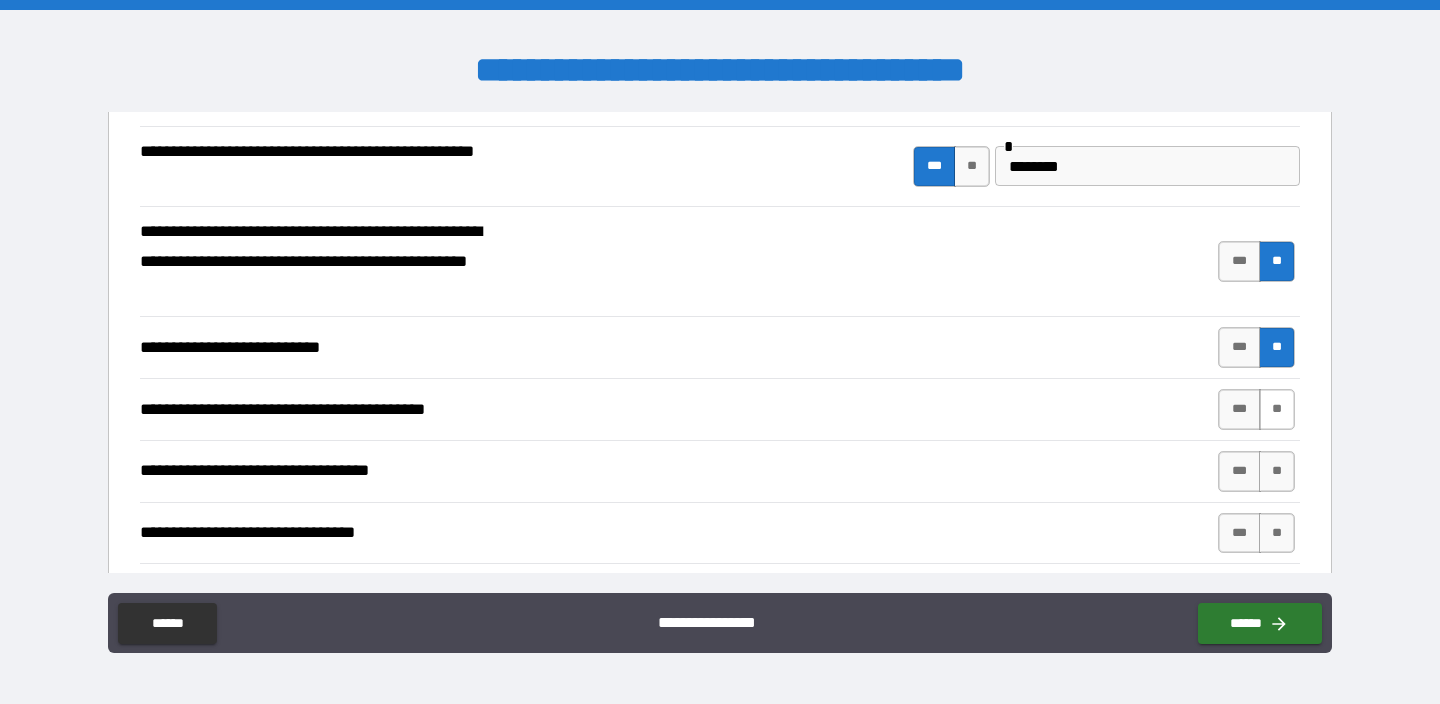 click on "**" at bounding box center [1277, 409] 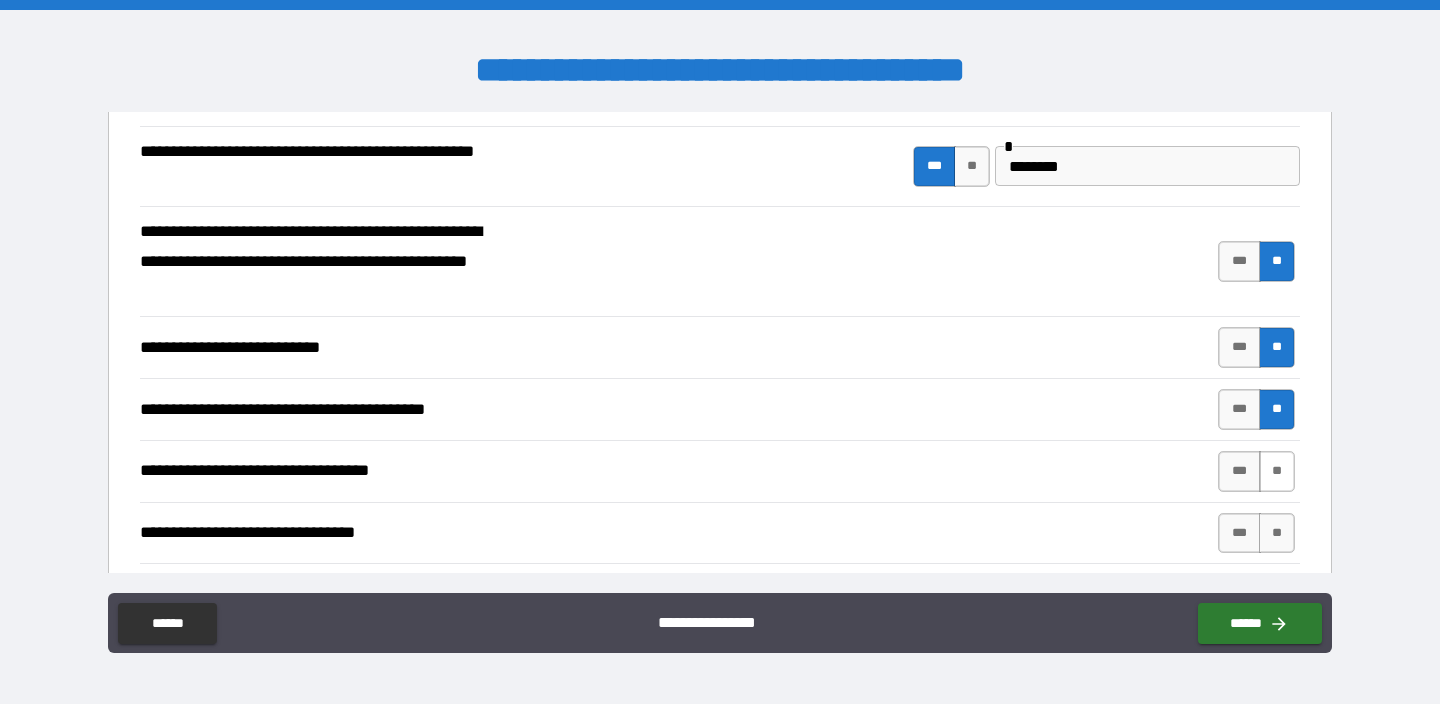 click on "**" at bounding box center (1277, 471) 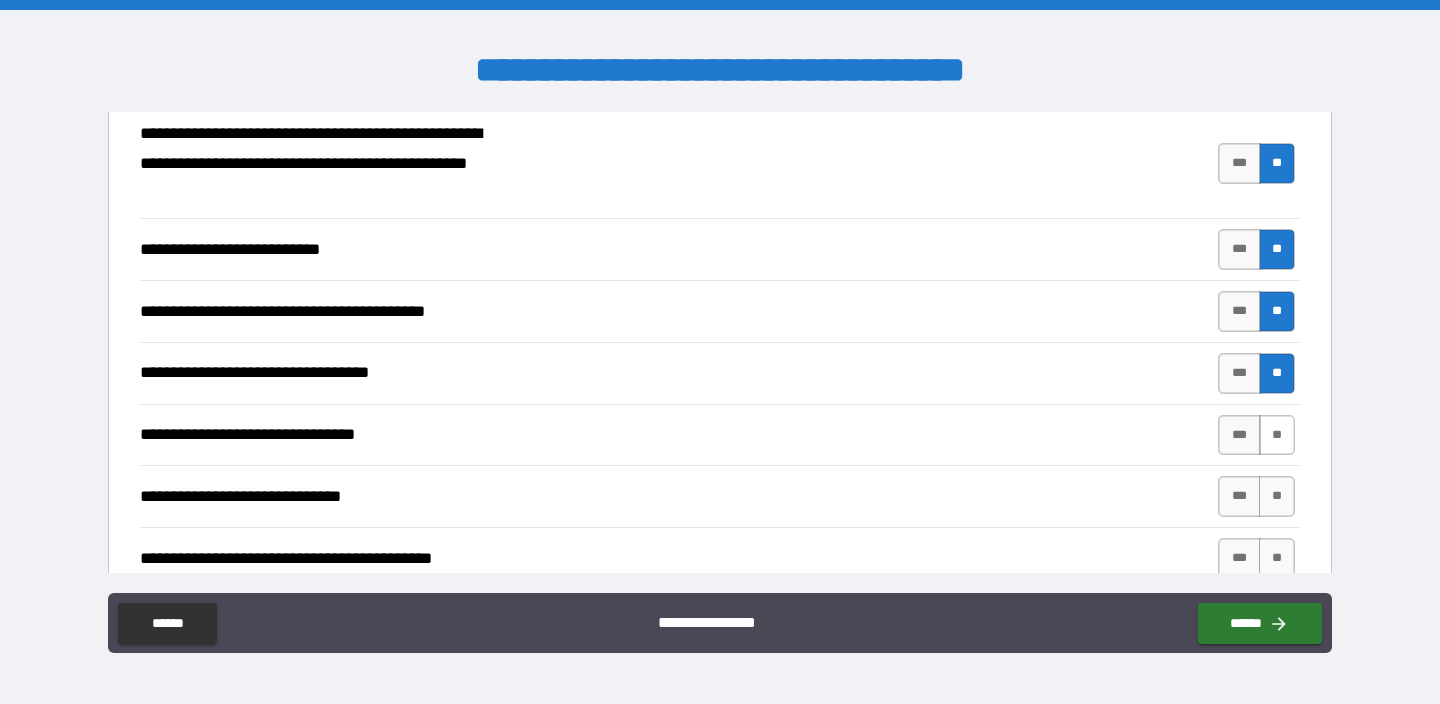 click on "**" at bounding box center [1277, 435] 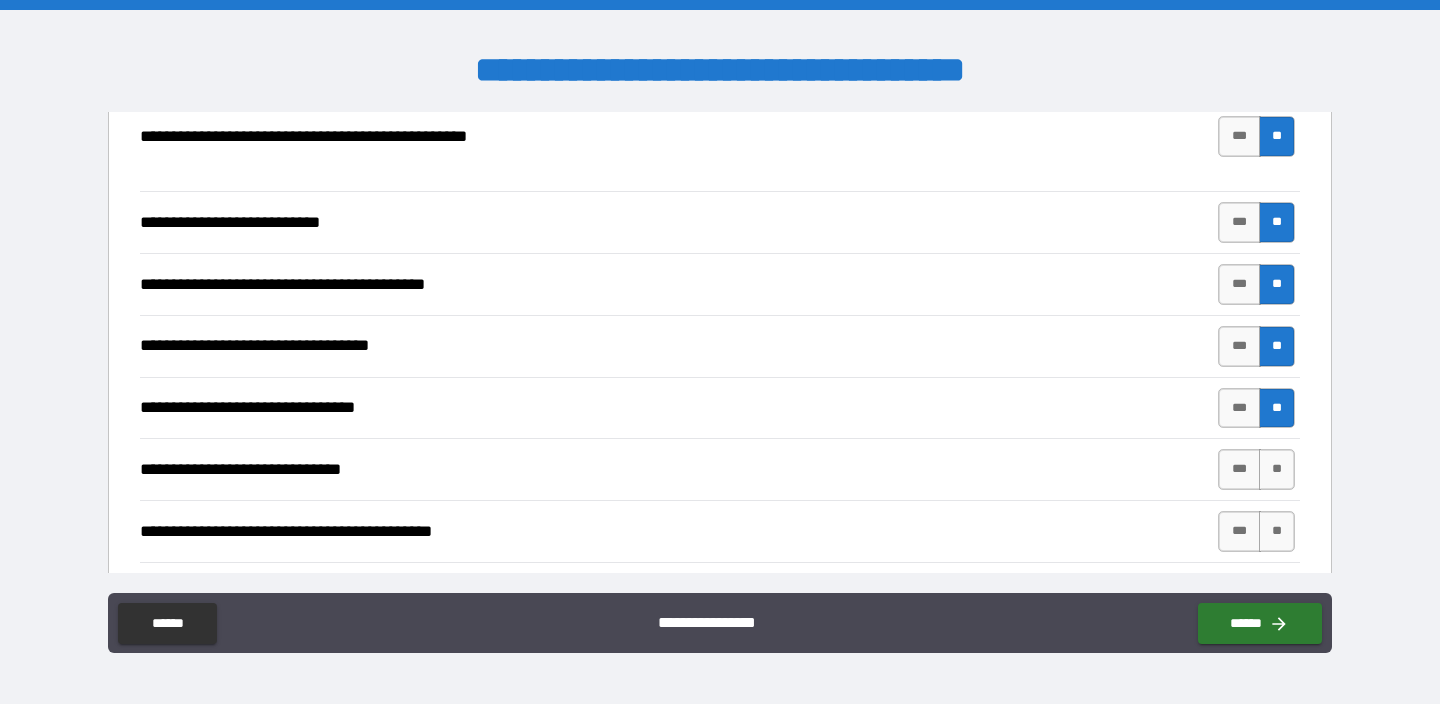 scroll, scrollTop: 847, scrollLeft: 0, axis: vertical 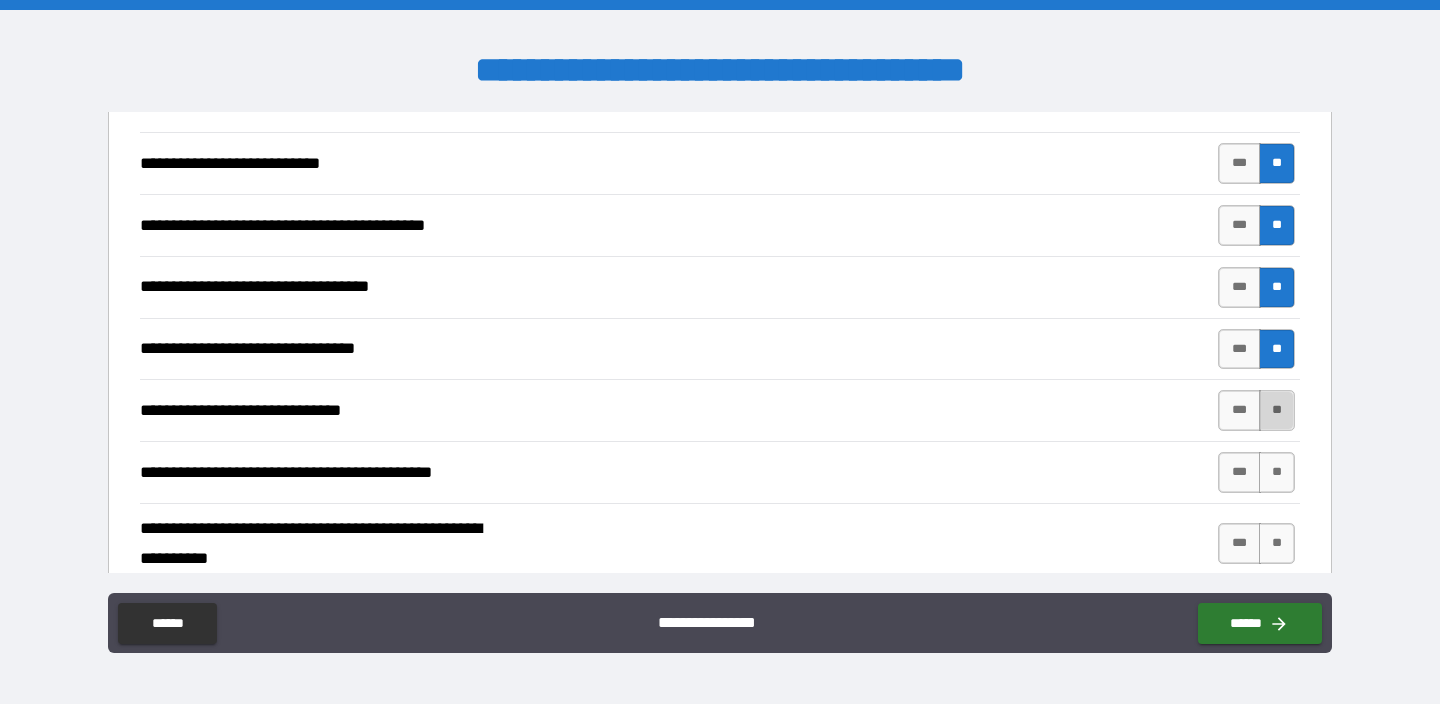 click on "**" at bounding box center (1277, 410) 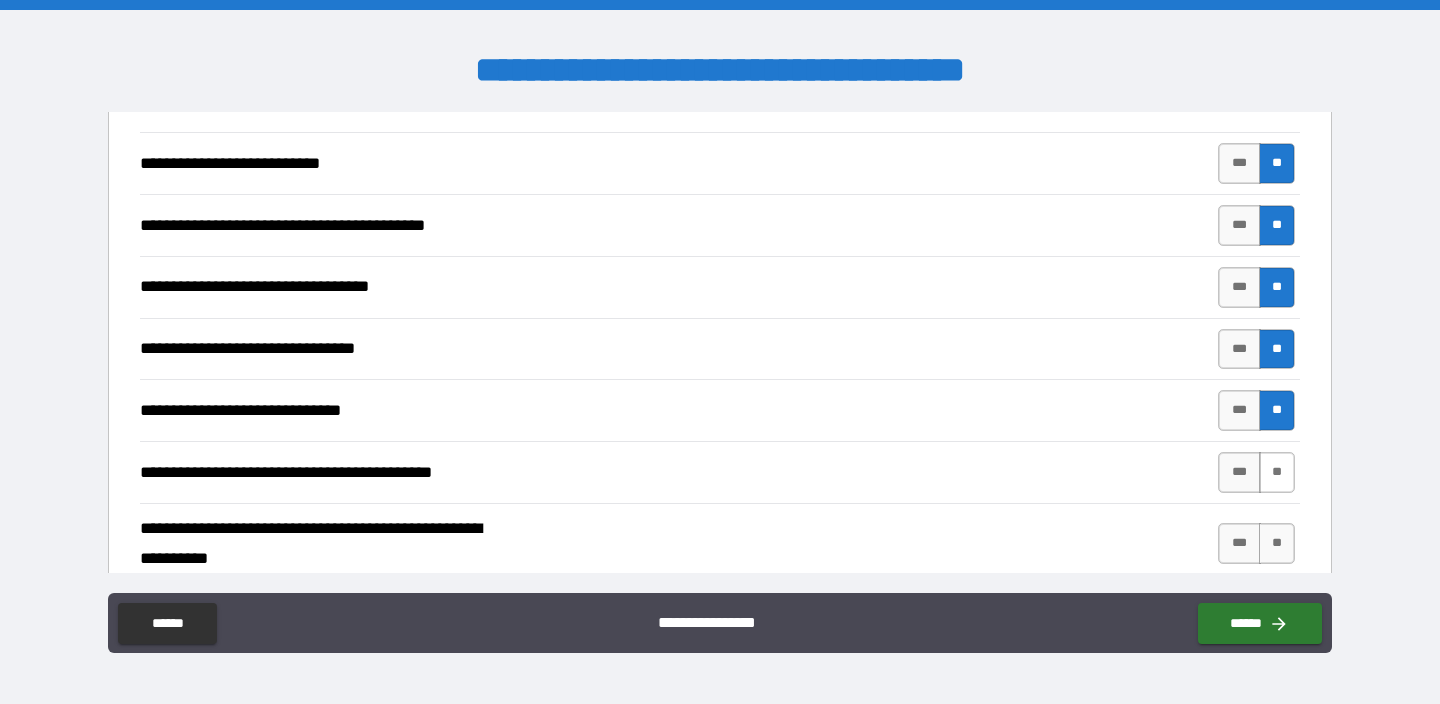 click on "**" at bounding box center (1277, 472) 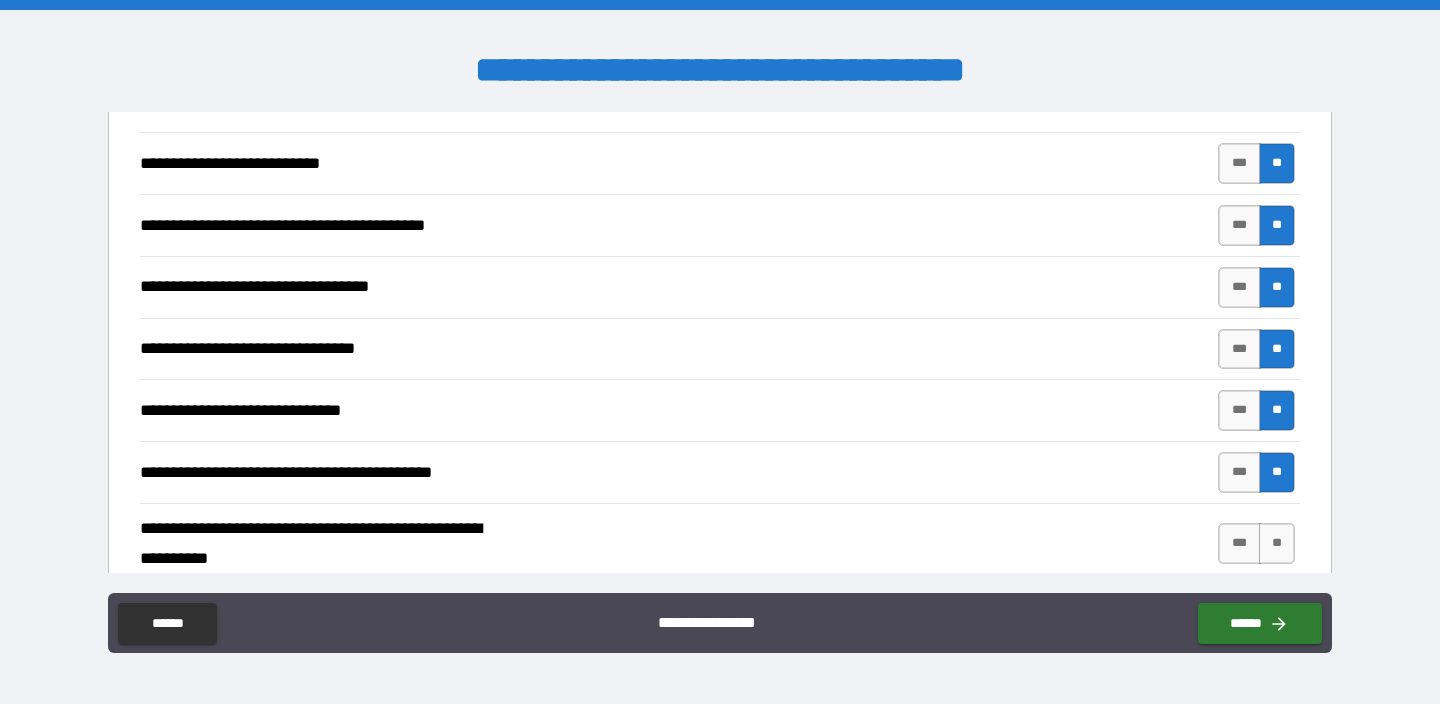 scroll, scrollTop: 911, scrollLeft: 0, axis: vertical 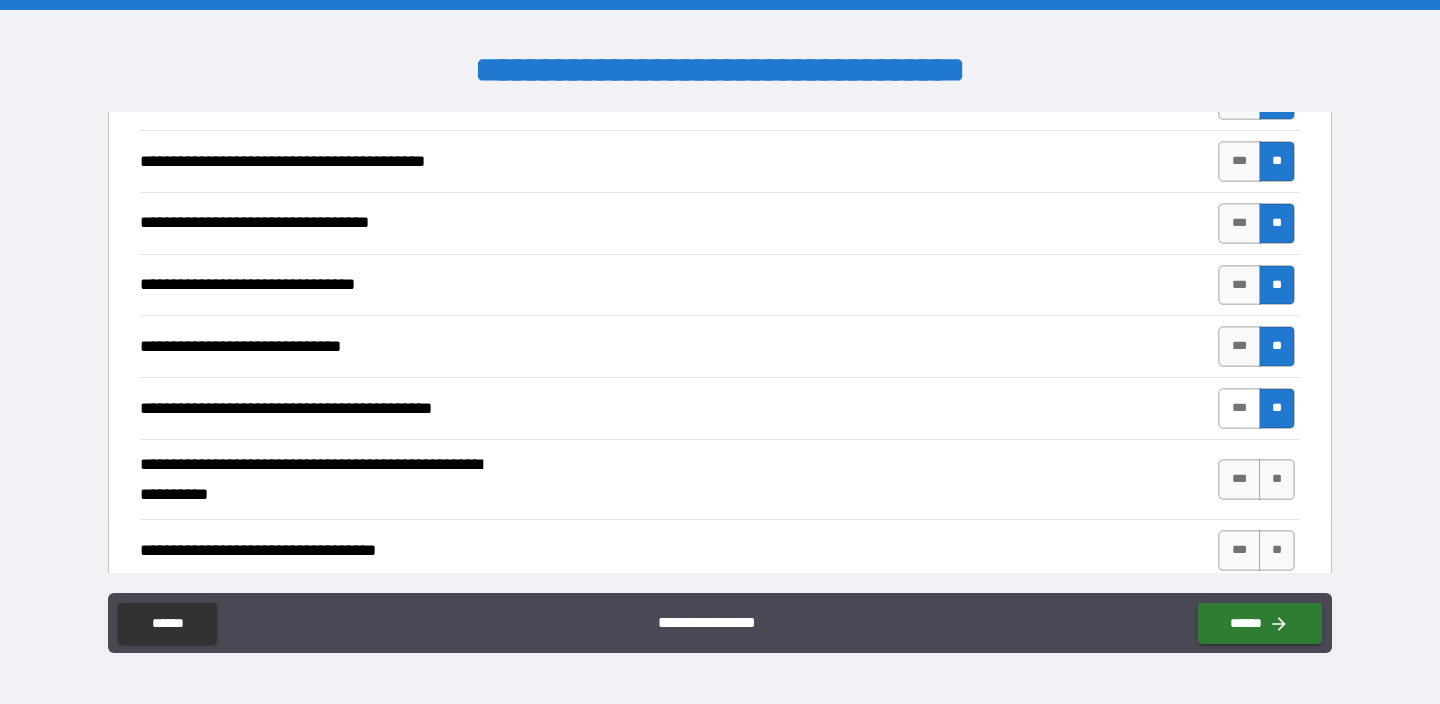 click on "***" at bounding box center (1239, 408) 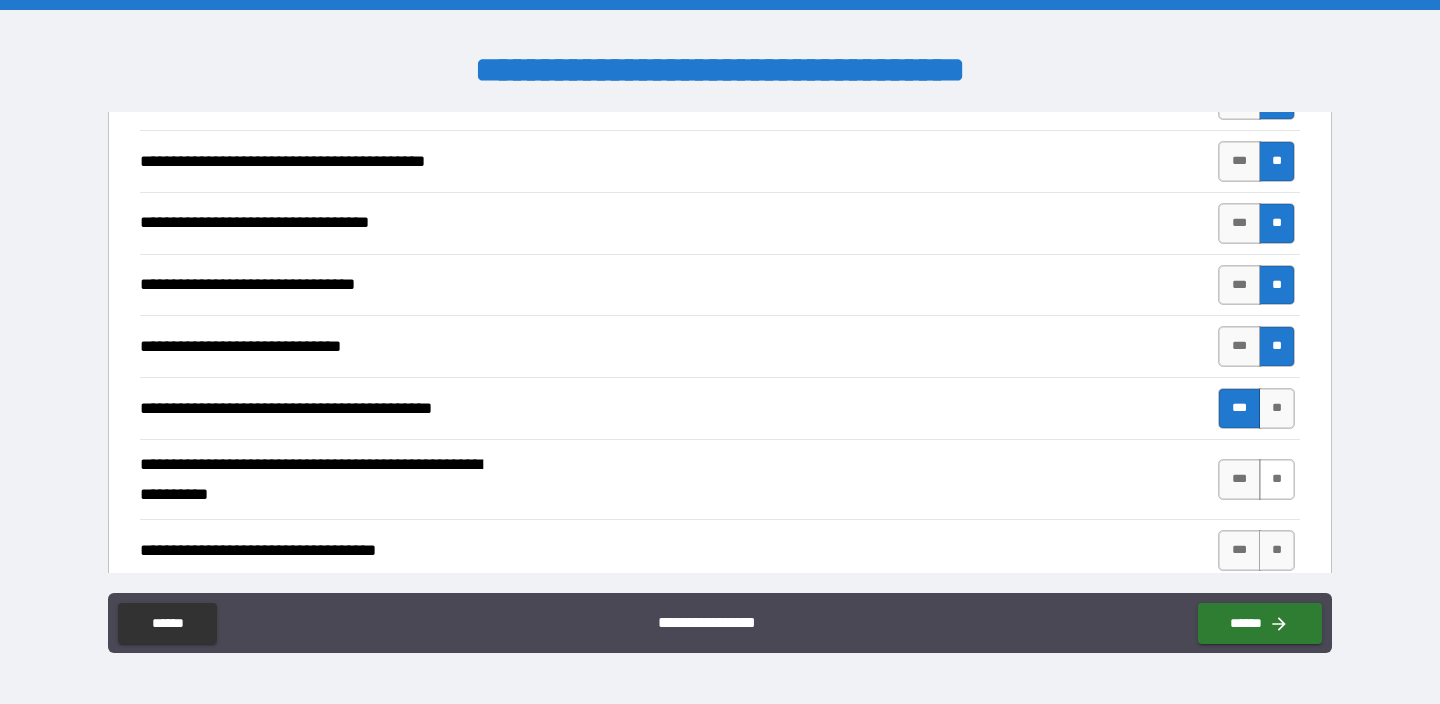 click on "**" at bounding box center (1277, 479) 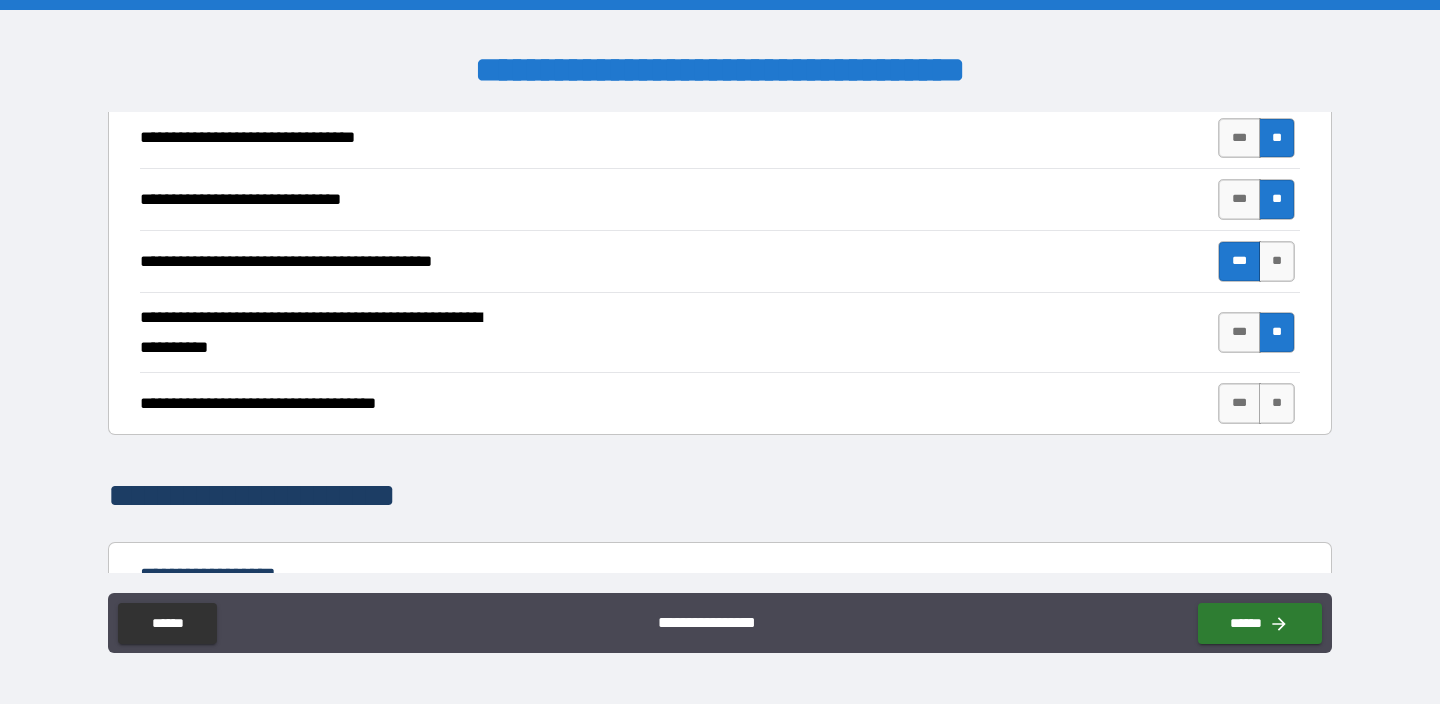 scroll, scrollTop: 1068, scrollLeft: 0, axis: vertical 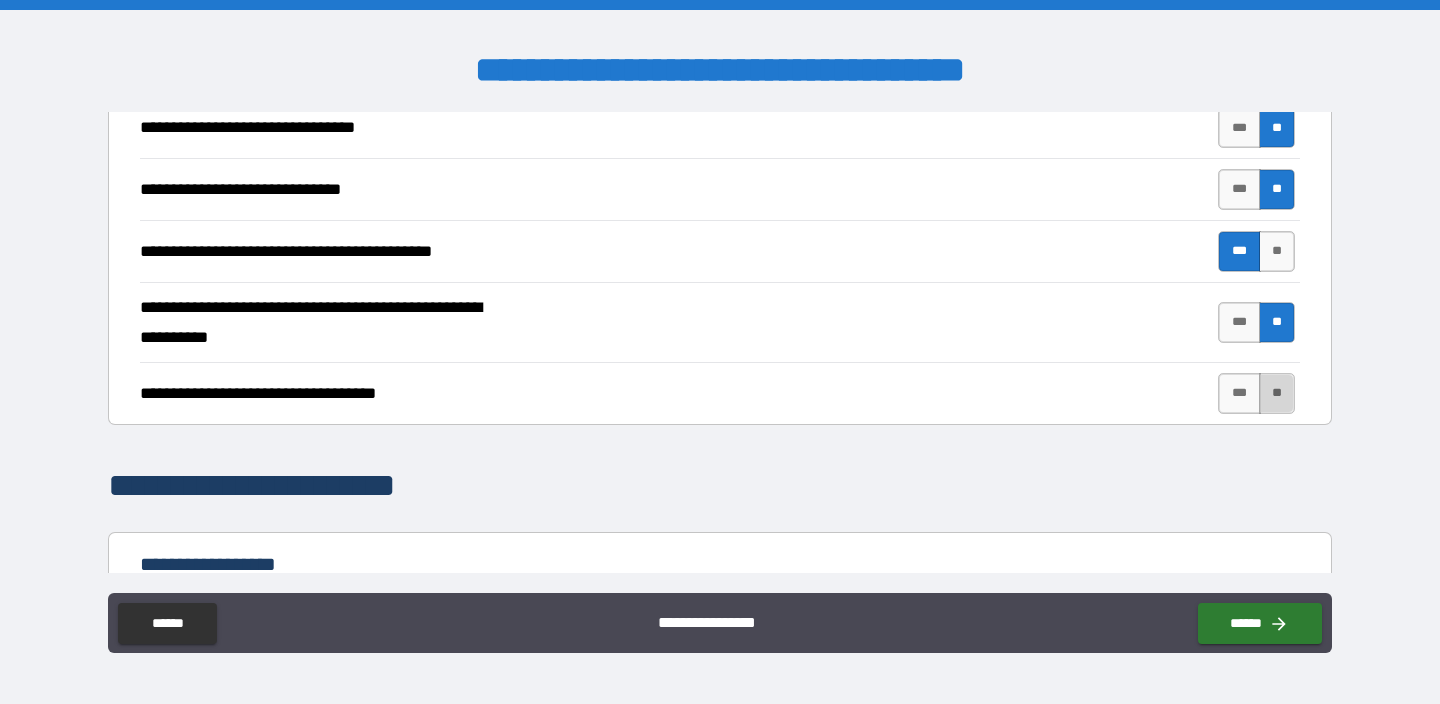 click on "**" at bounding box center (1277, 393) 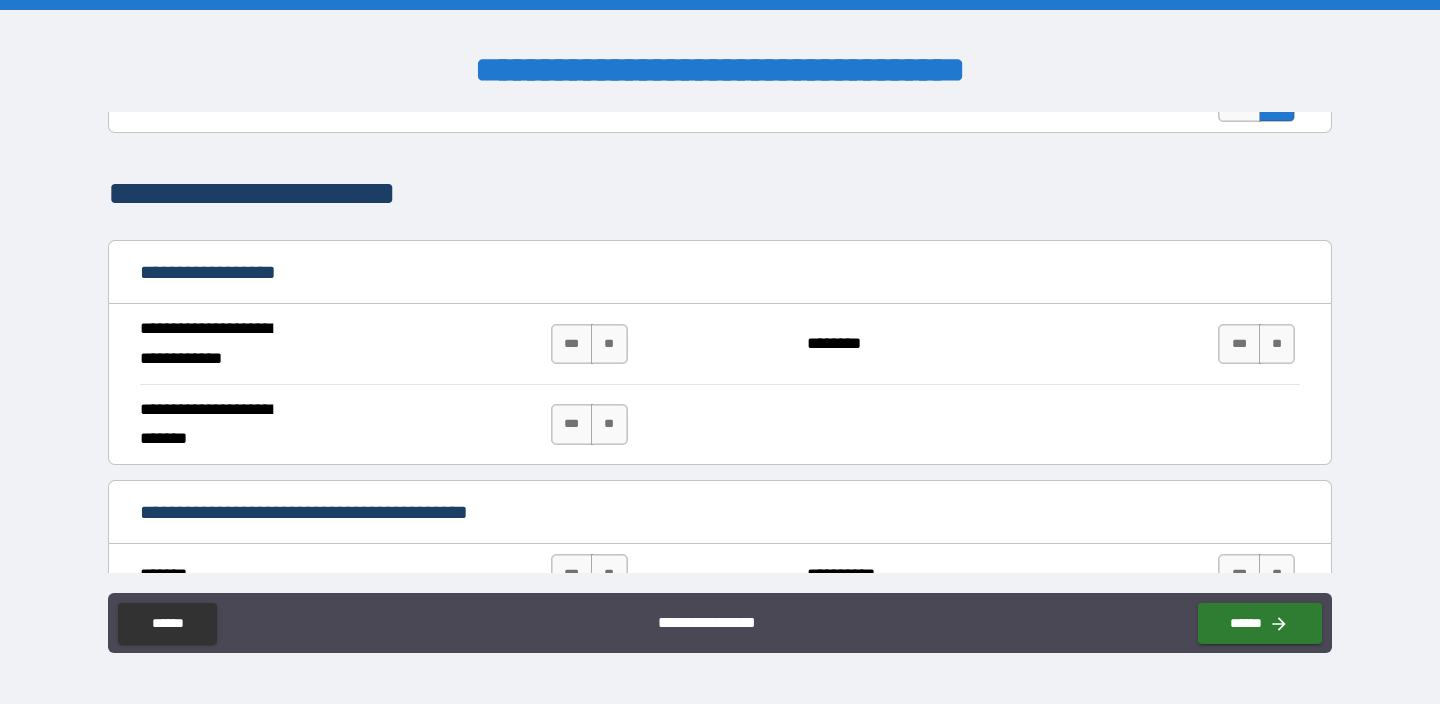 scroll, scrollTop: 1380, scrollLeft: 0, axis: vertical 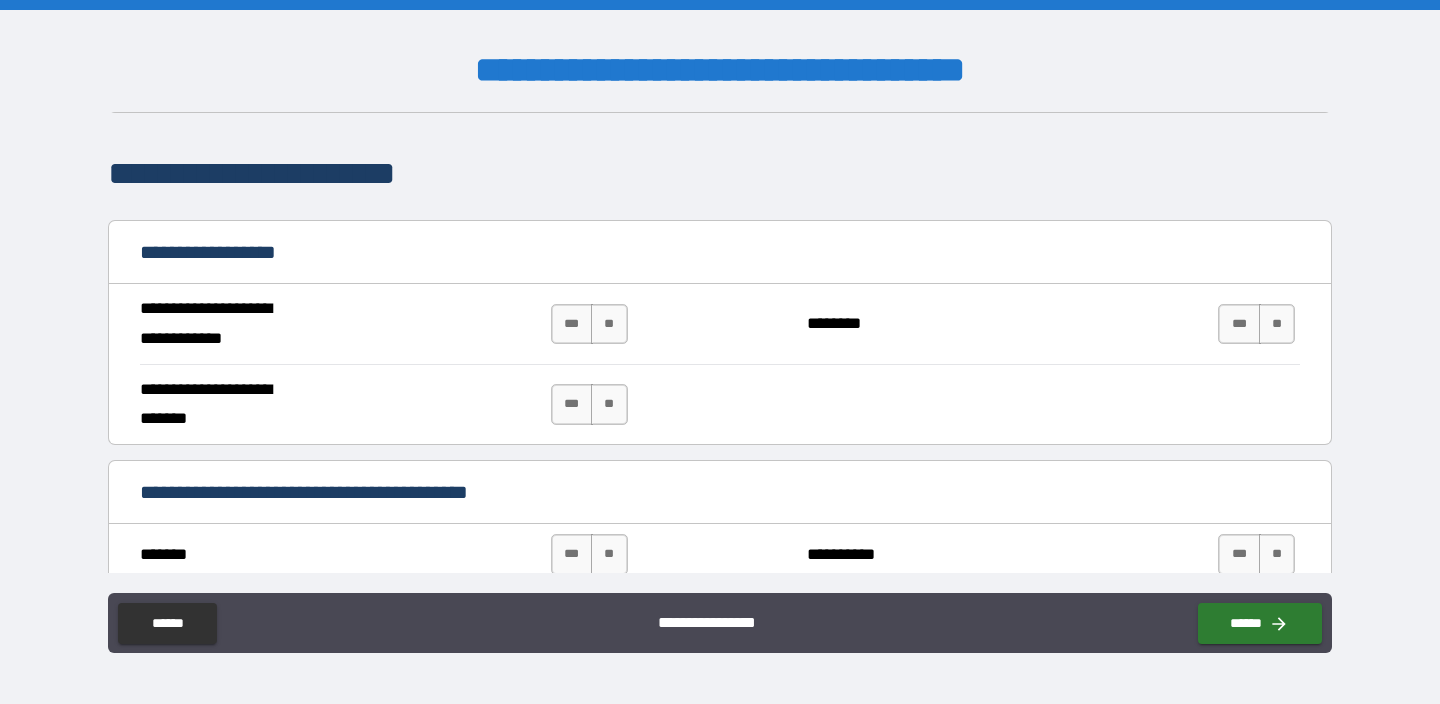 click on "*** **" at bounding box center [589, 324] 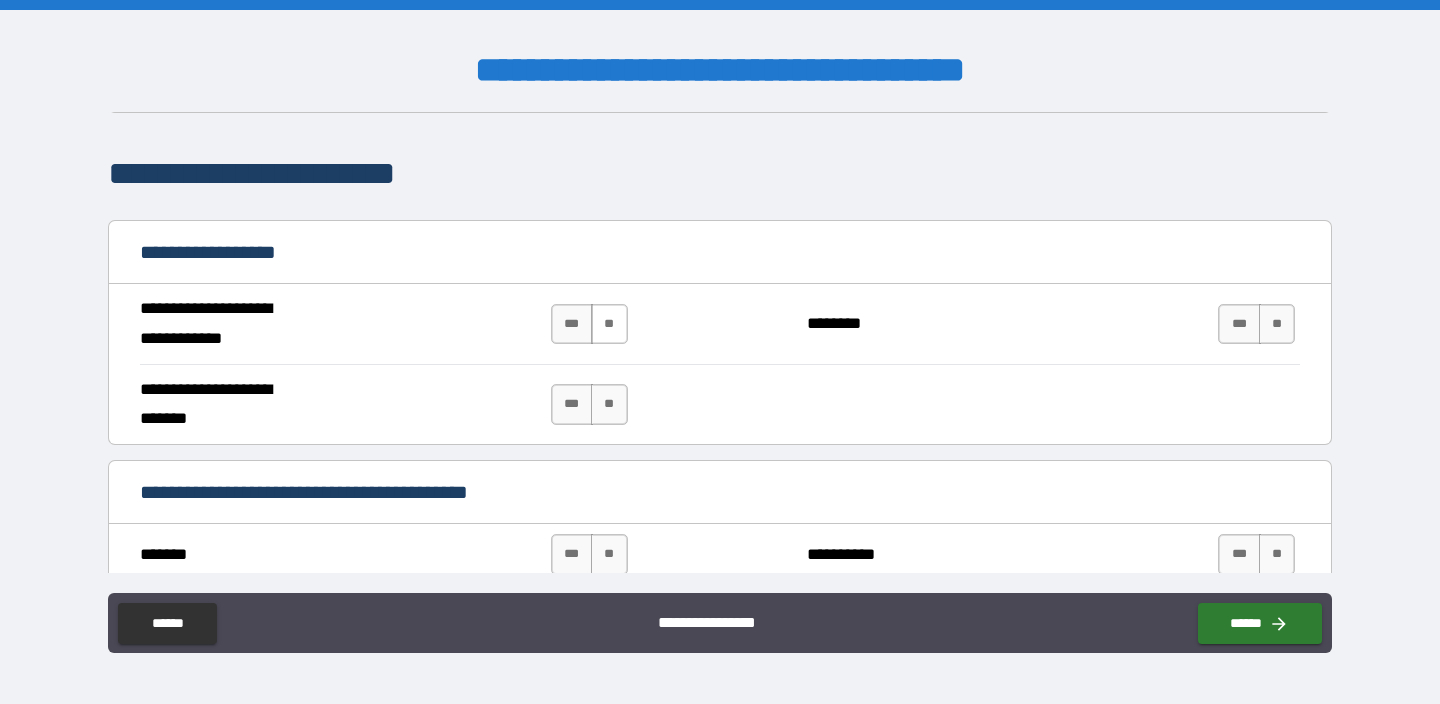 click on "**" at bounding box center (609, 324) 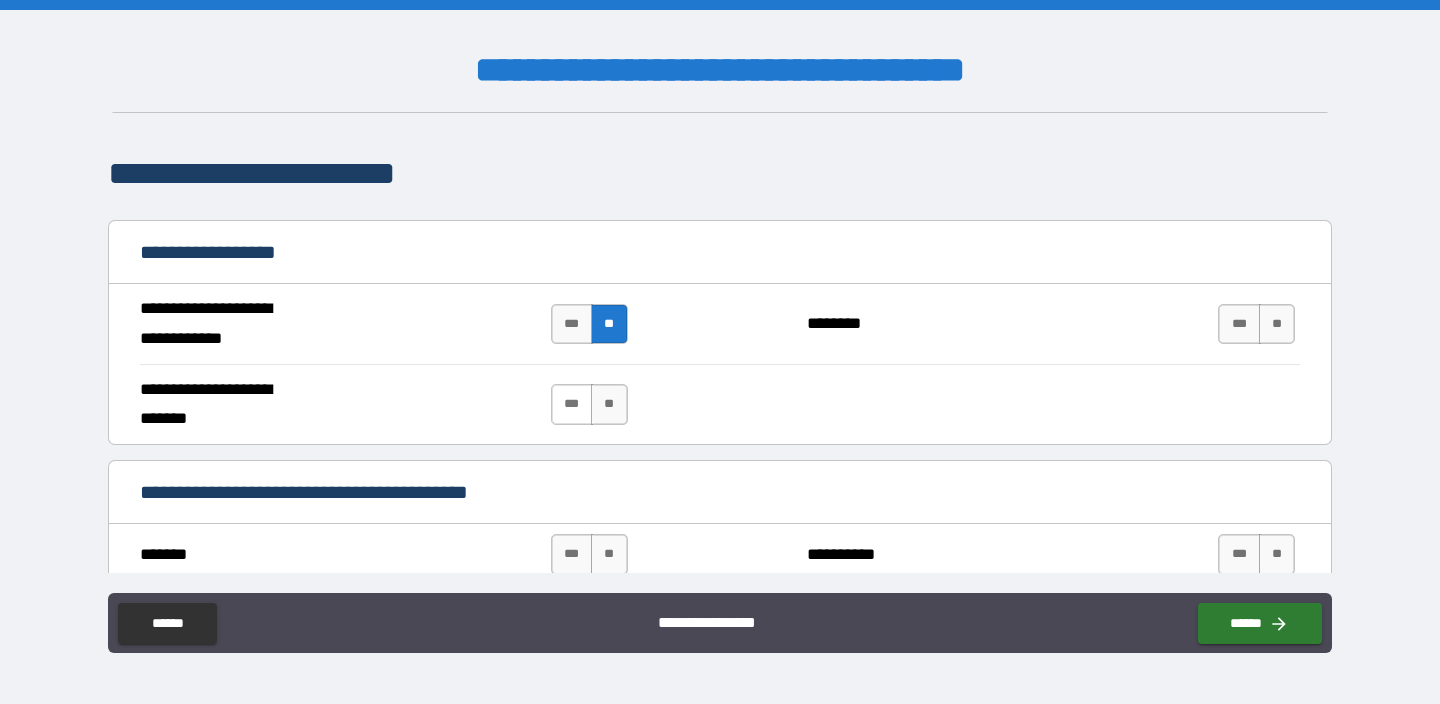 click on "***" at bounding box center [572, 404] 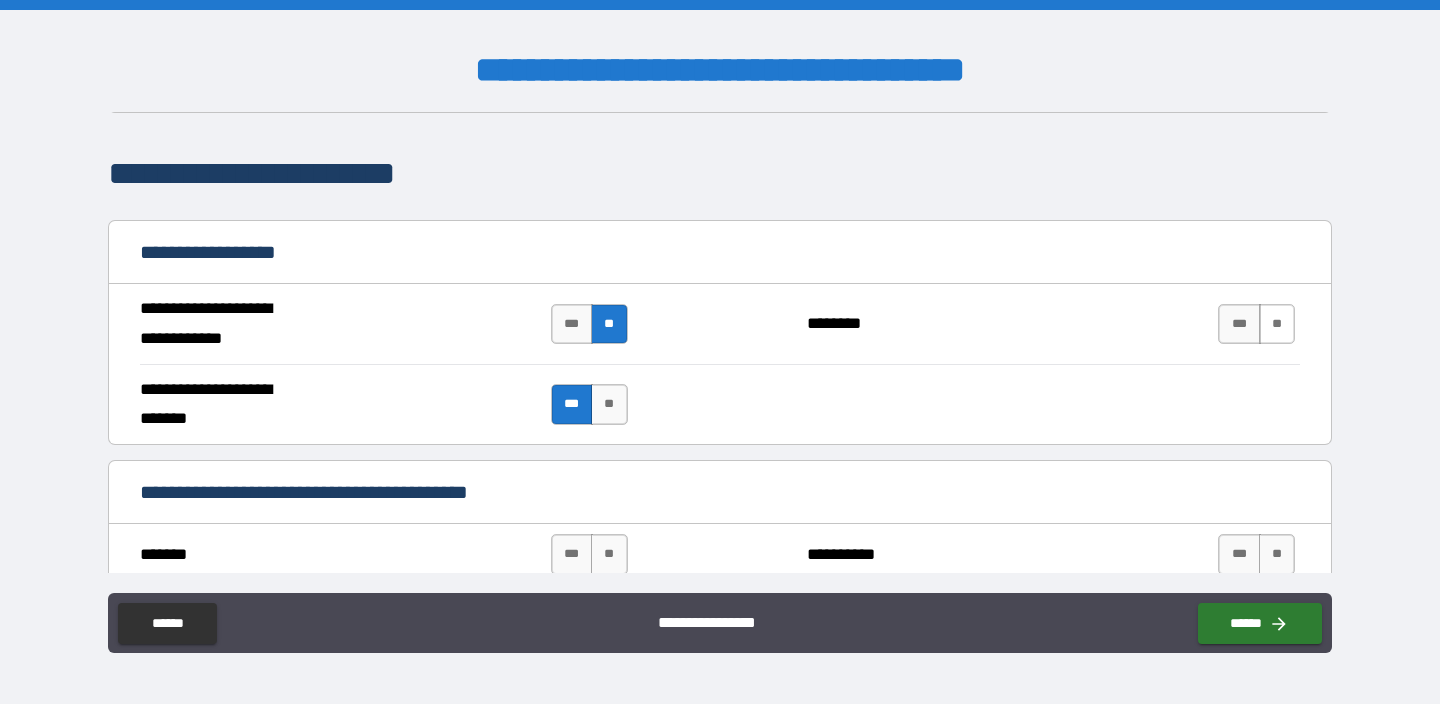 click on "**" at bounding box center [1277, 324] 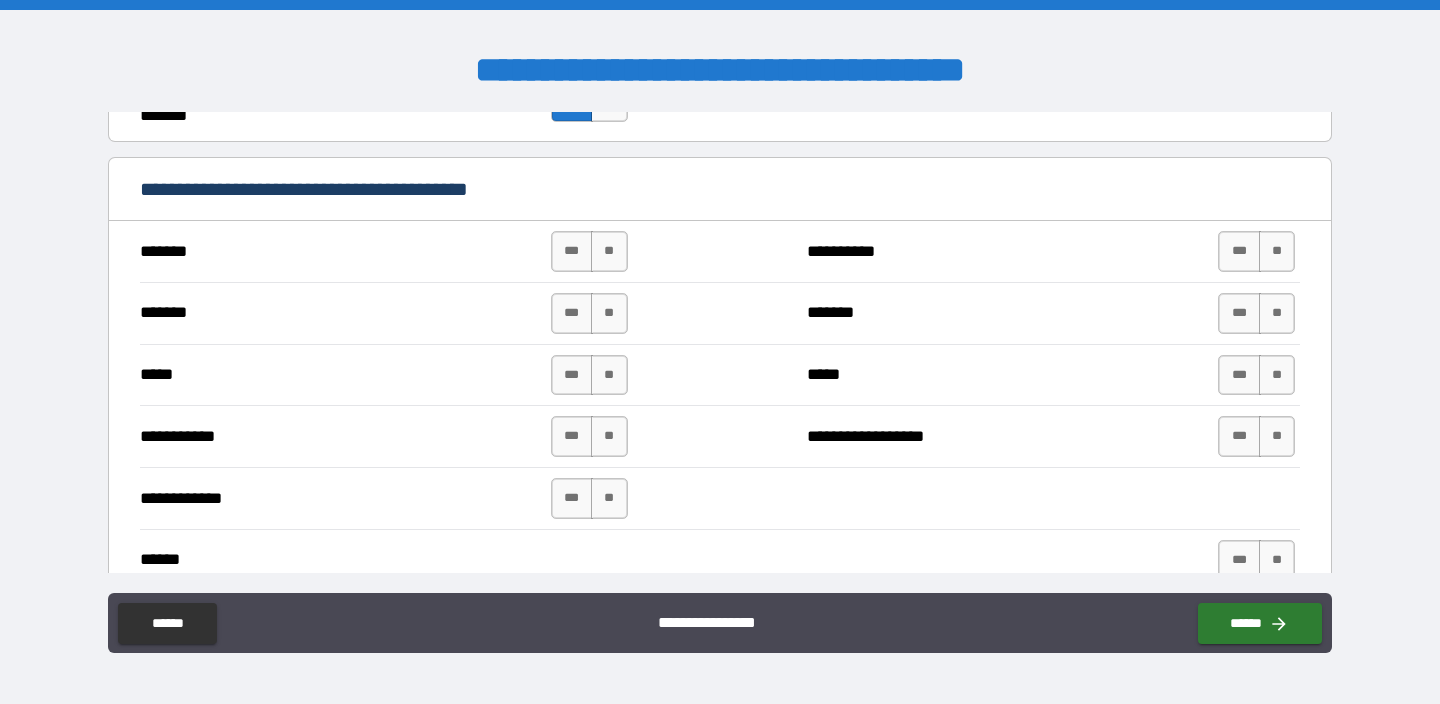scroll, scrollTop: 1715, scrollLeft: 0, axis: vertical 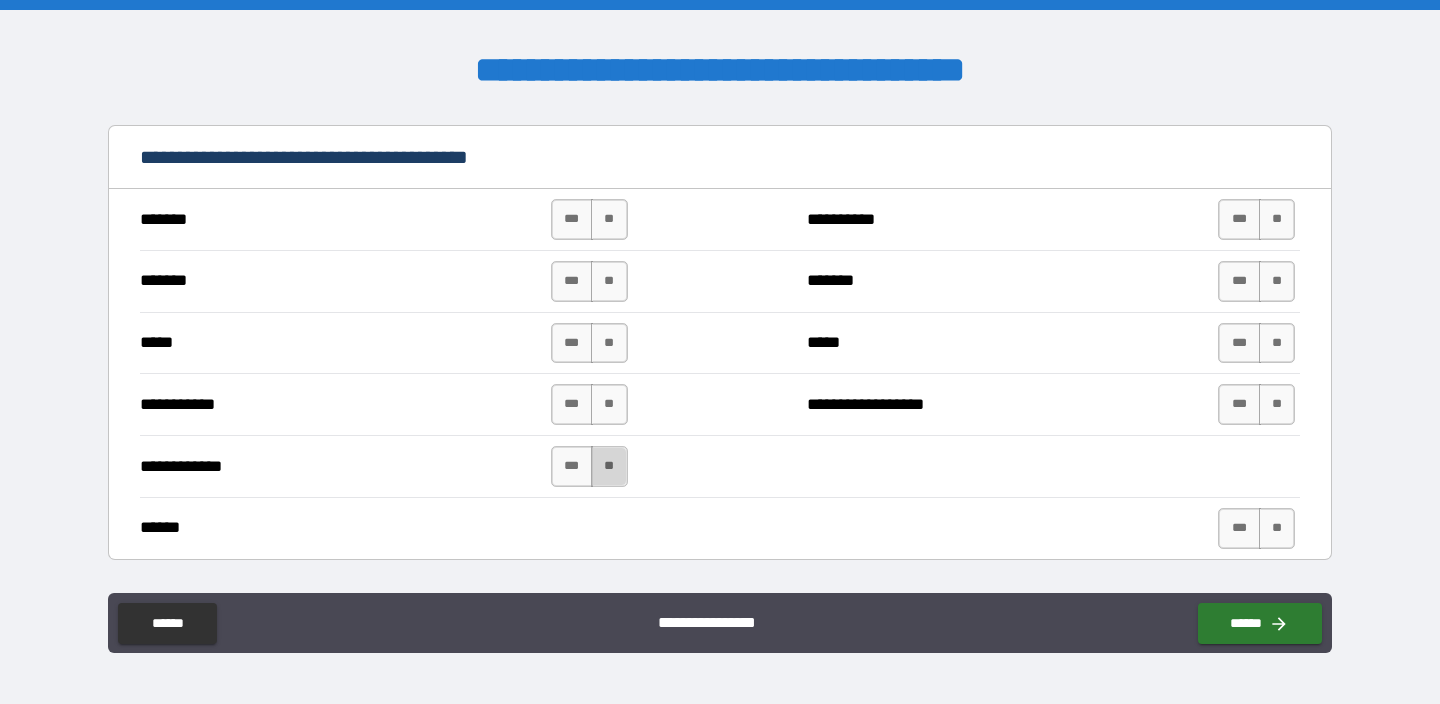 click on "**" at bounding box center (609, 466) 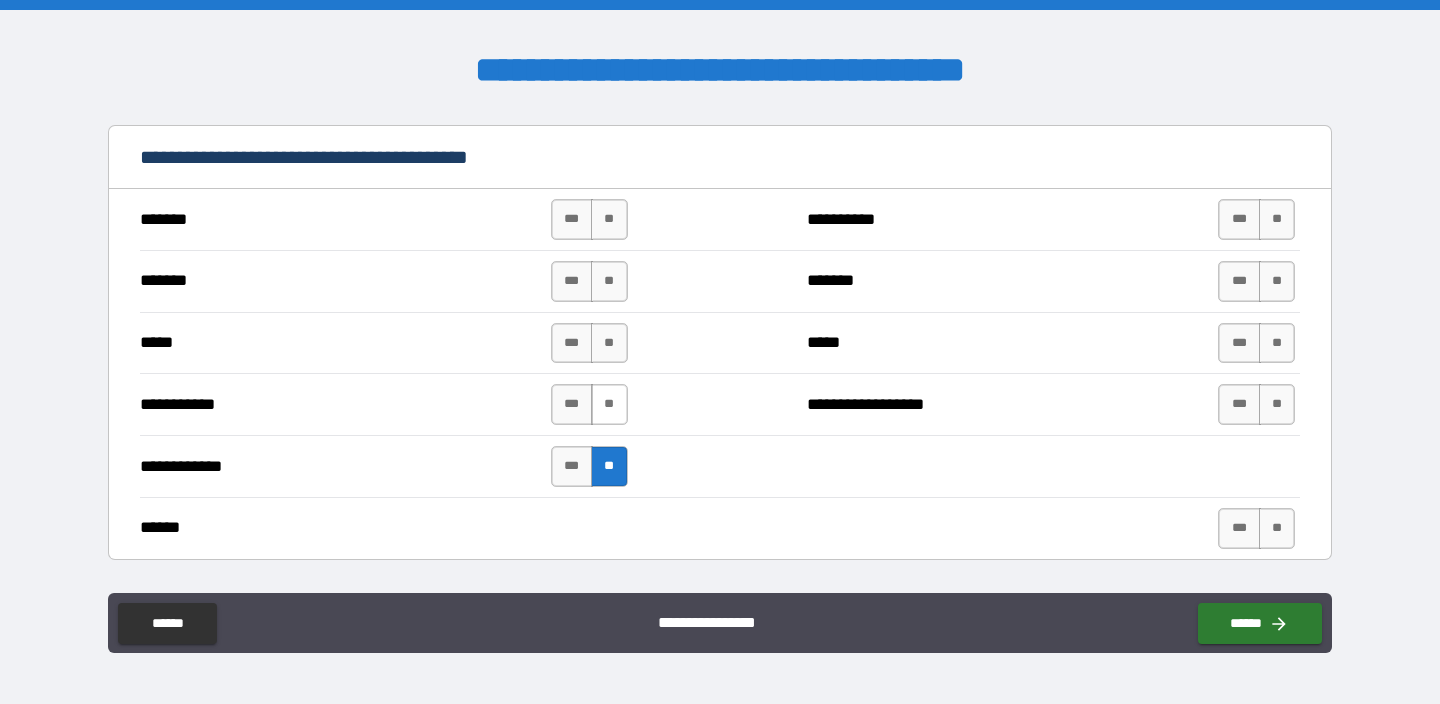 click on "**" at bounding box center (609, 404) 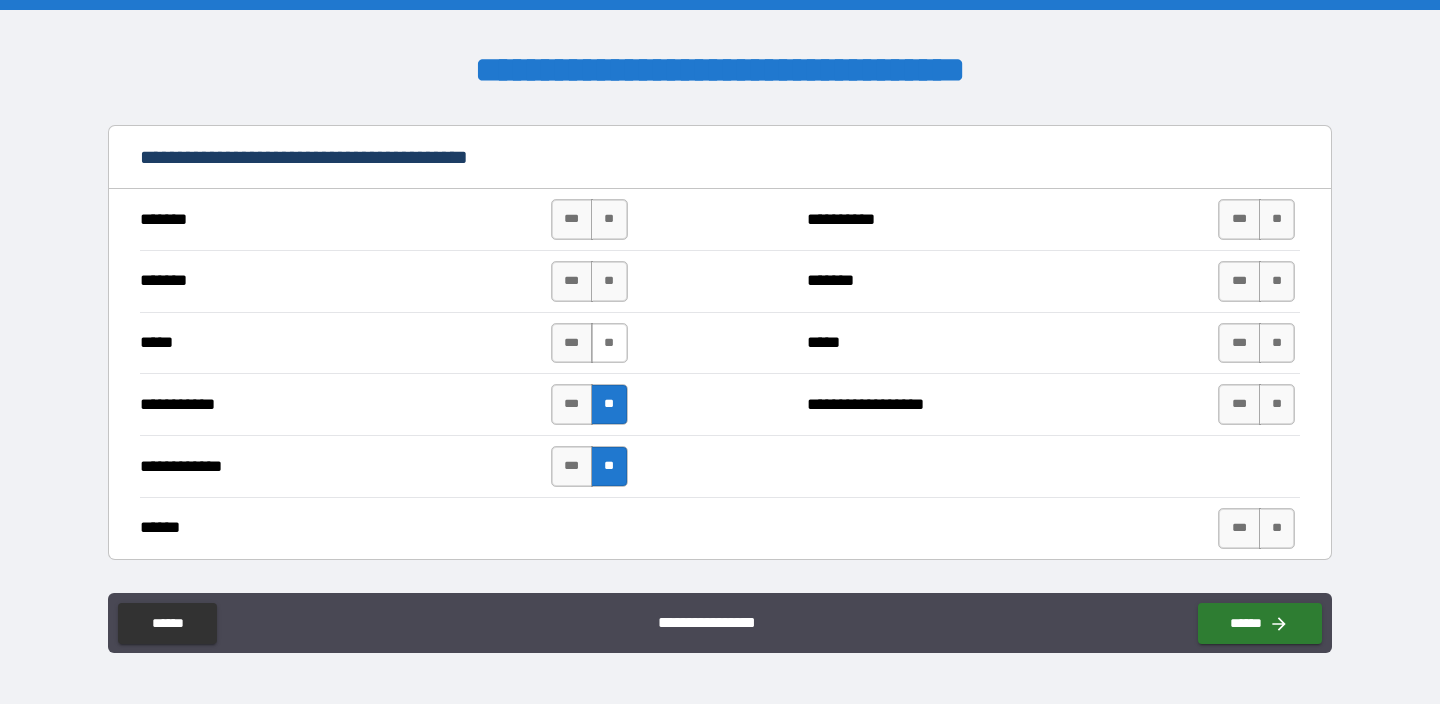 click on "**" at bounding box center (609, 343) 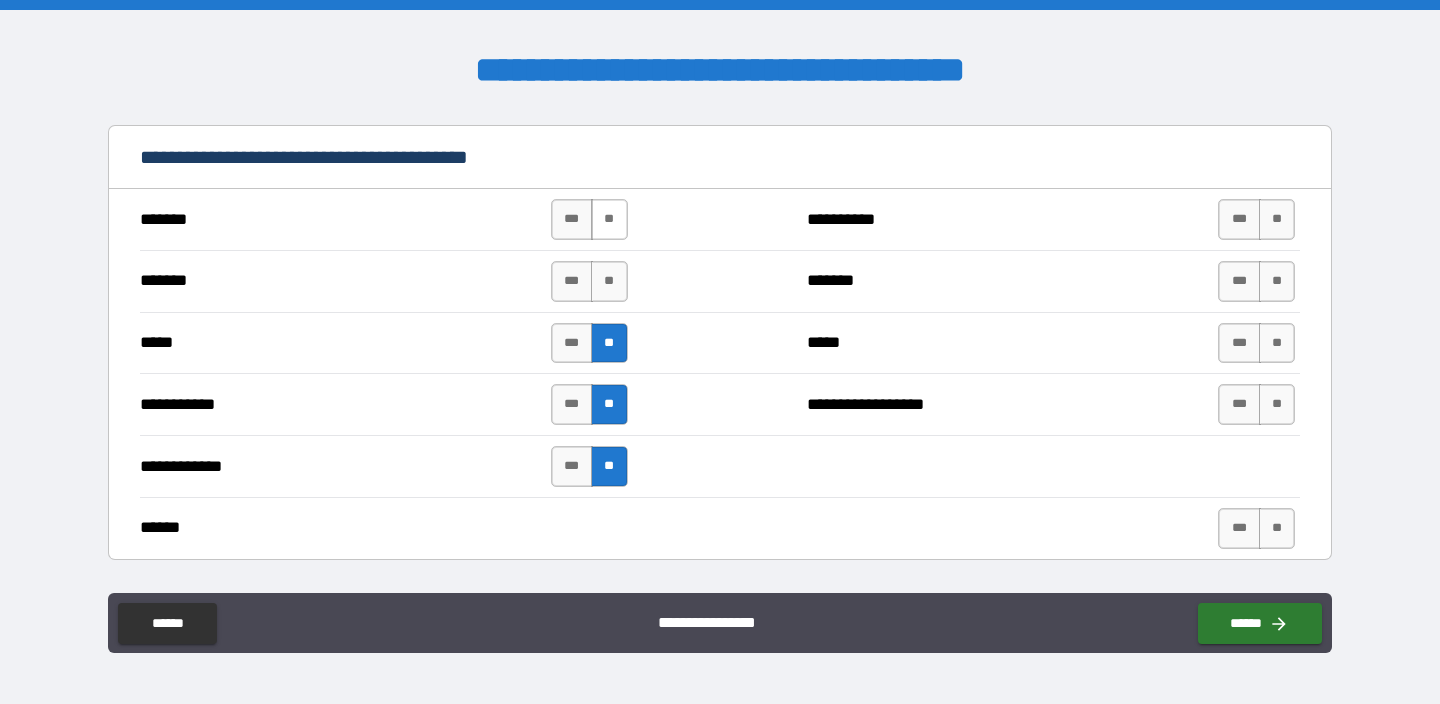 click on "**" at bounding box center (609, 281) 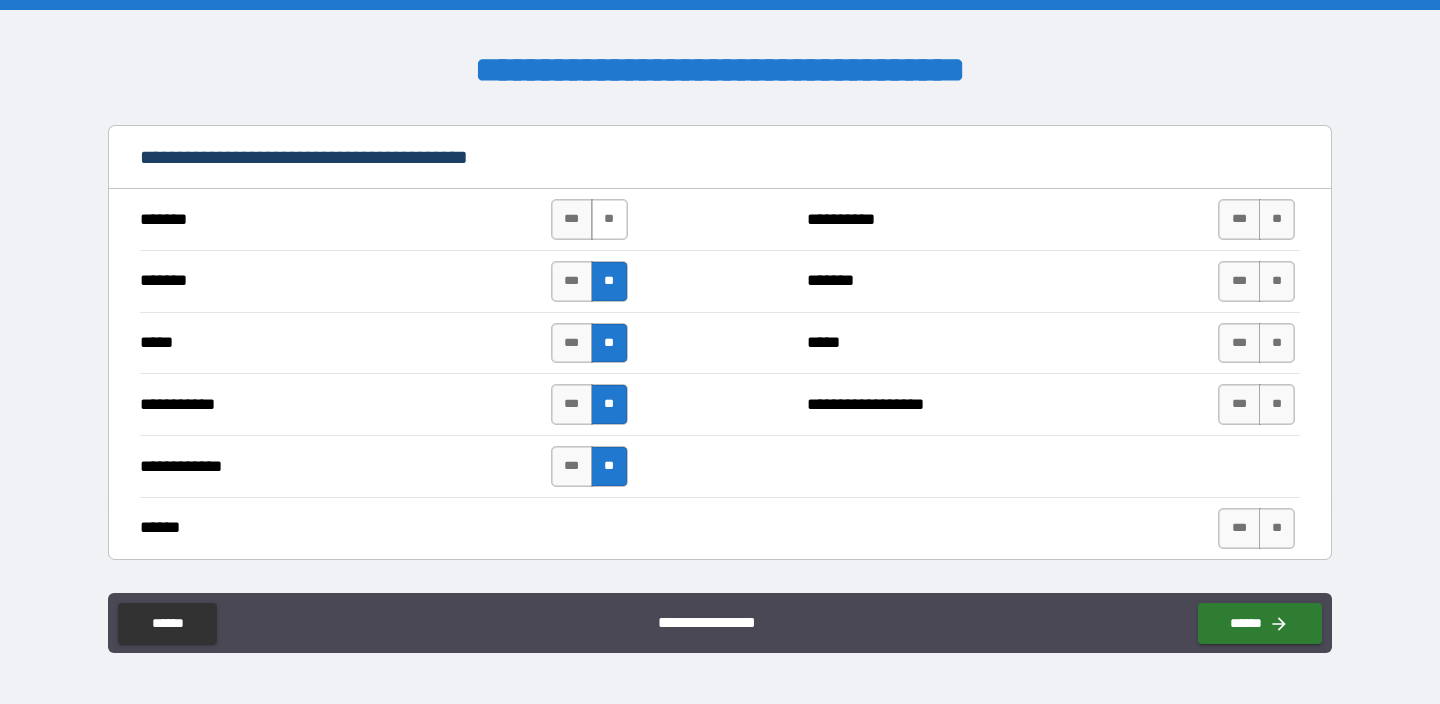 click on "**" at bounding box center [609, 219] 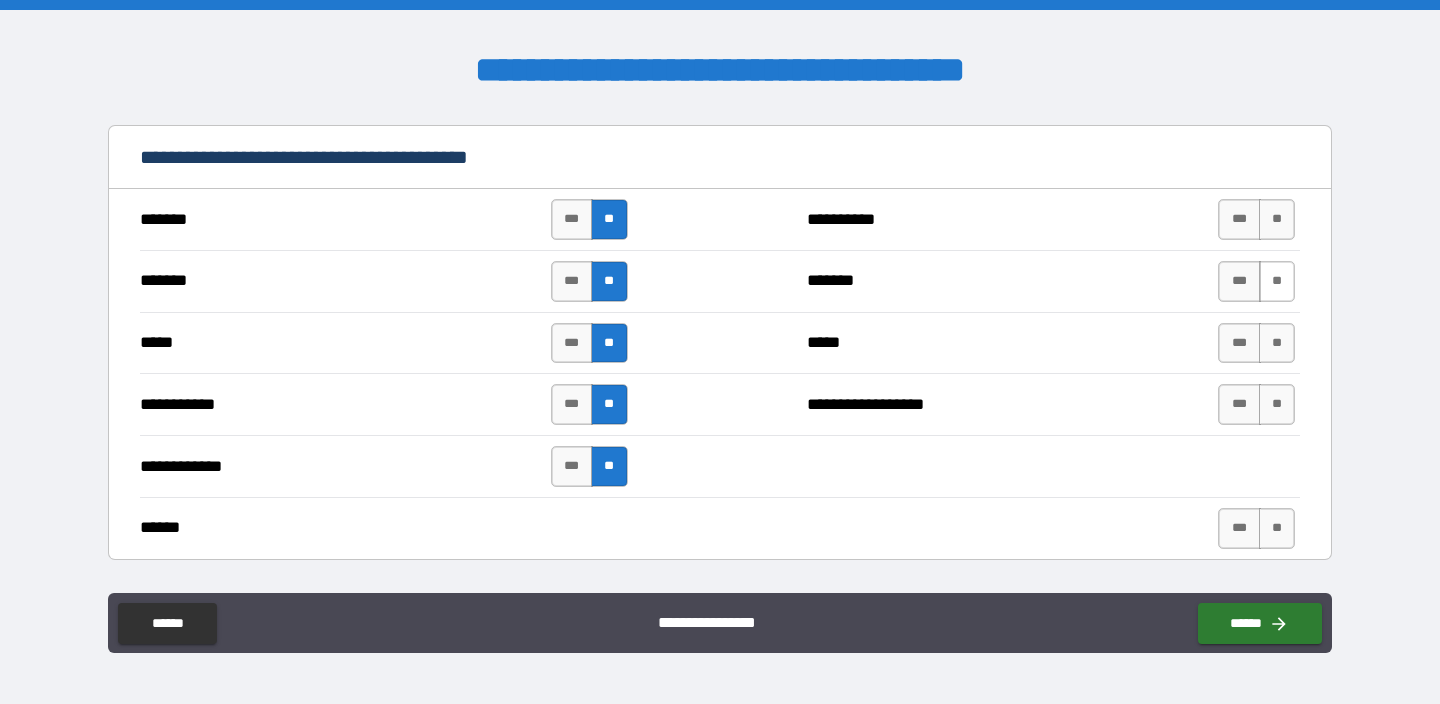 drag, startPoint x: 1258, startPoint y: 228, endPoint x: 1258, endPoint y: 294, distance: 66 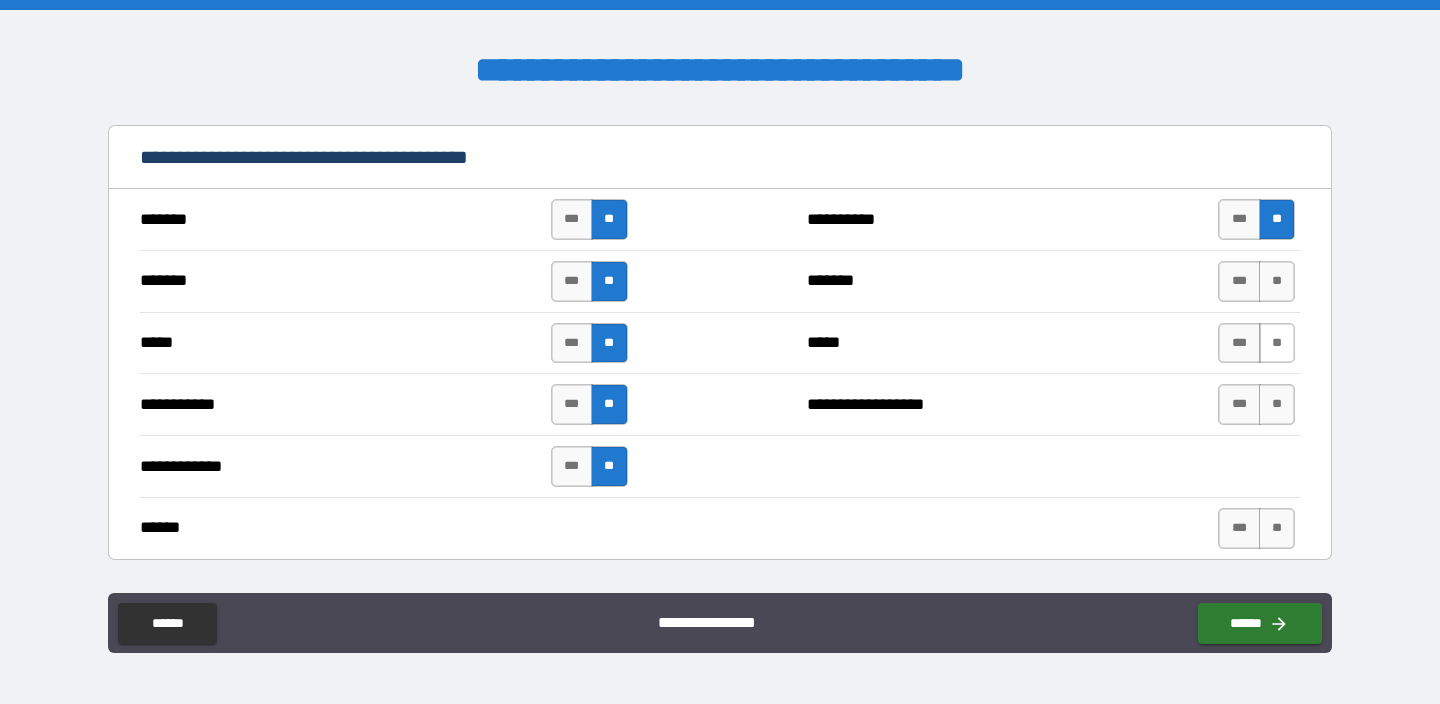 click on "**" at bounding box center (1277, 281) 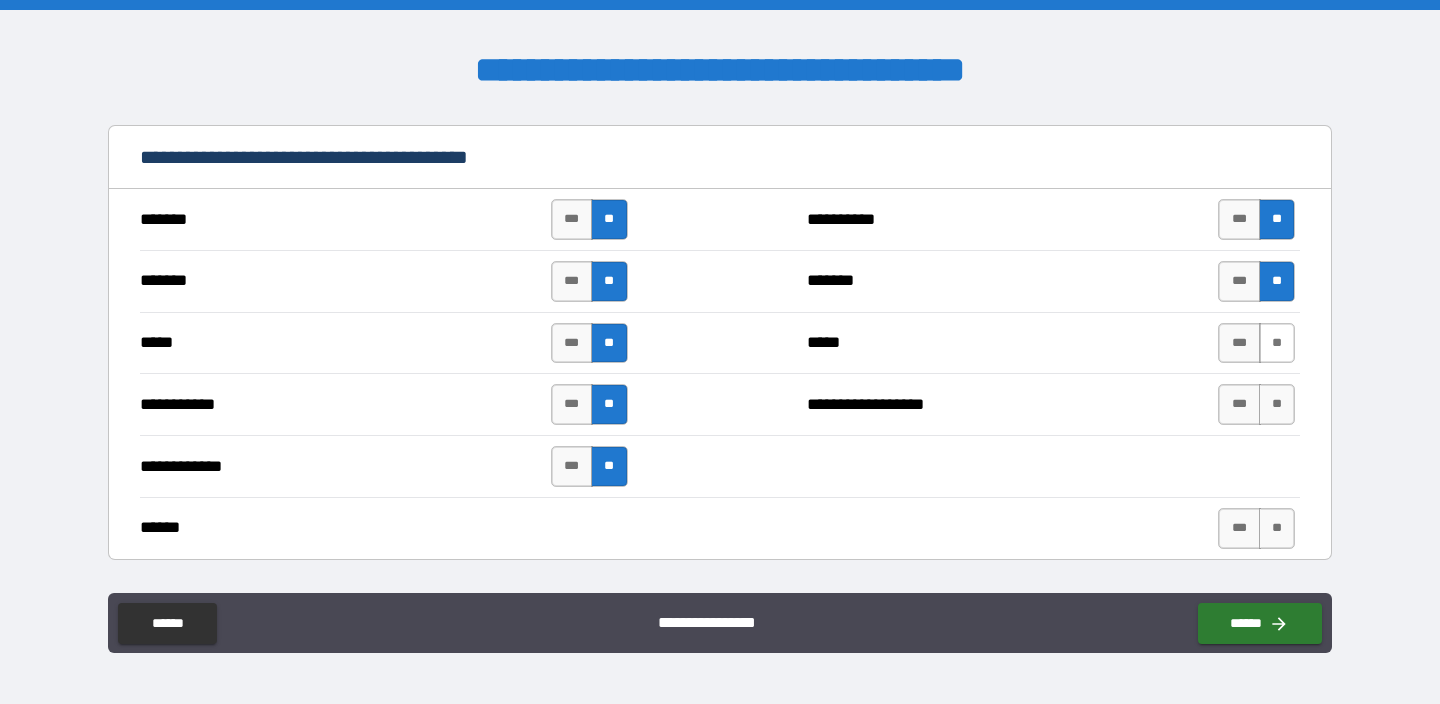 click on "**" at bounding box center [1277, 343] 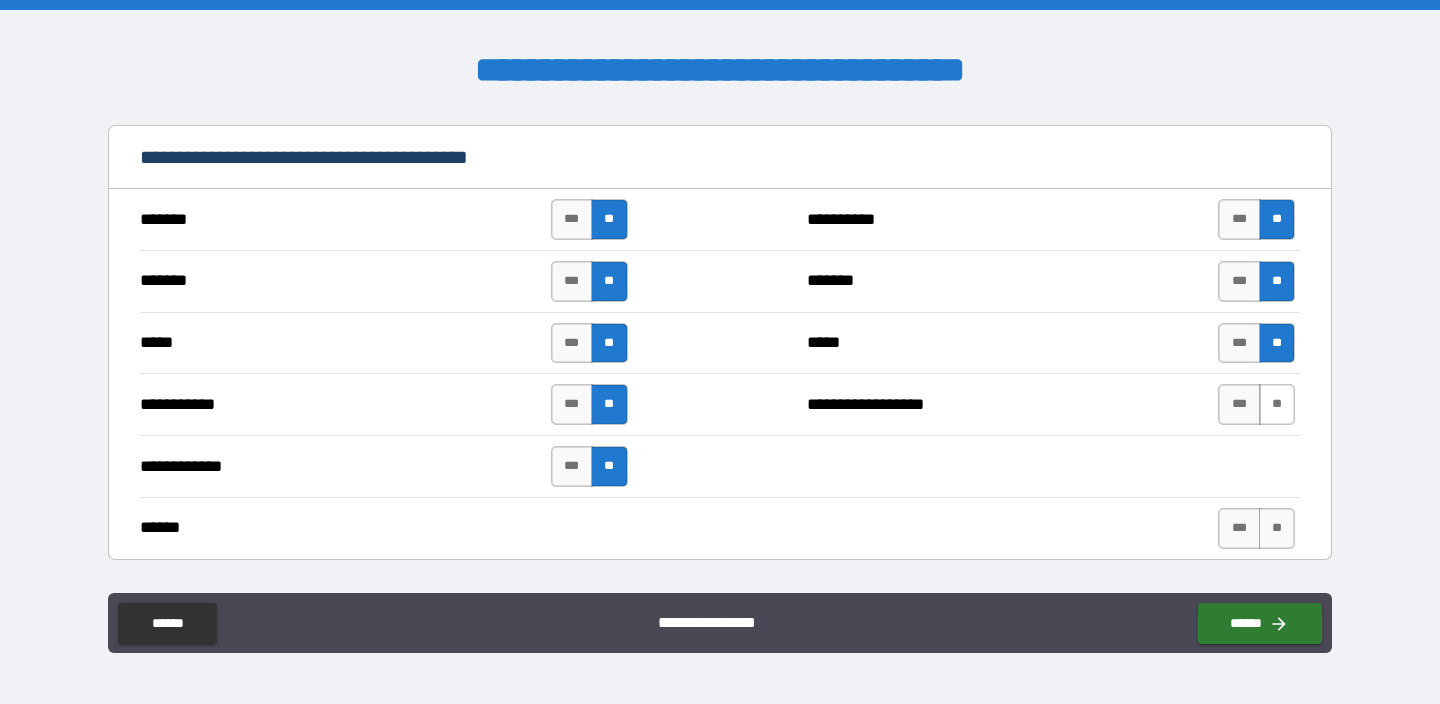 click on "**" at bounding box center (1277, 404) 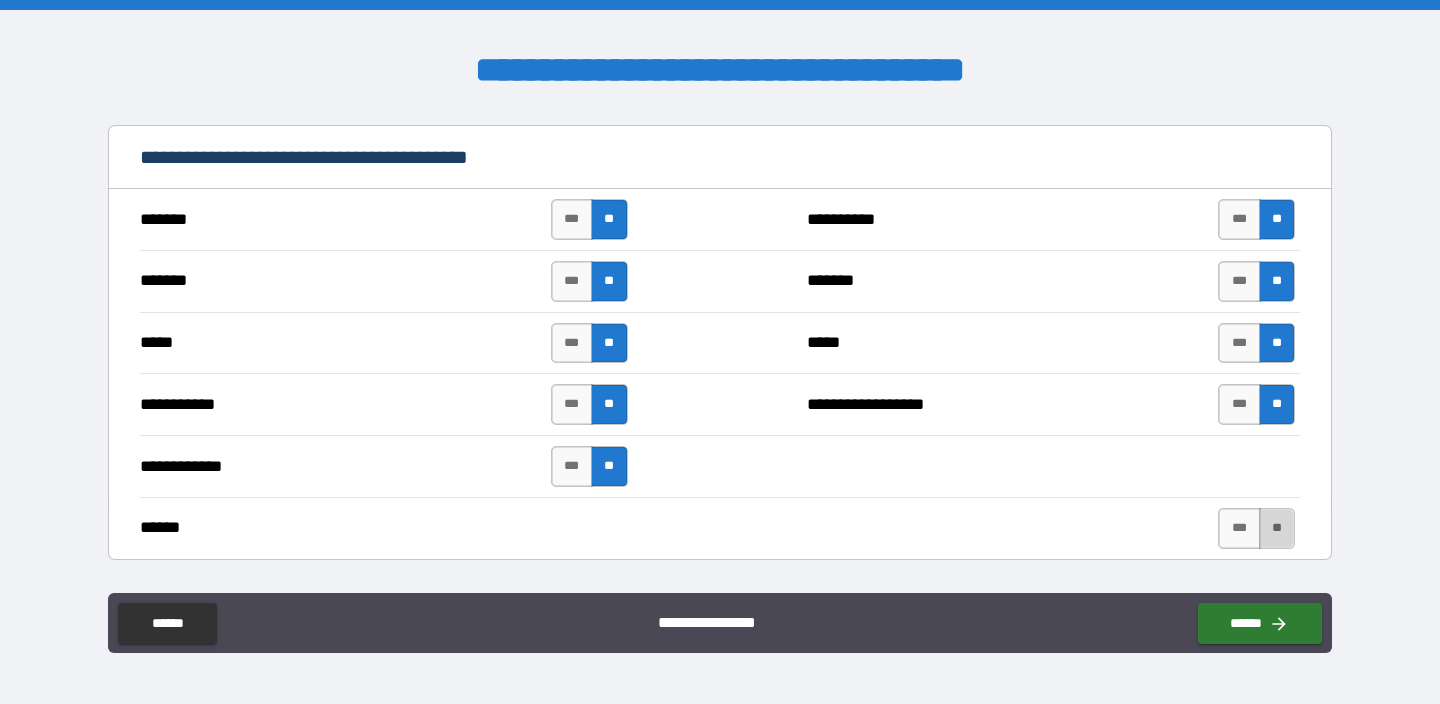 click on "**" at bounding box center (1277, 528) 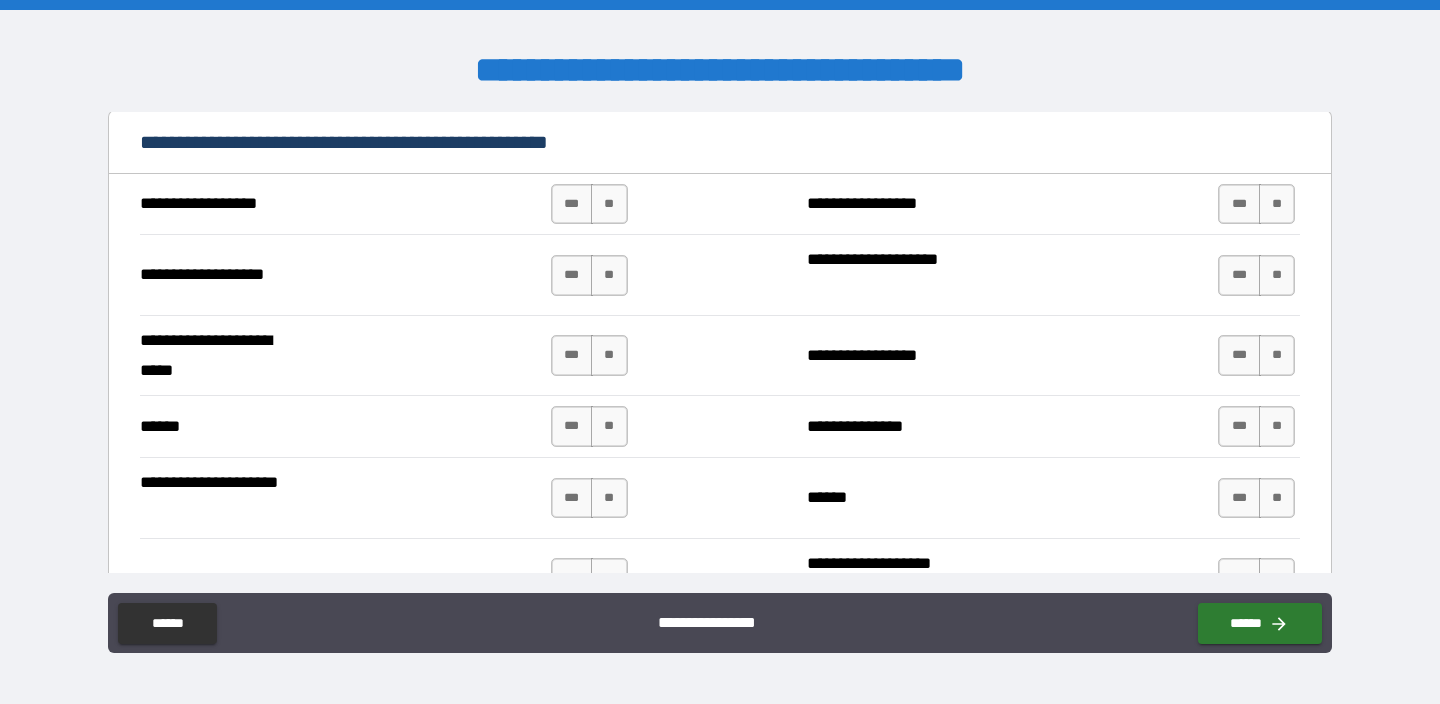 scroll, scrollTop: 2301, scrollLeft: 0, axis: vertical 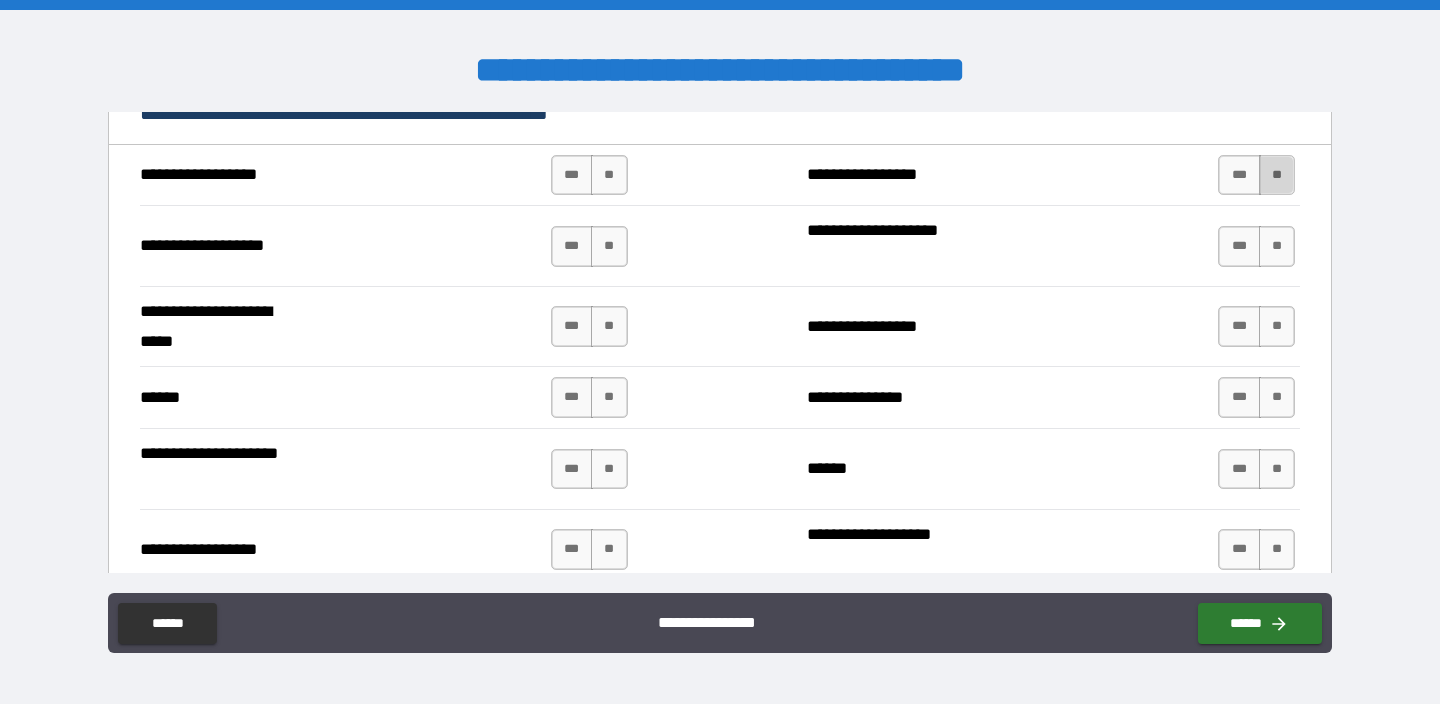 click on "**" at bounding box center [1277, 175] 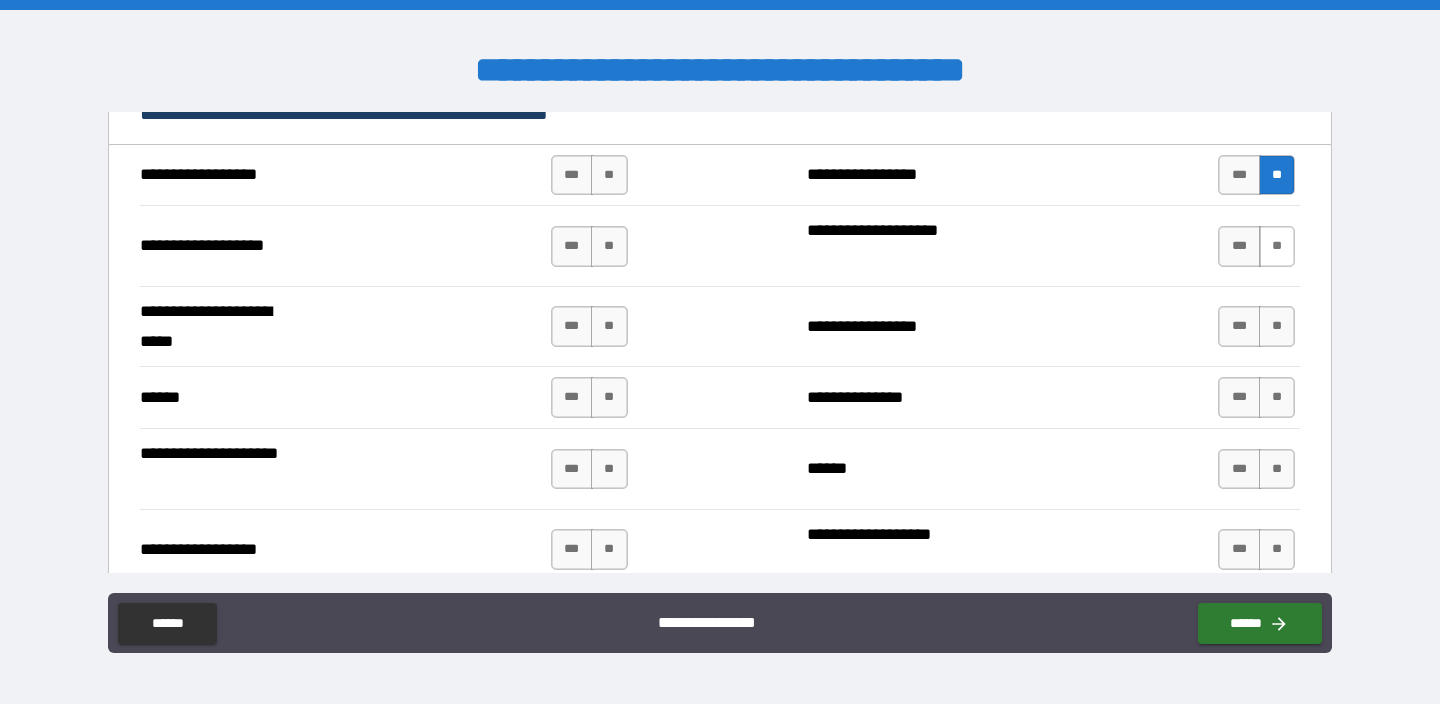 click on "**" at bounding box center [1277, 246] 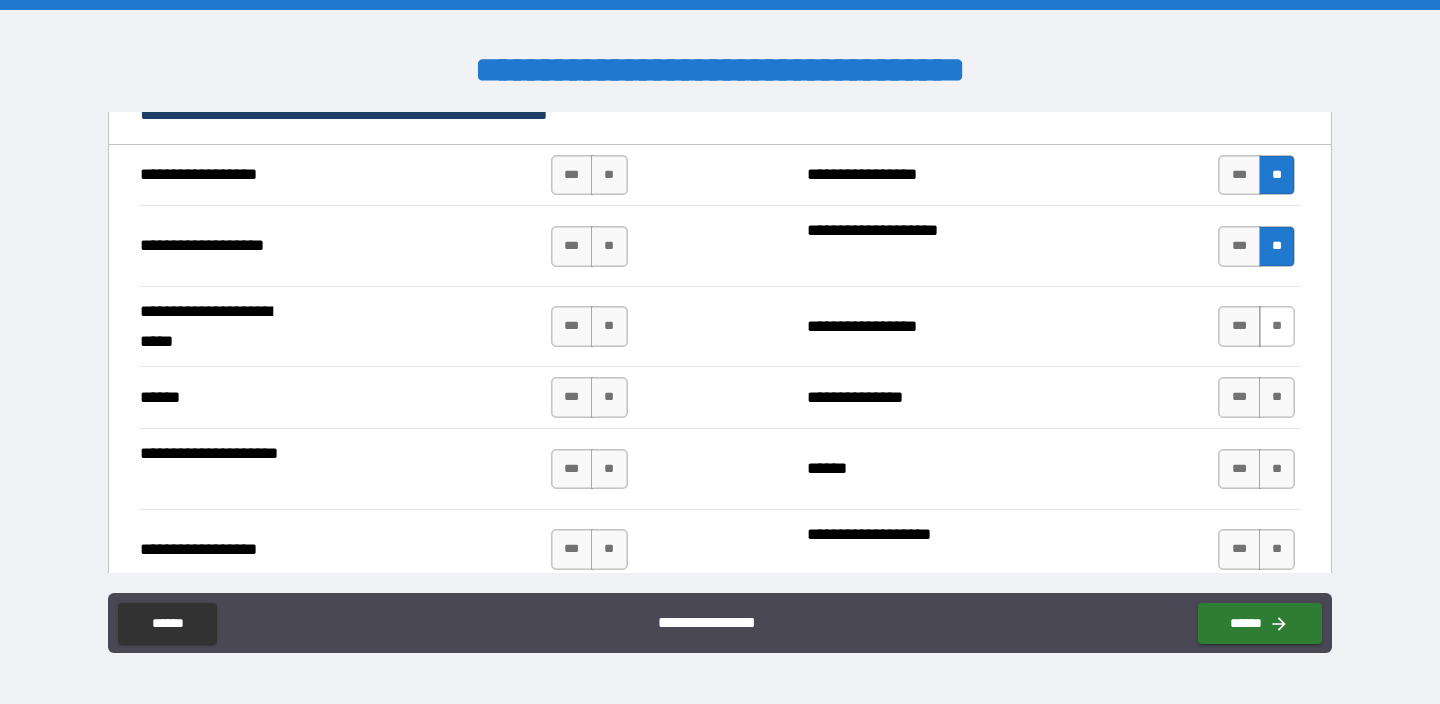 click on "**" at bounding box center (1277, 326) 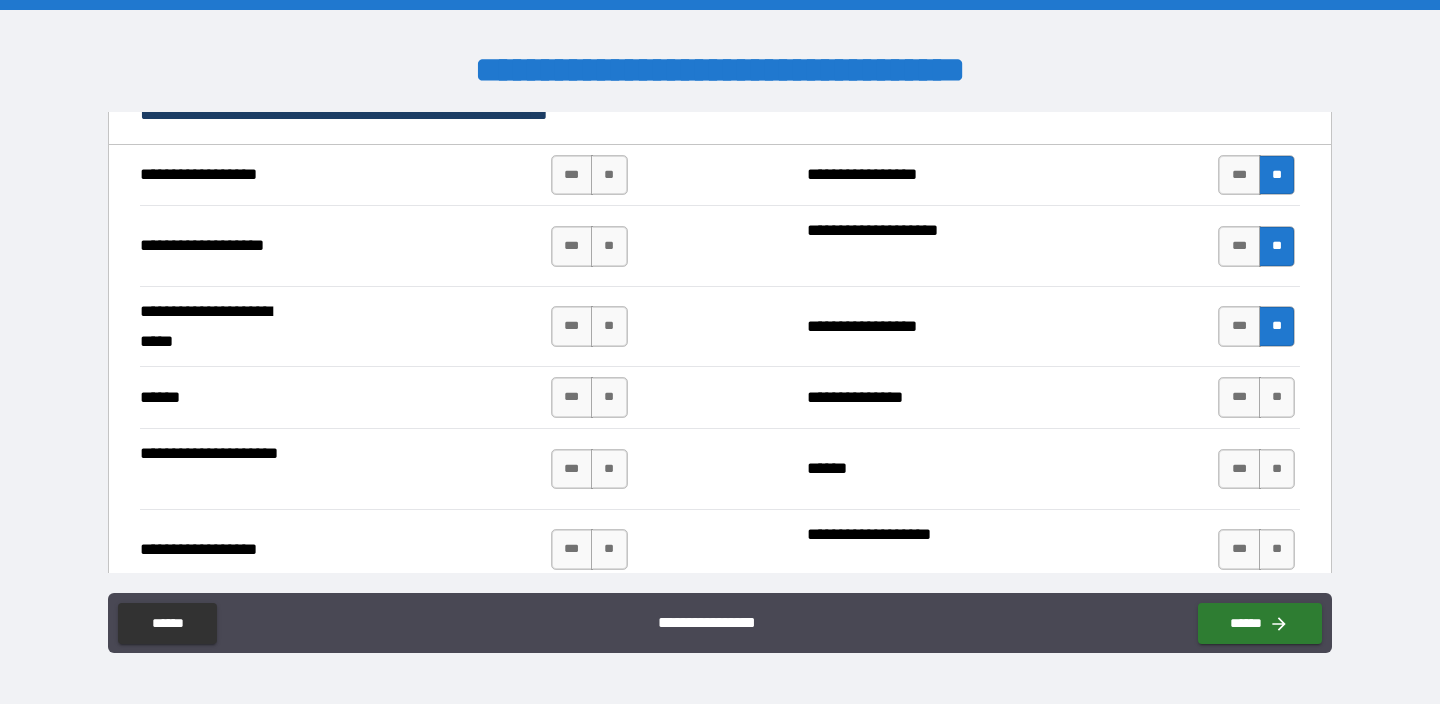 click on "**********" at bounding box center (720, 397) 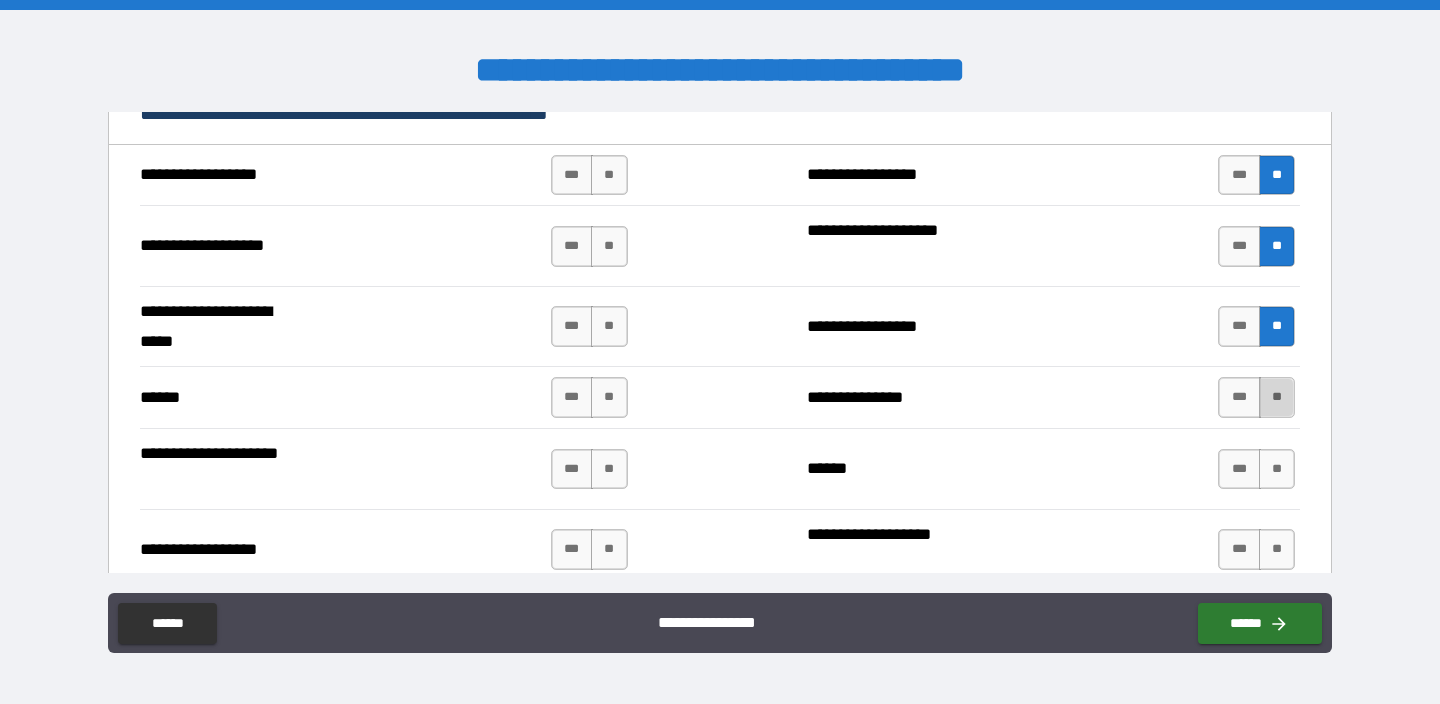 click on "**" at bounding box center [1277, 397] 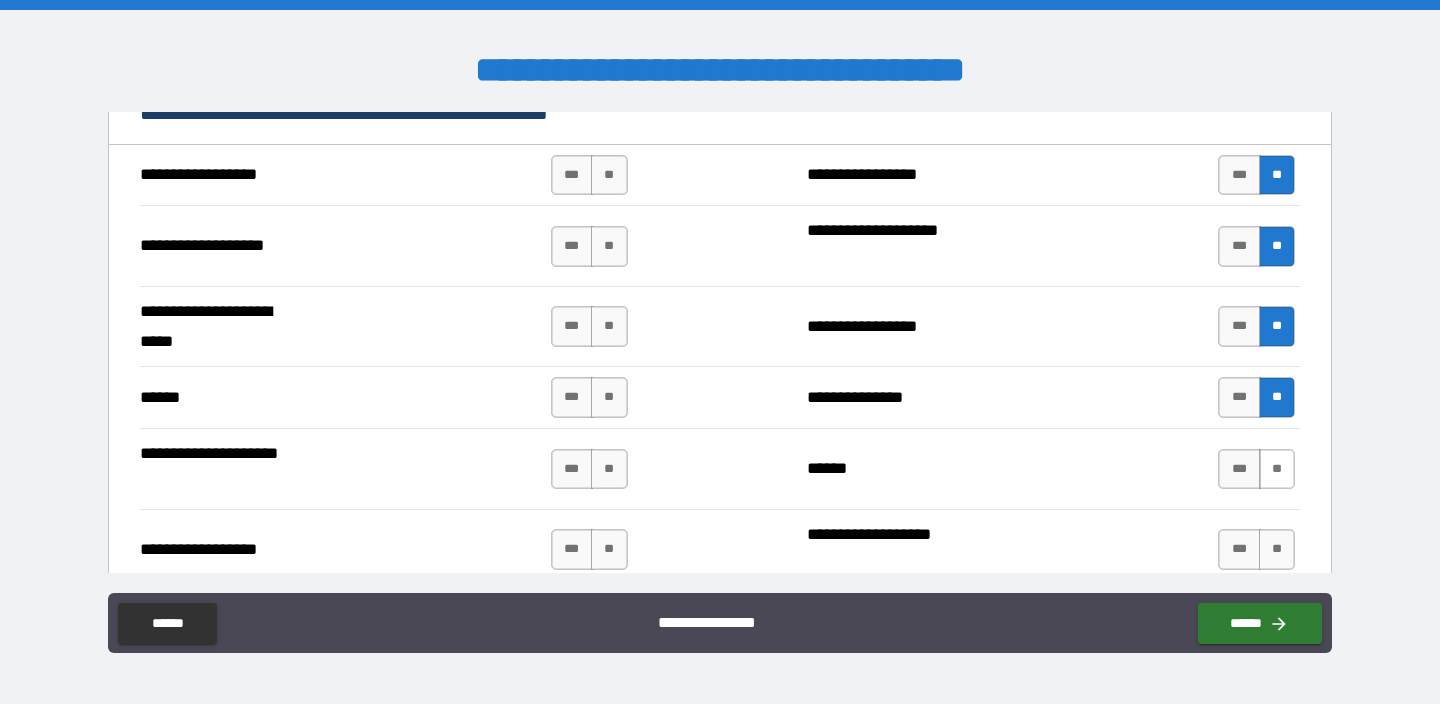 click on "**" at bounding box center (1277, 469) 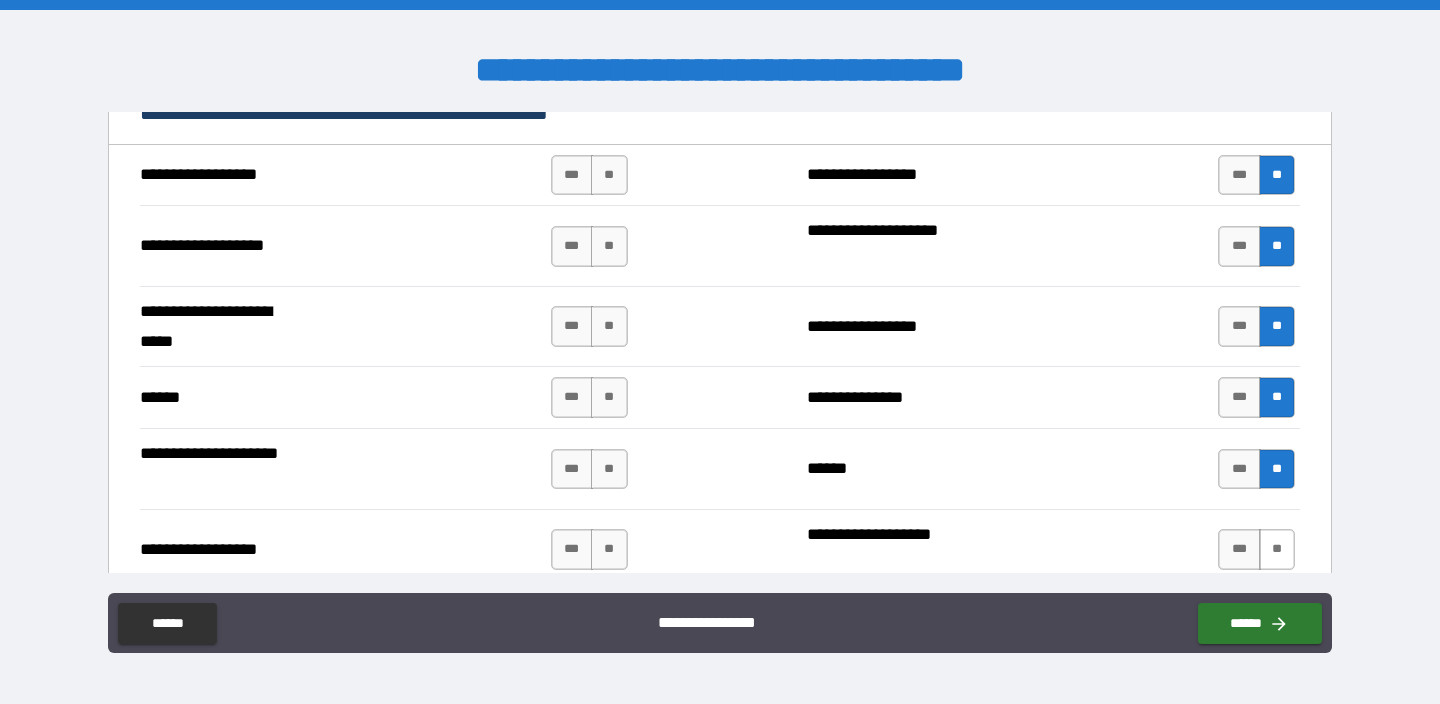 click on "**" at bounding box center (1277, 549) 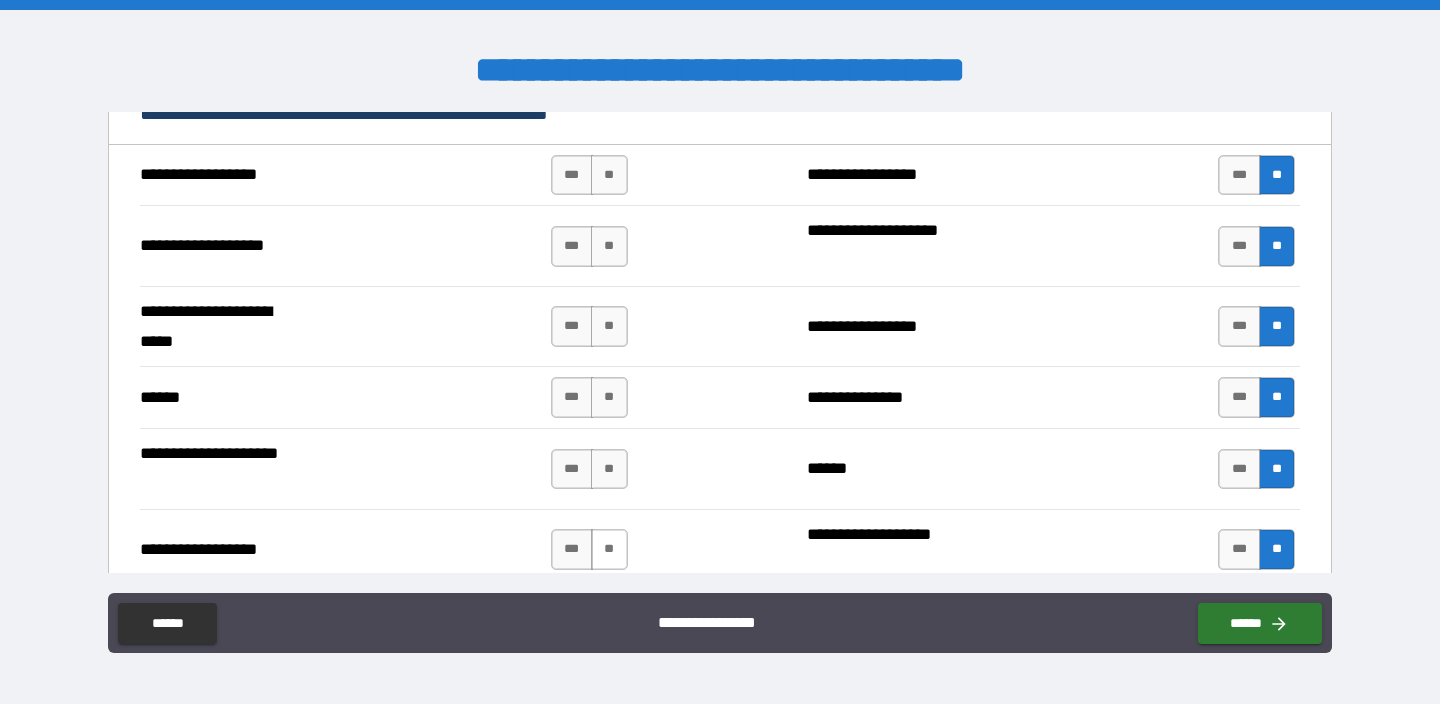 click on "**" at bounding box center (609, 549) 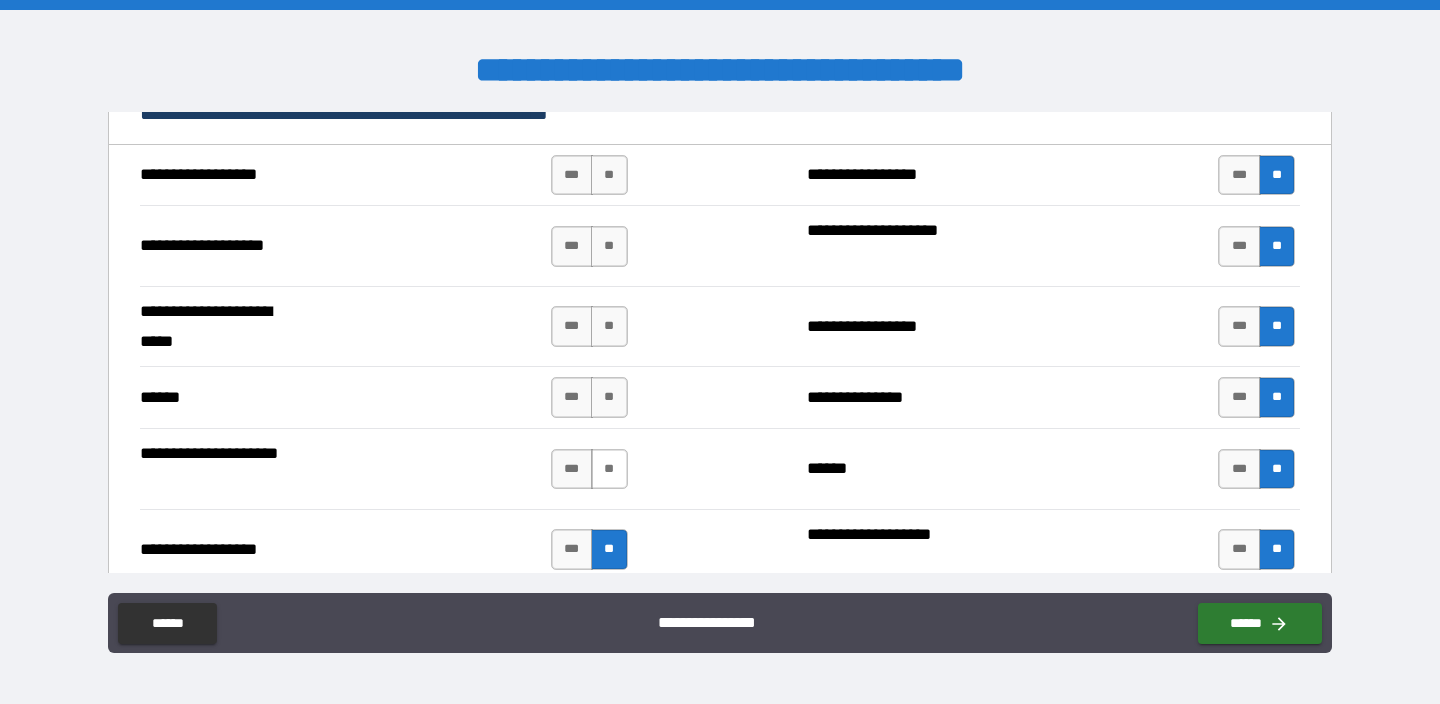 click on "**" at bounding box center [609, 469] 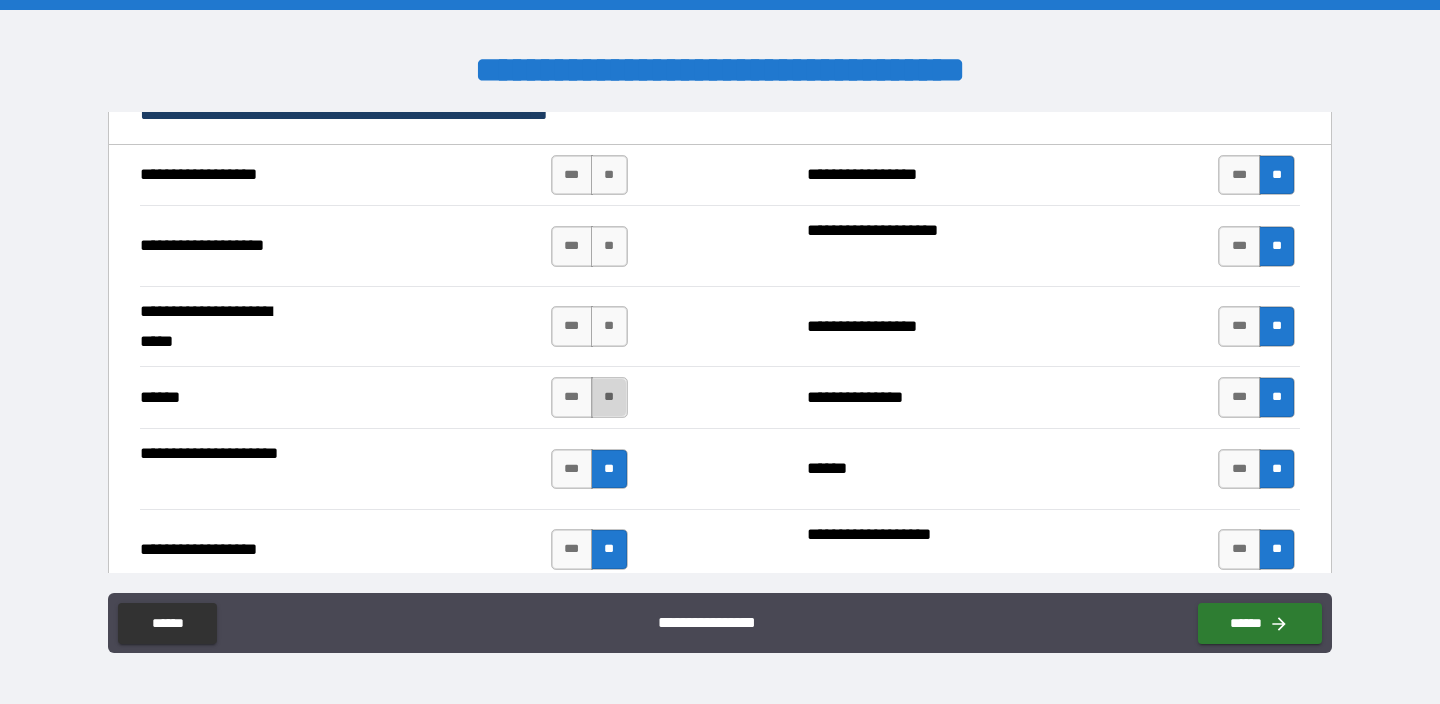 click on "**" at bounding box center [609, 397] 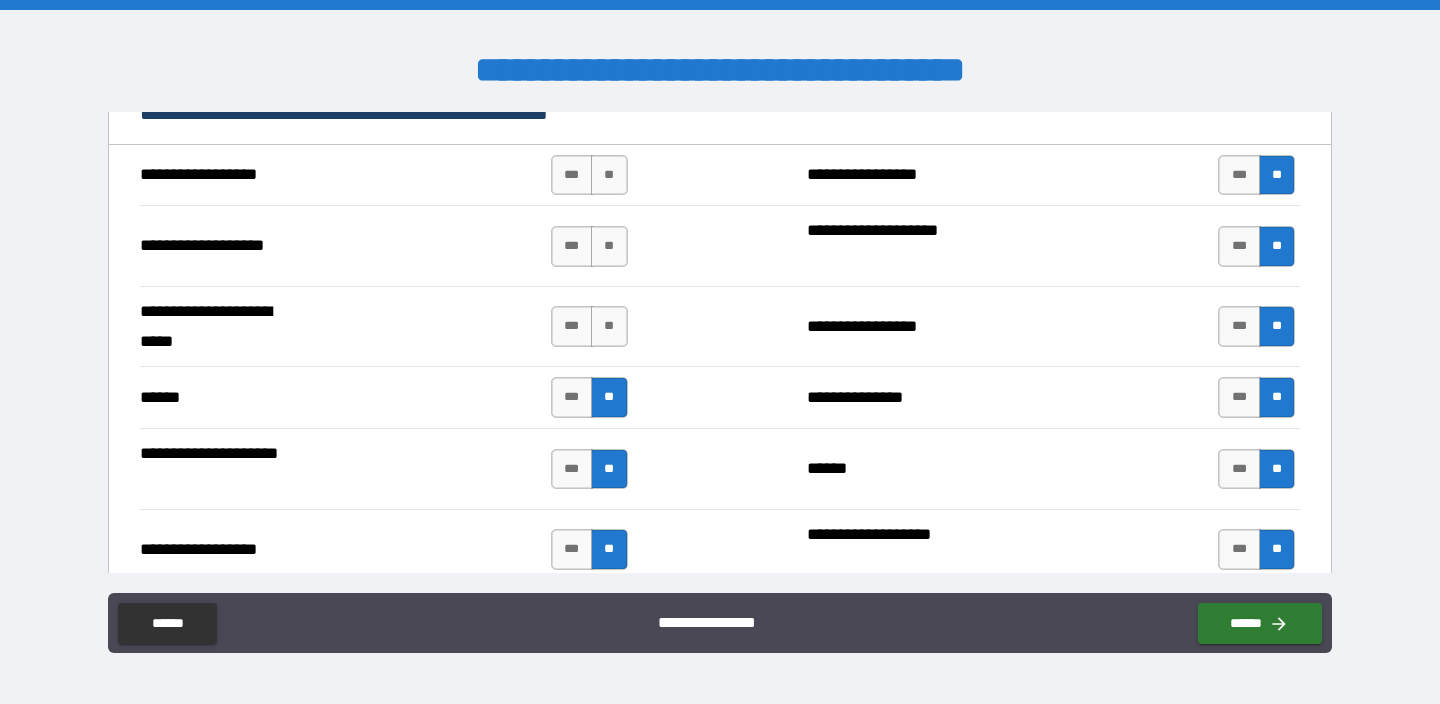 click on "**" at bounding box center [609, 326] 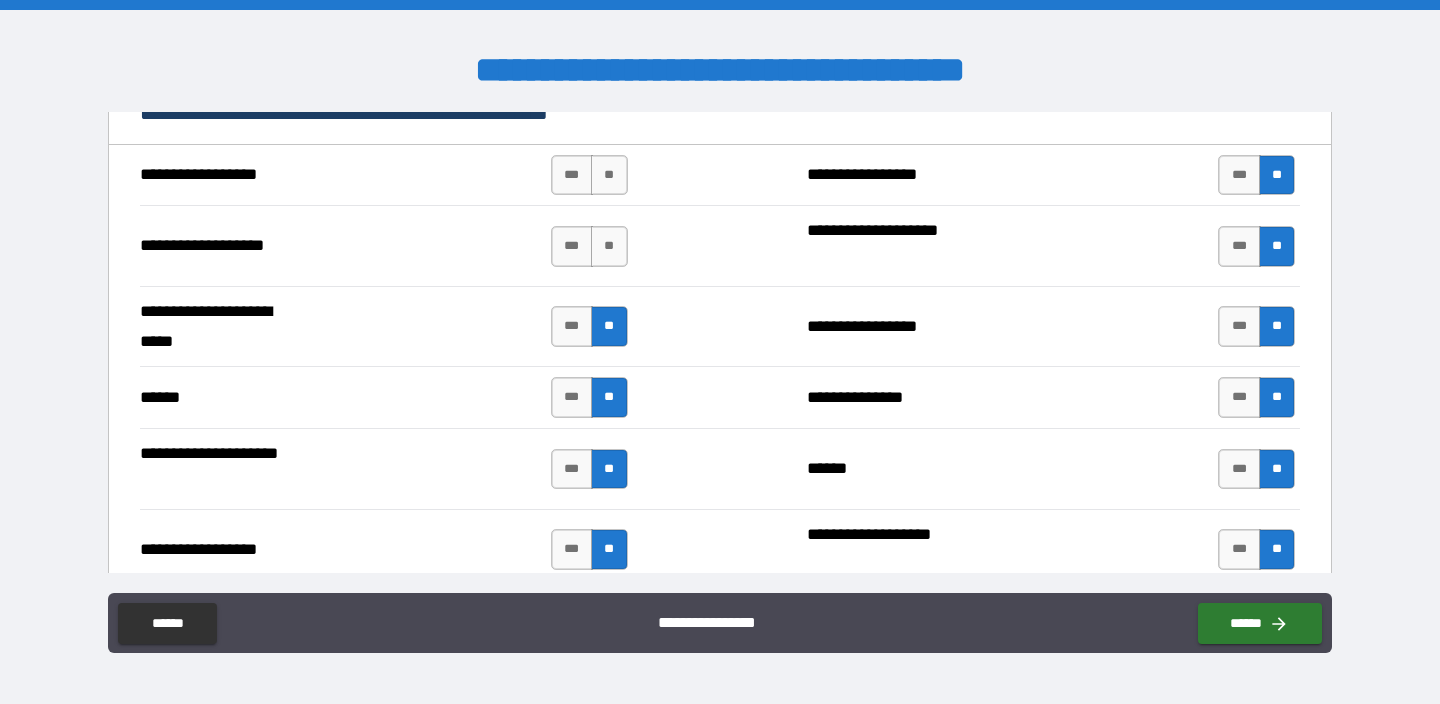 click on "**********" at bounding box center [720, 245] 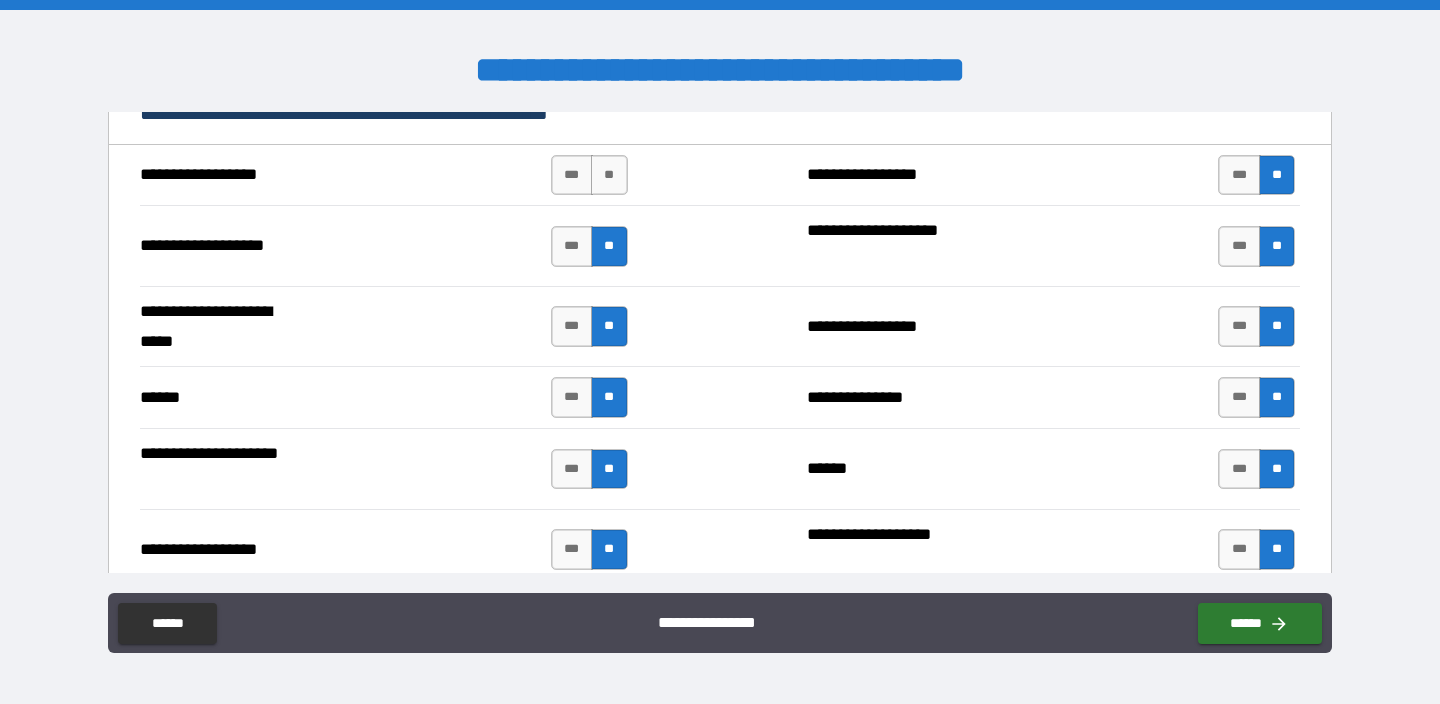 click on "**********" at bounding box center [720, 180] 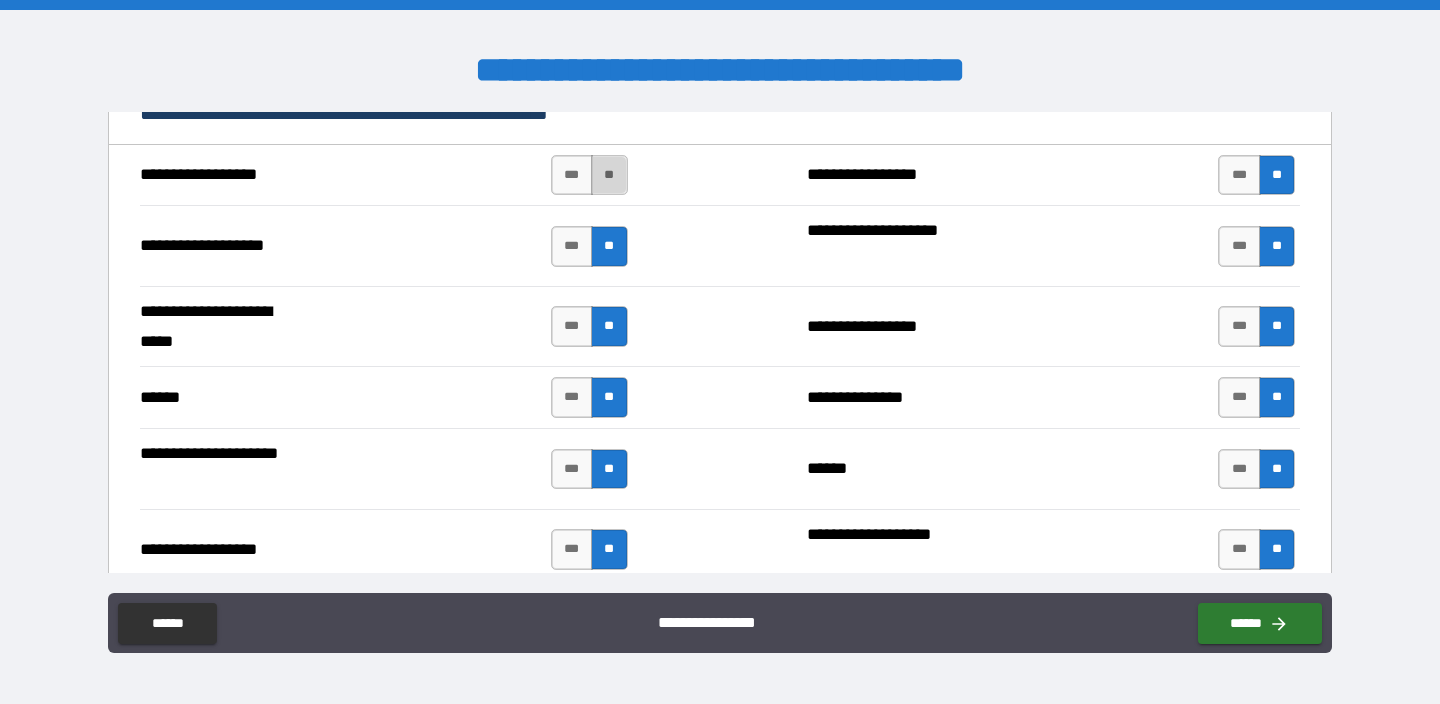 click on "**" at bounding box center (609, 175) 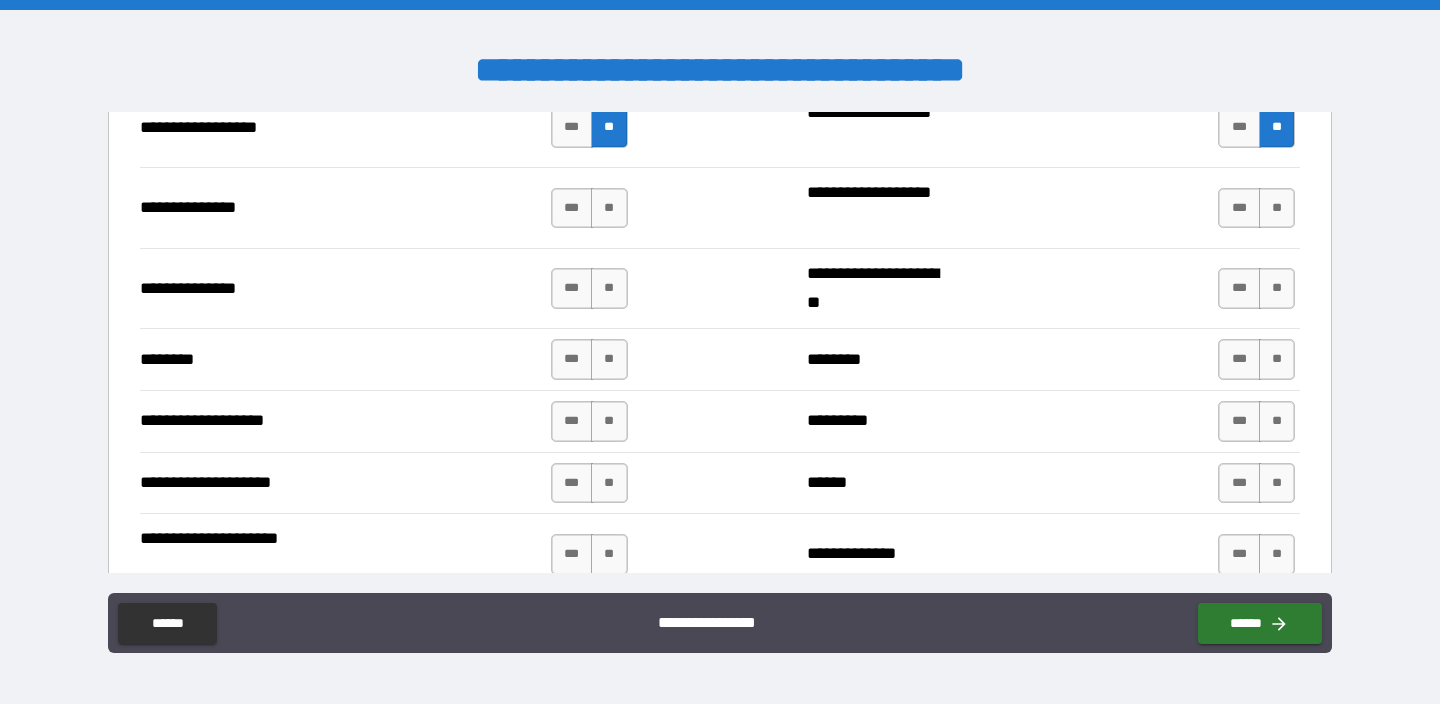 scroll, scrollTop: 2735, scrollLeft: 0, axis: vertical 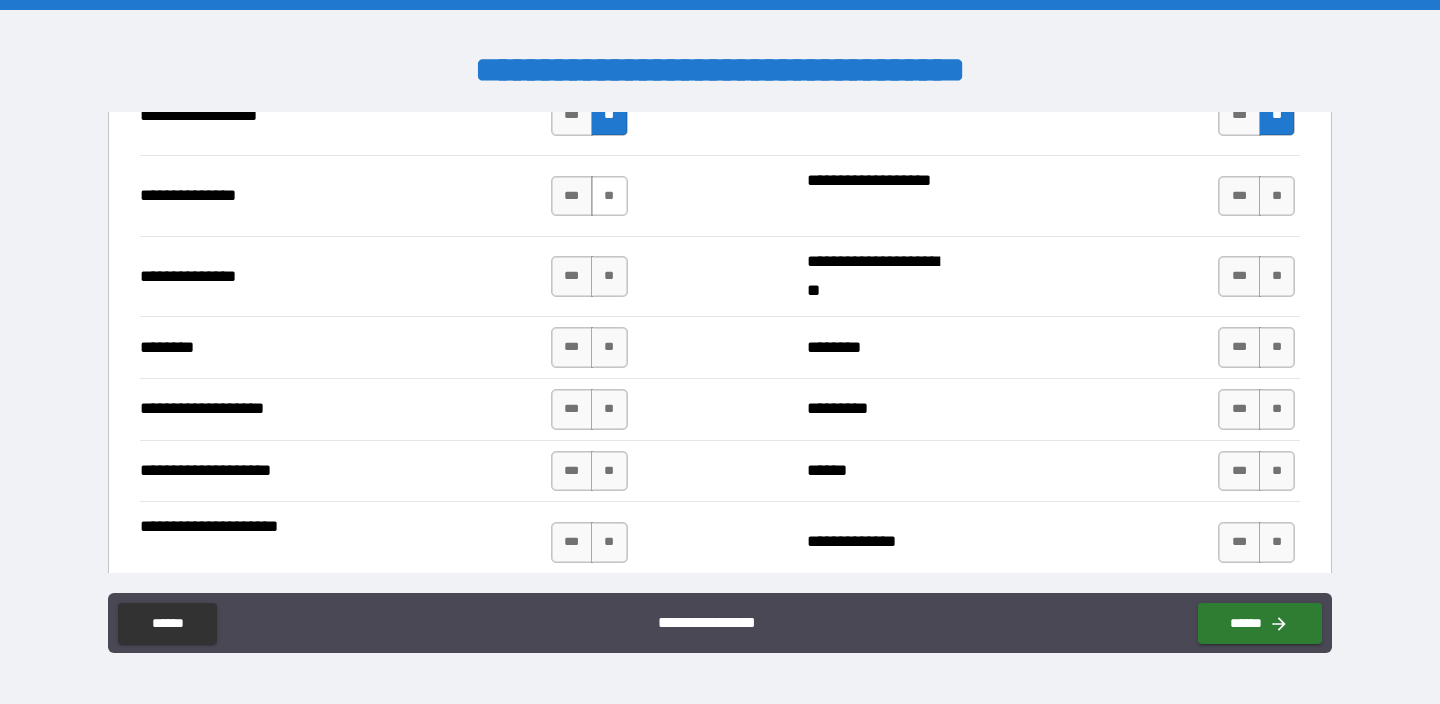 click on "**" at bounding box center (609, 196) 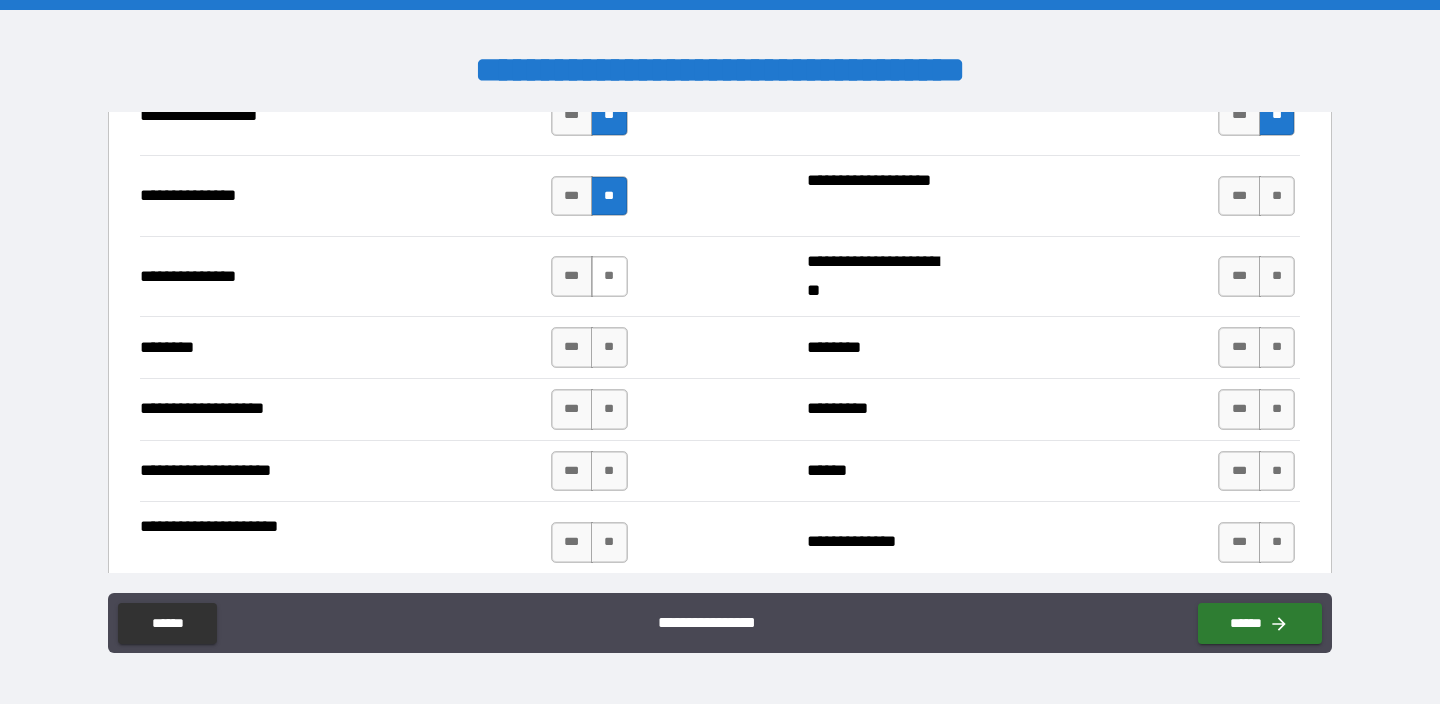 click on "**" at bounding box center (609, 276) 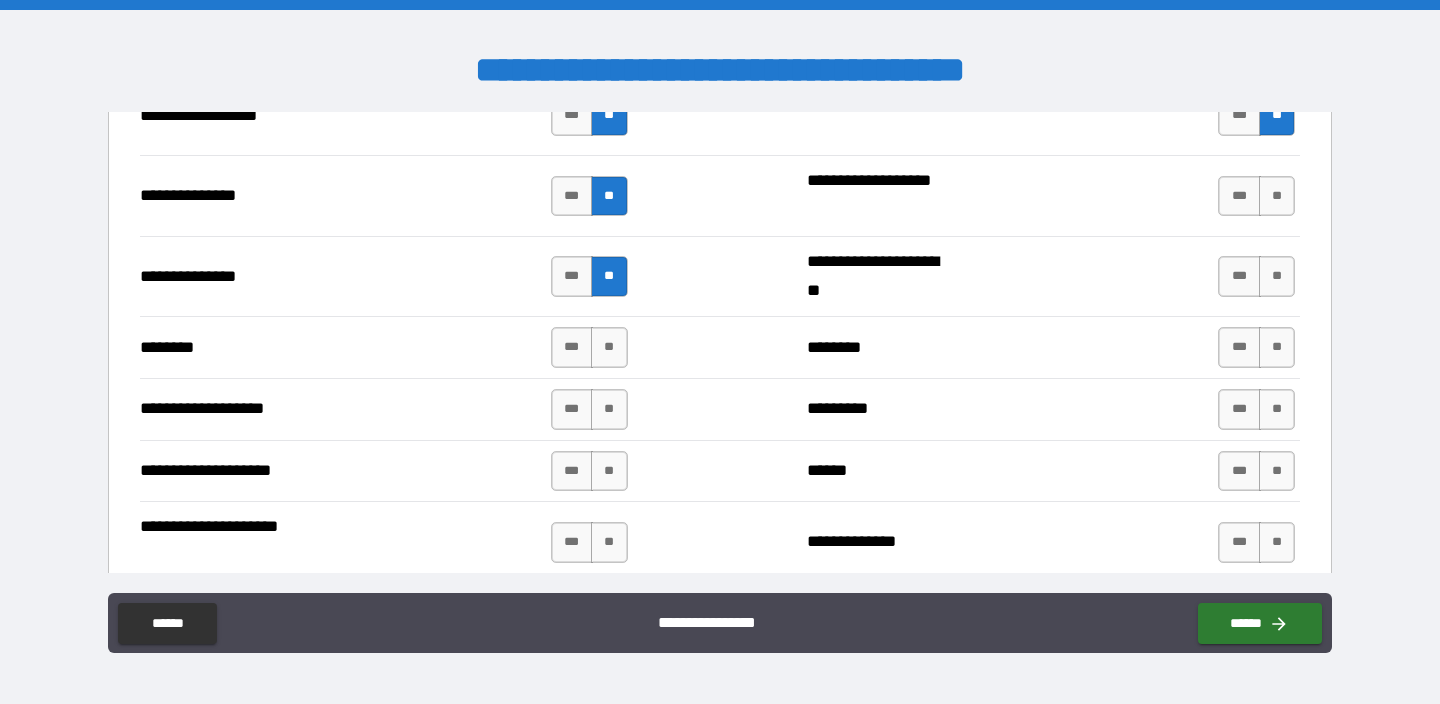 click on "**" at bounding box center (609, 347) 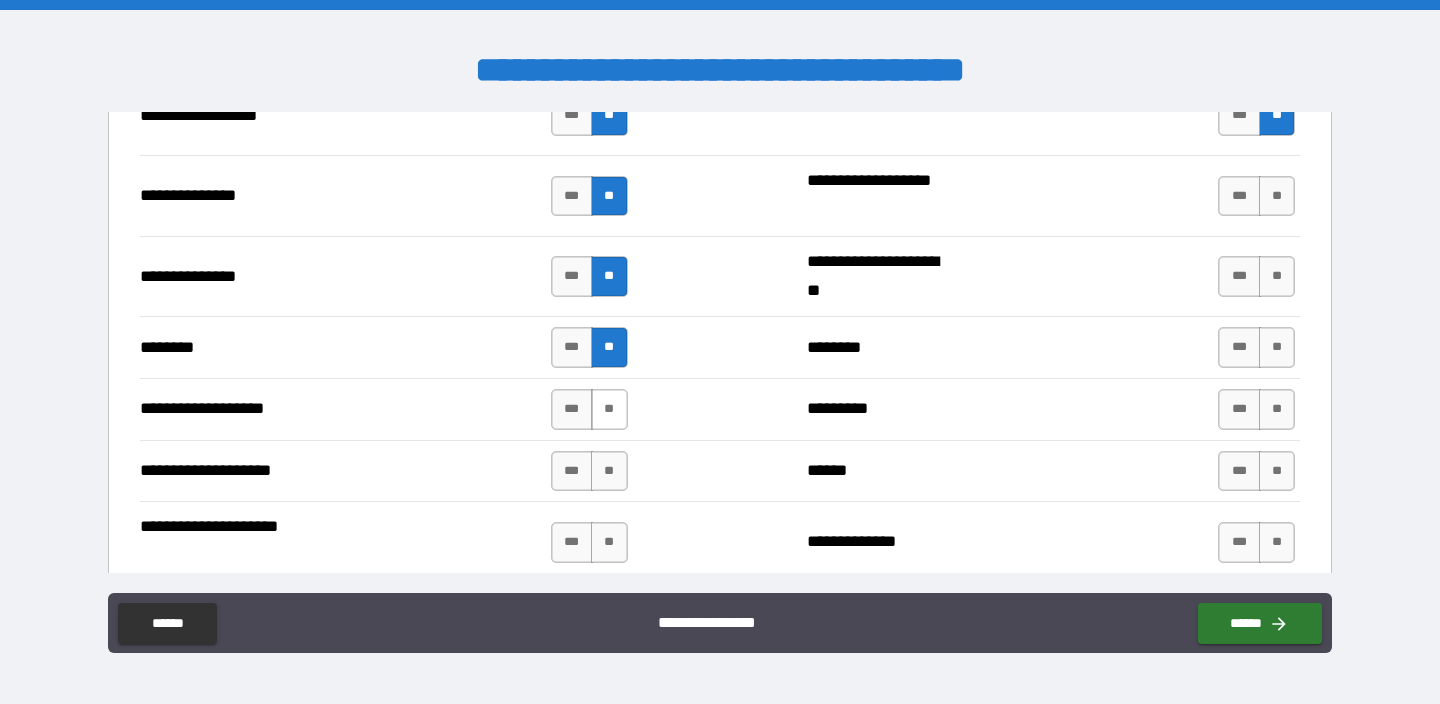 click on "**" at bounding box center [609, 409] 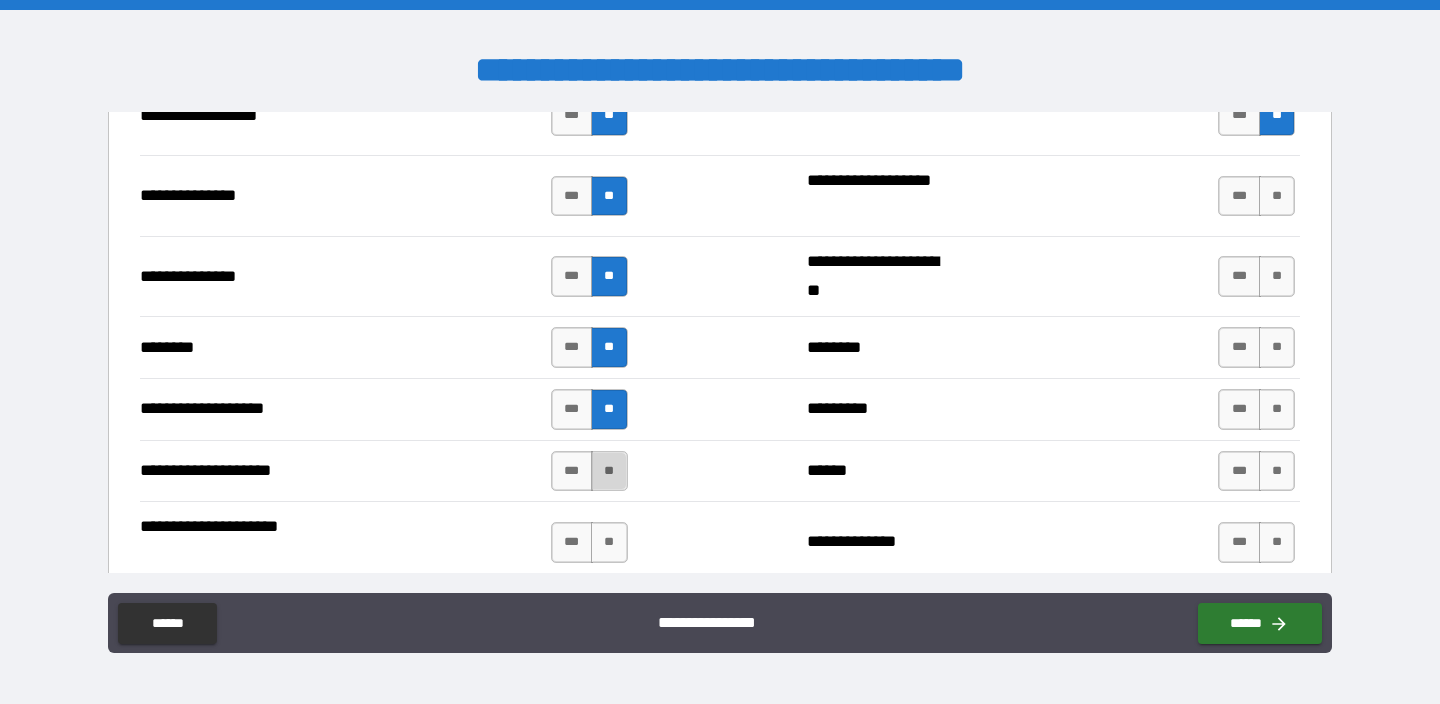 click on "**" at bounding box center (609, 471) 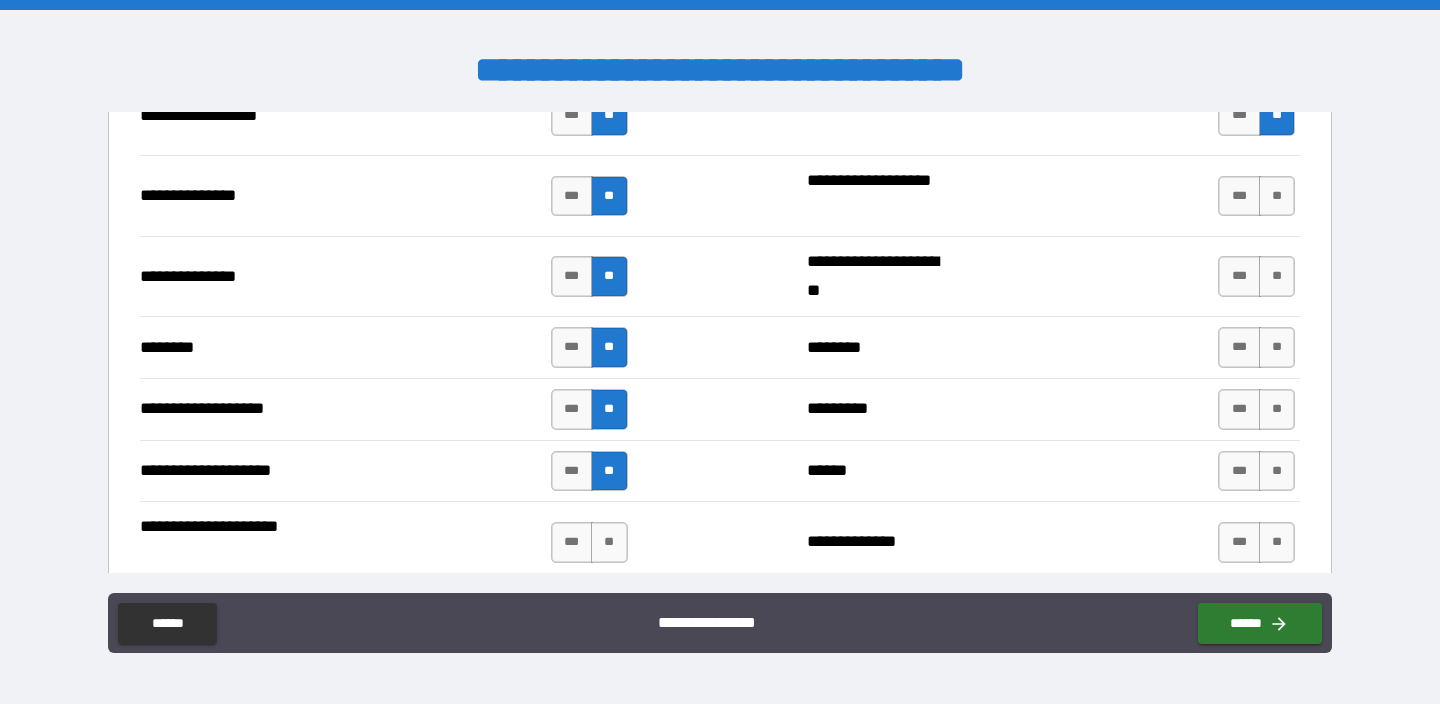 click on "*** **" at bounding box center [592, 542] 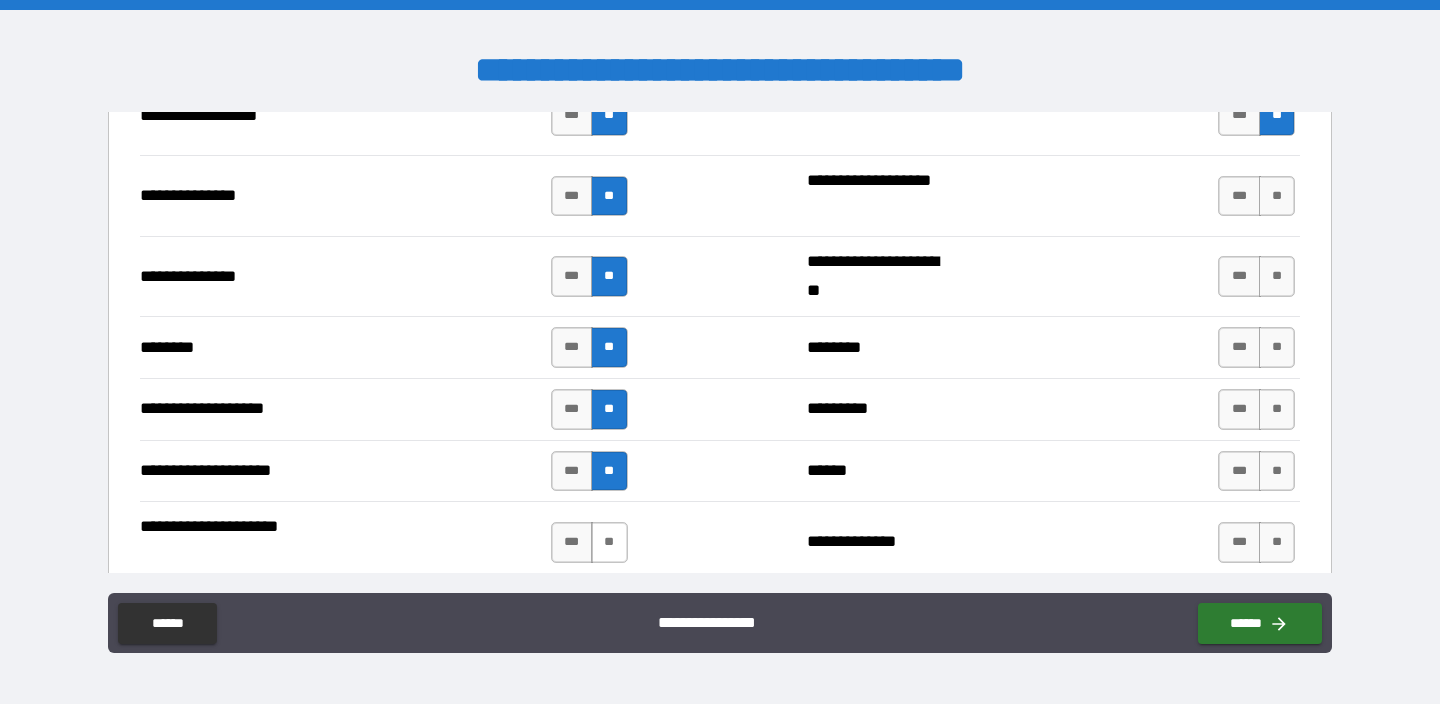 click on "**" at bounding box center [609, 542] 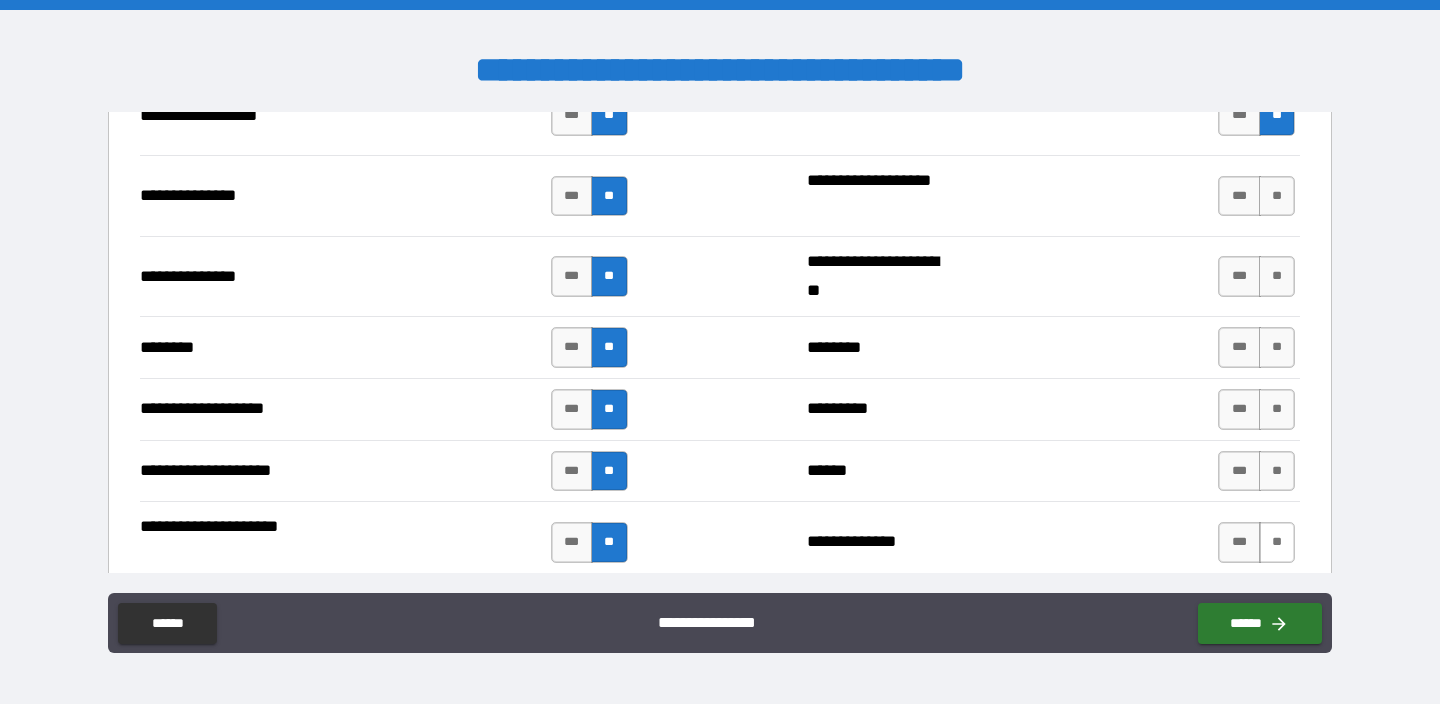 click on "**" at bounding box center (1277, 542) 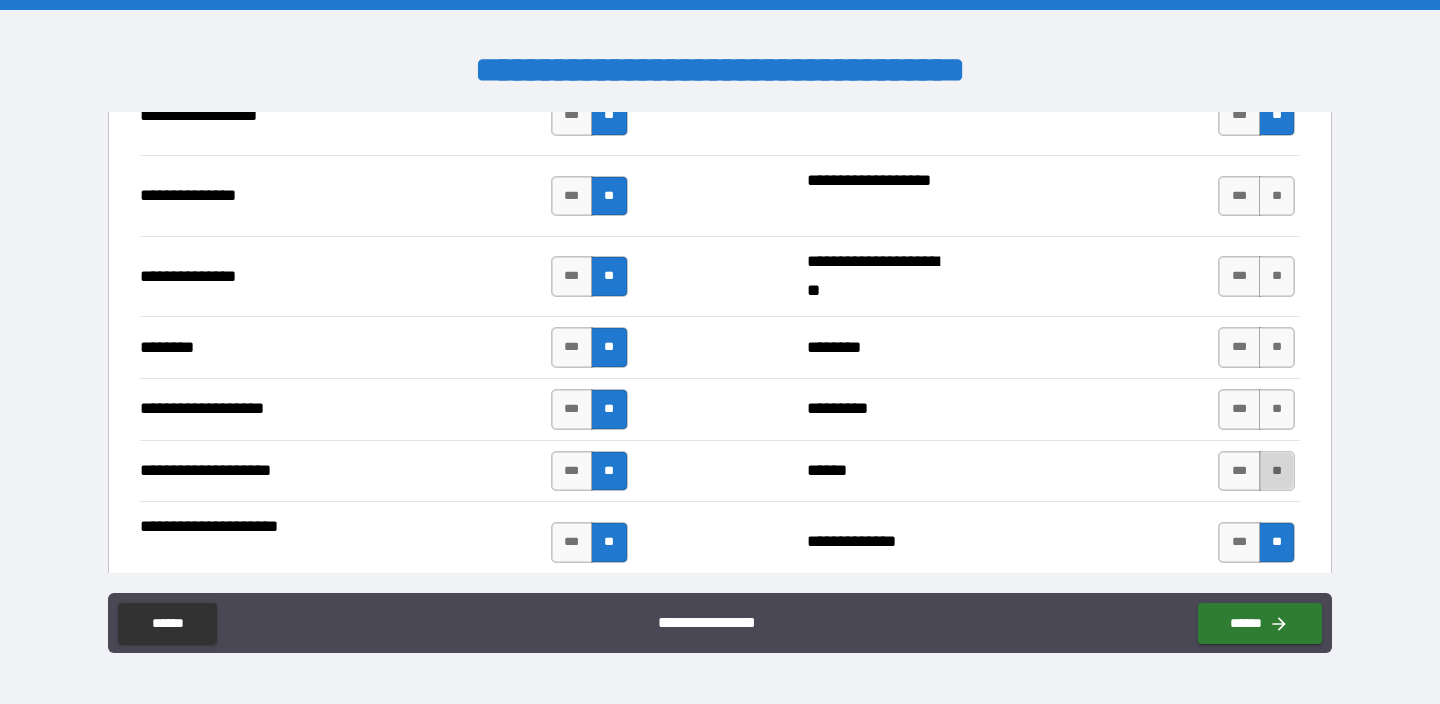 click on "**" at bounding box center [1277, 471] 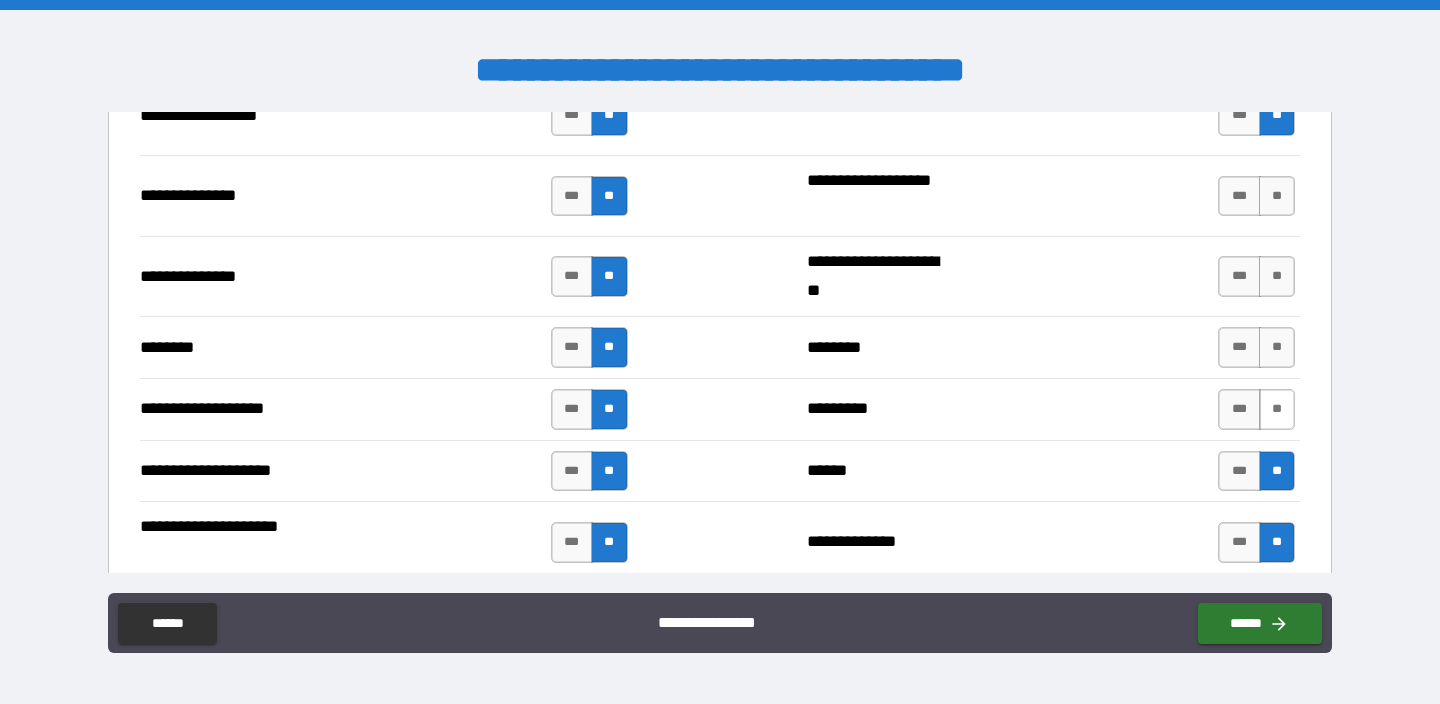 click on "**" at bounding box center [1277, 409] 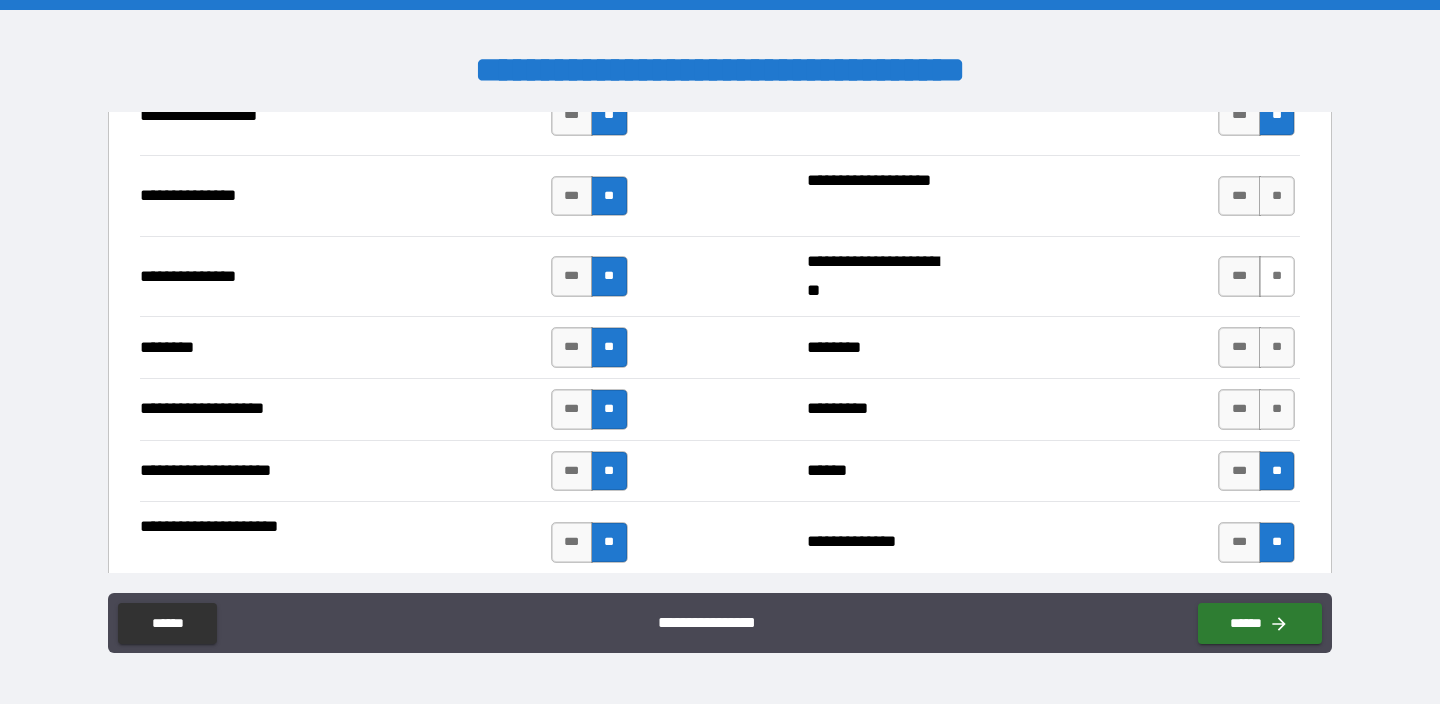 click on "**" at bounding box center (1277, 347) 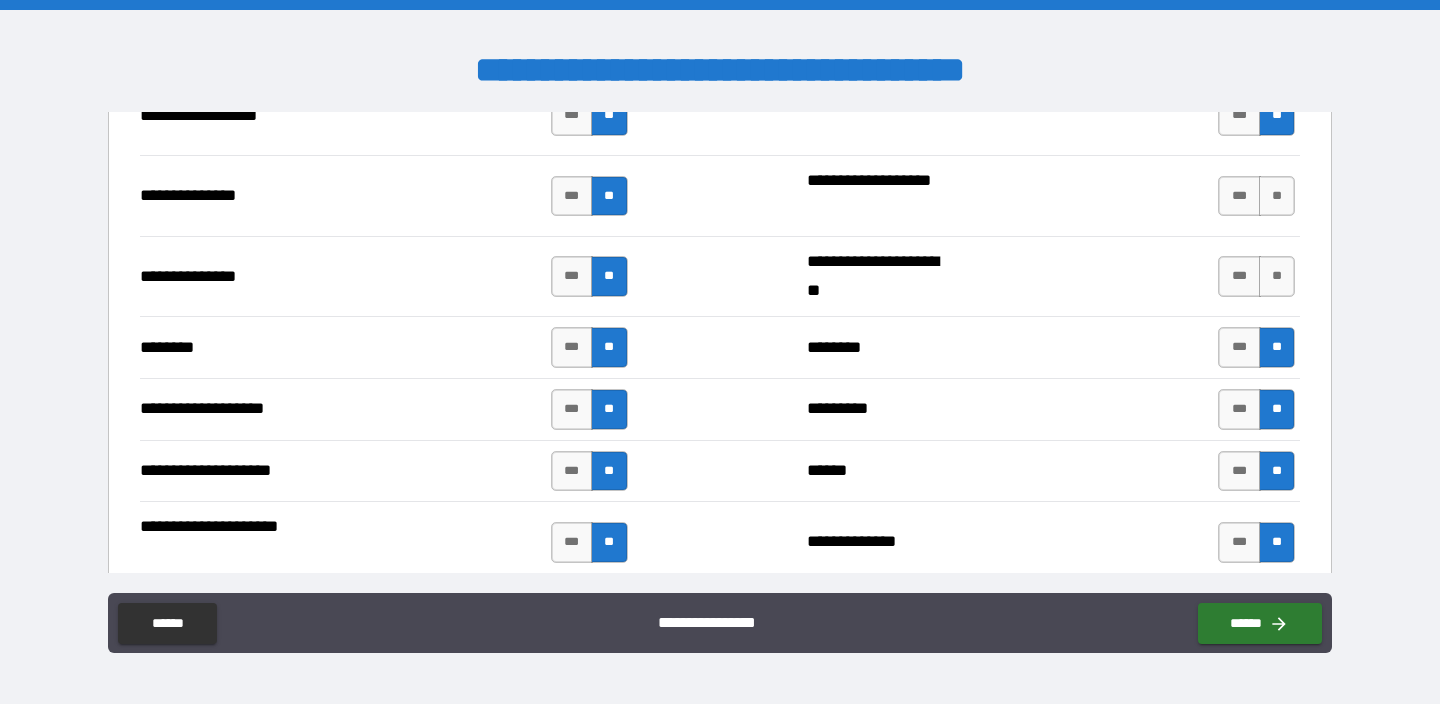 click on "**********" at bounding box center (720, 195) 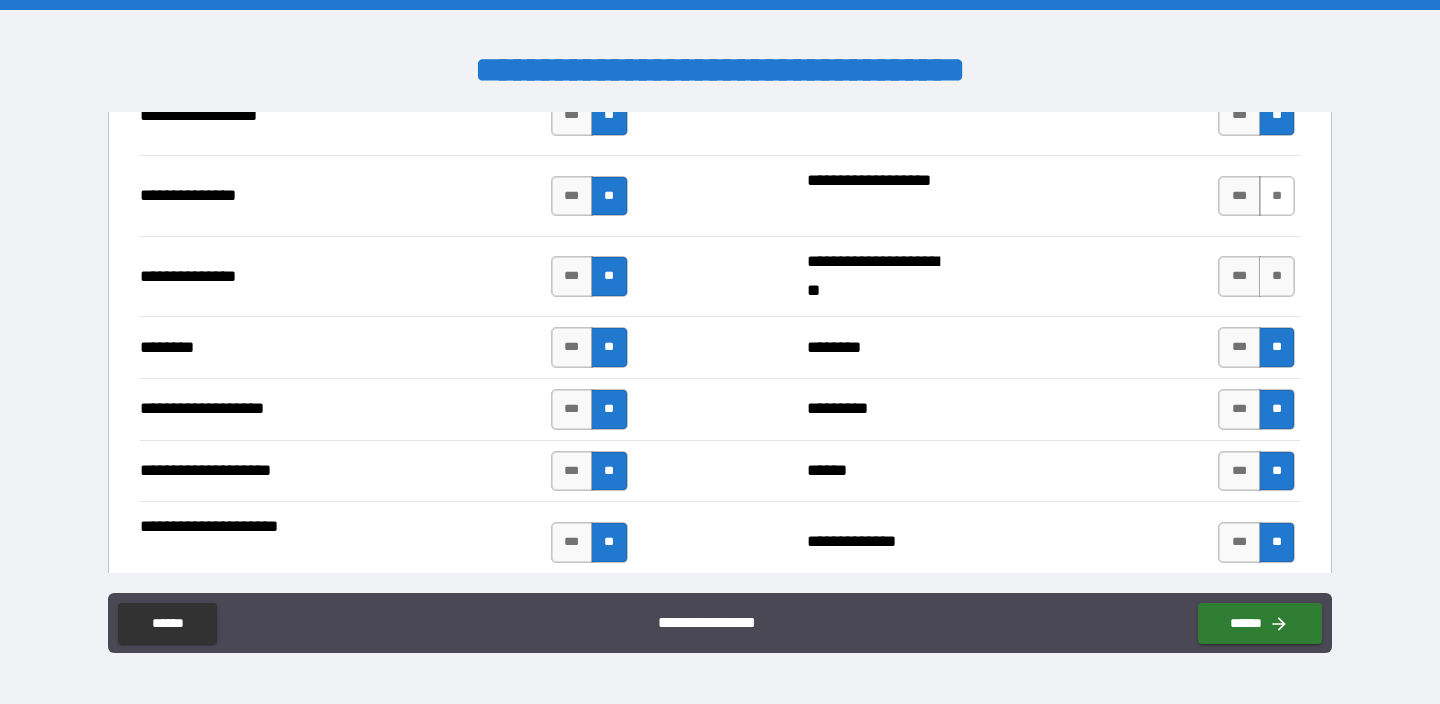 click on "**" at bounding box center (1277, 196) 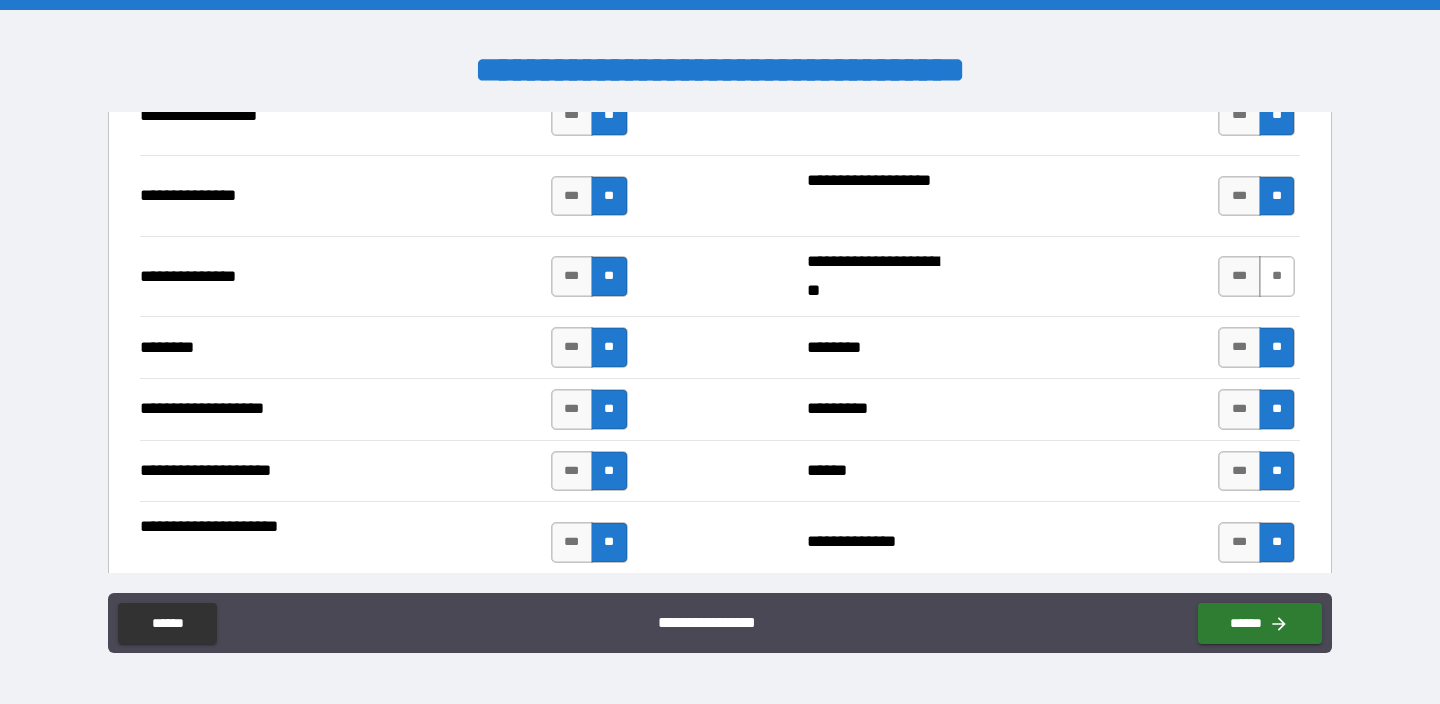 click on "**" at bounding box center (1277, 276) 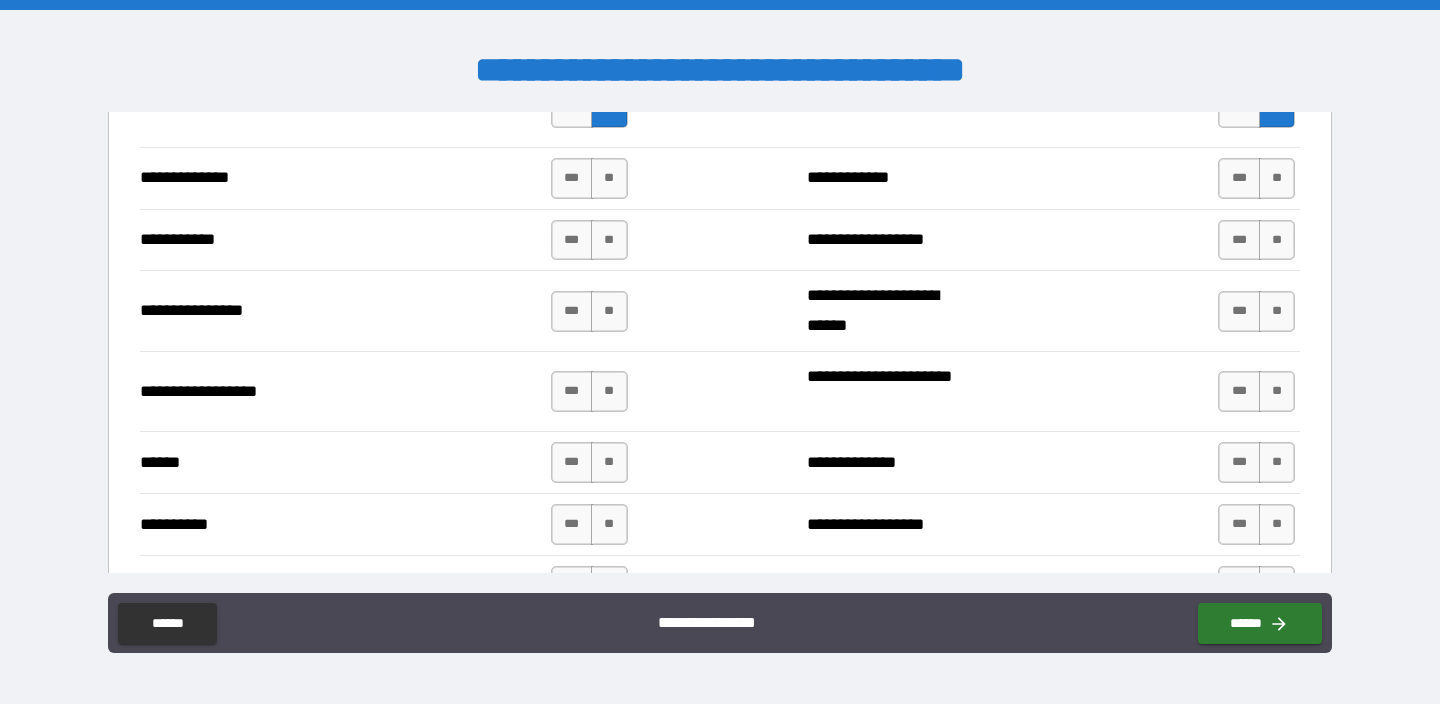 scroll, scrollTop: 3172, scrollLeft: 0, axis: vertical 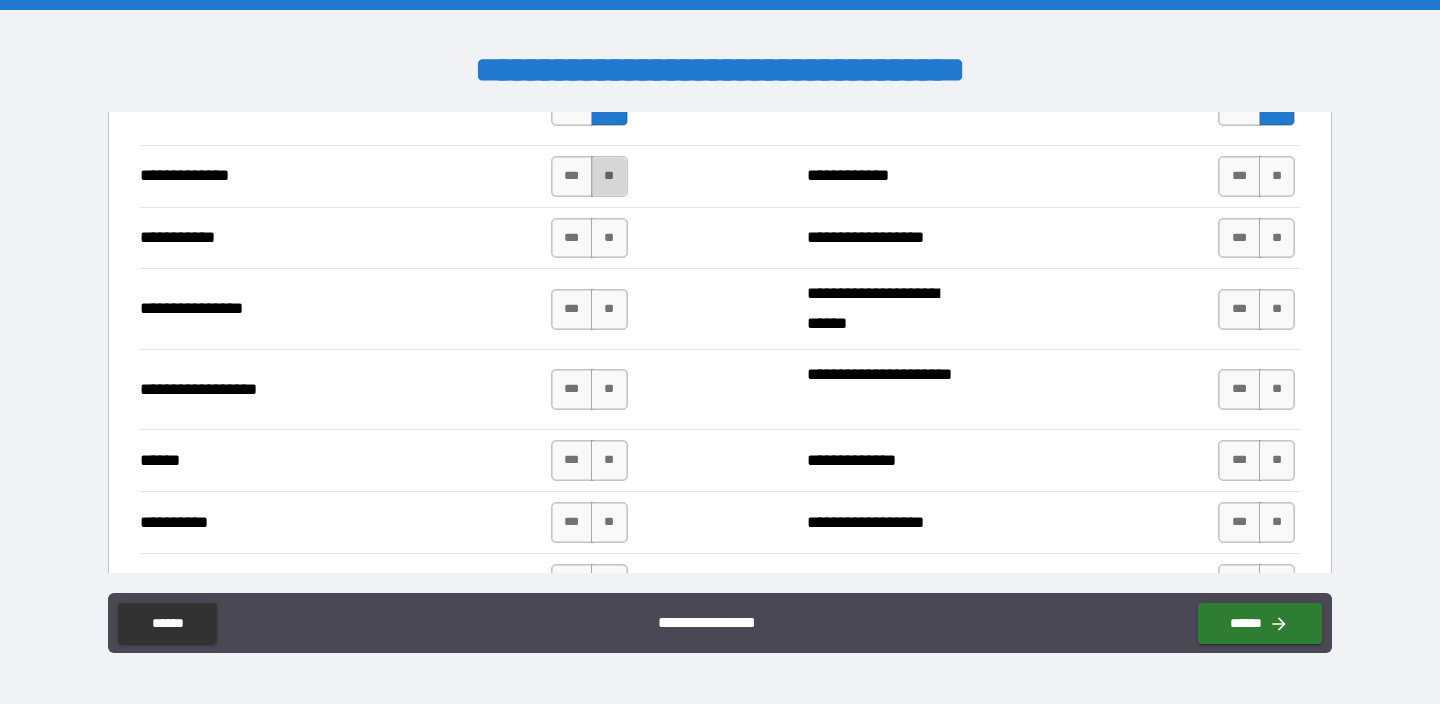 click on "**" at bounding box center (609, 176) 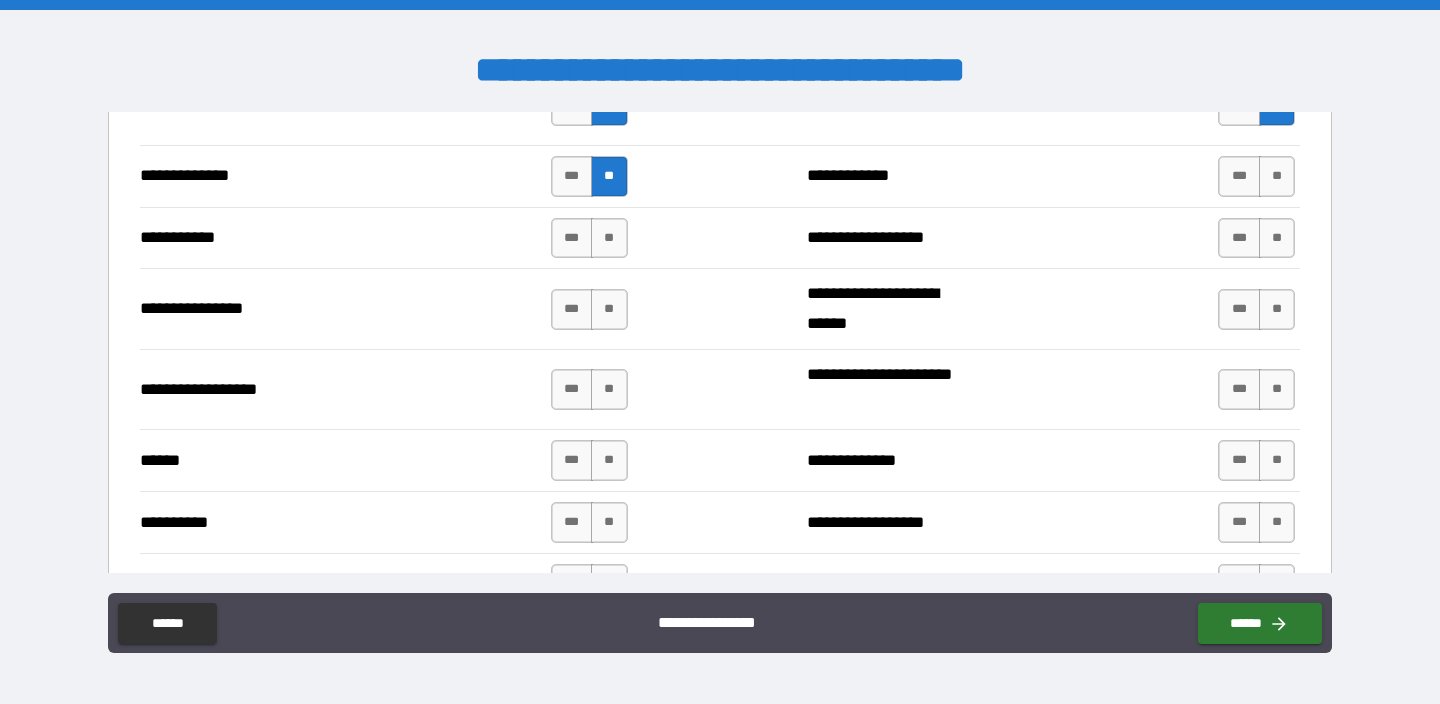 click on "**********" at bounding box center [720, 238] 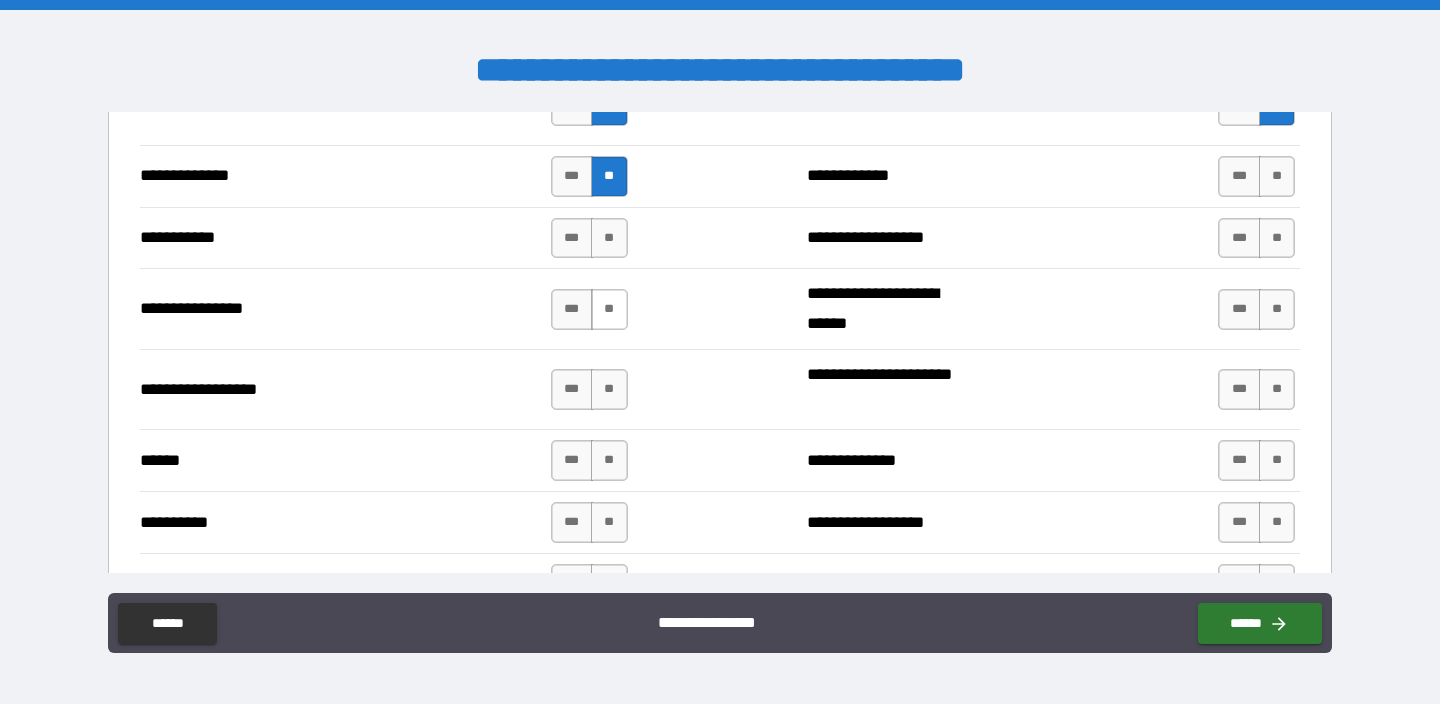 click on "**" at bounding box center [609, 309] 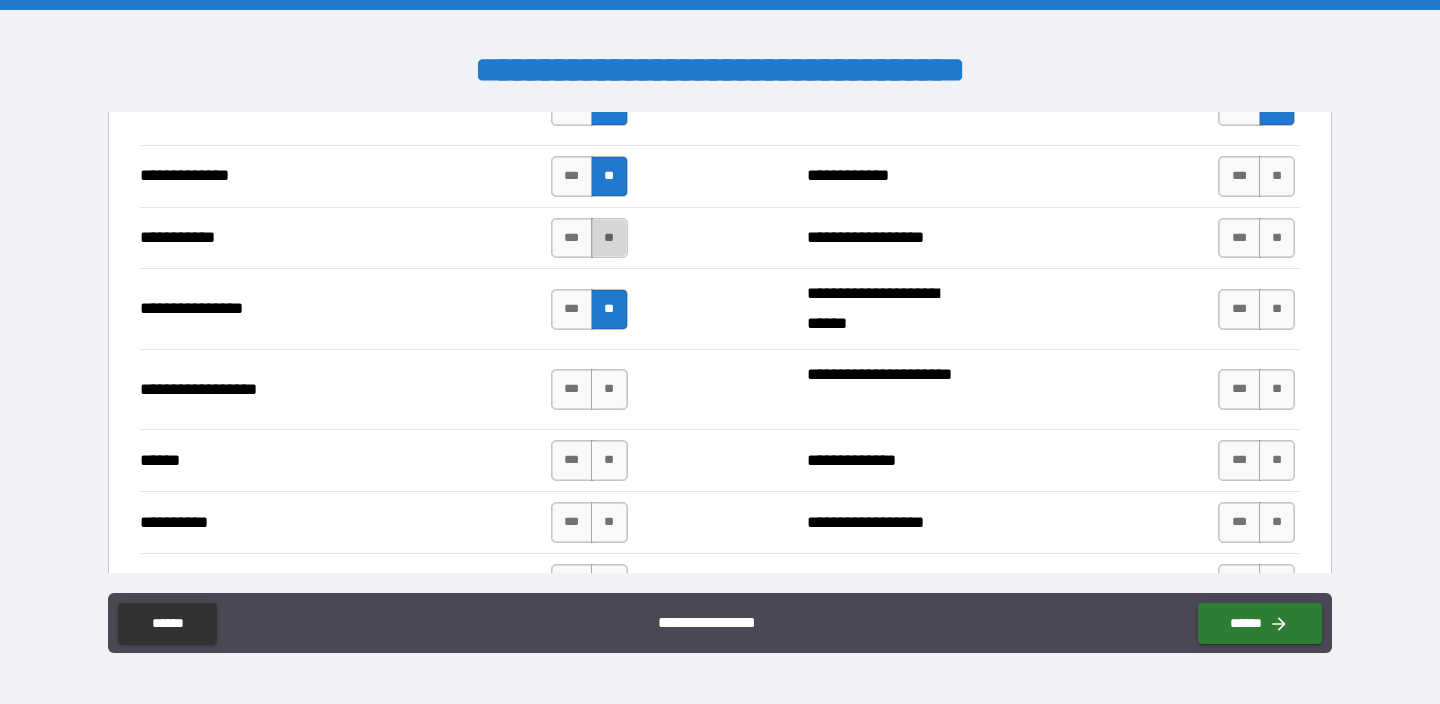 click on "**" at bounding box center (609, 238) 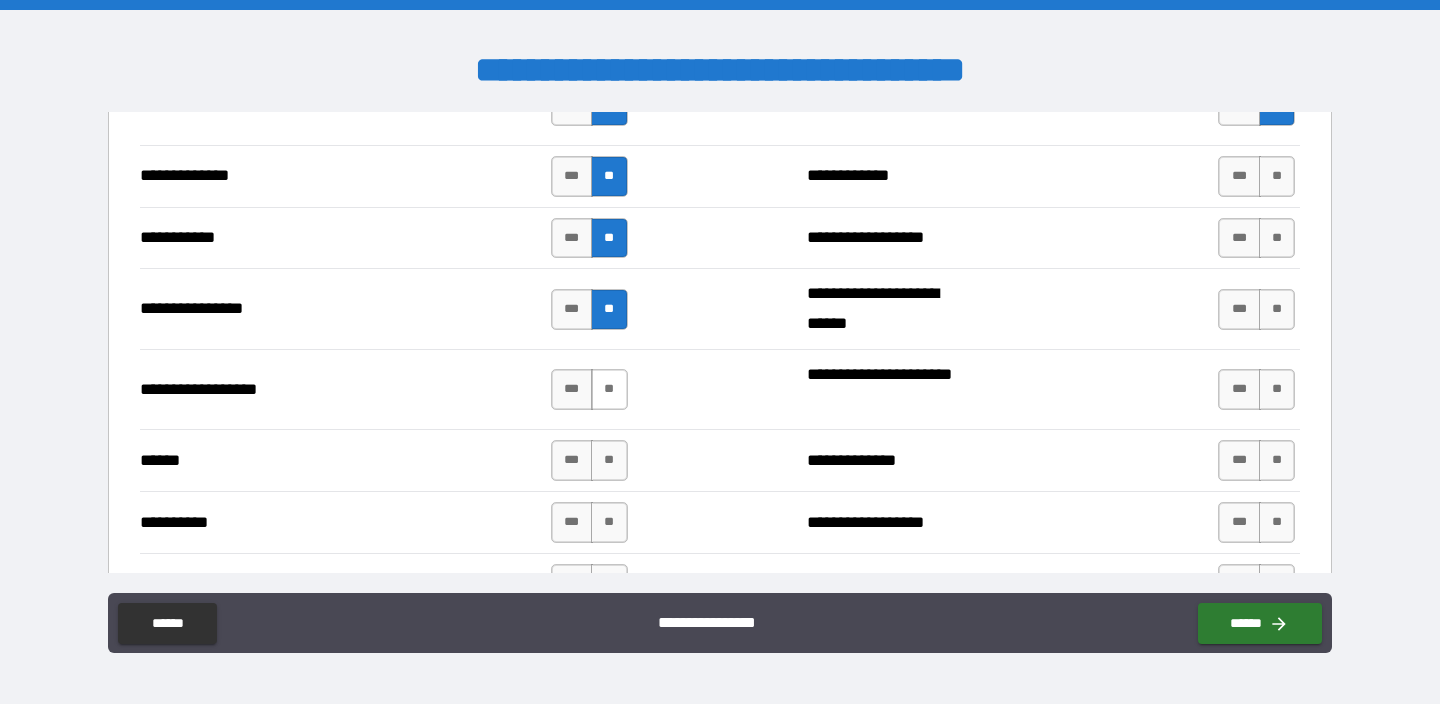 click on "*** **" at bounding box center [589, 389] 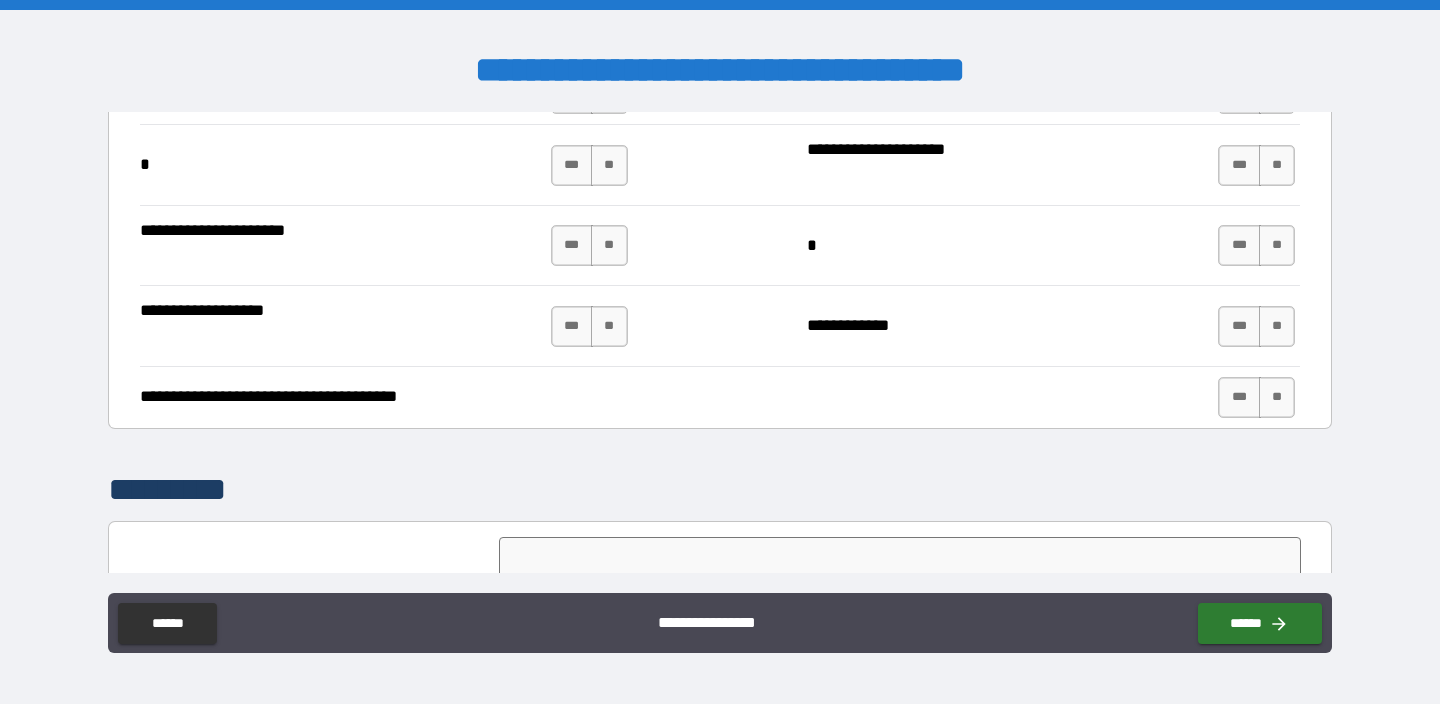 scroll, scrollTop: 4786, scrollLeft: 0, axis: vertical 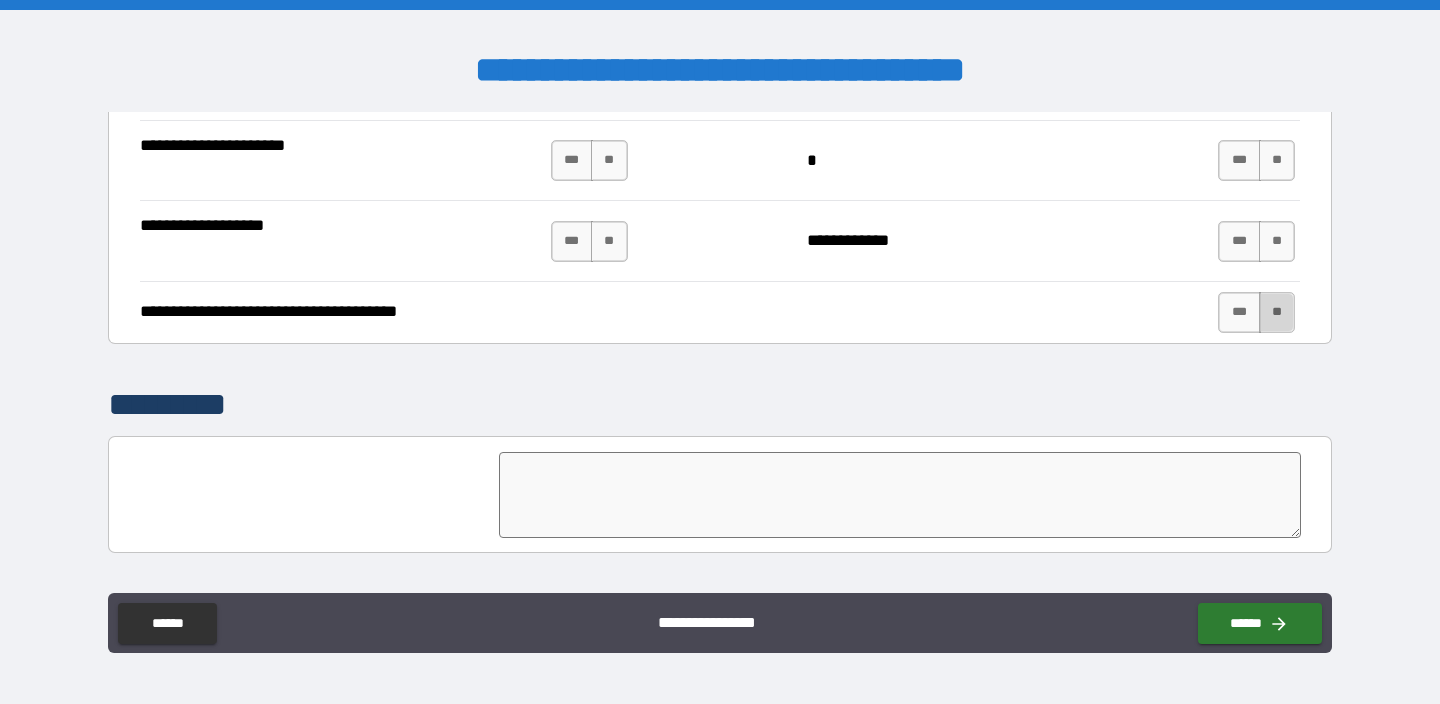 click on "**" at bounding box center [1277, 312] 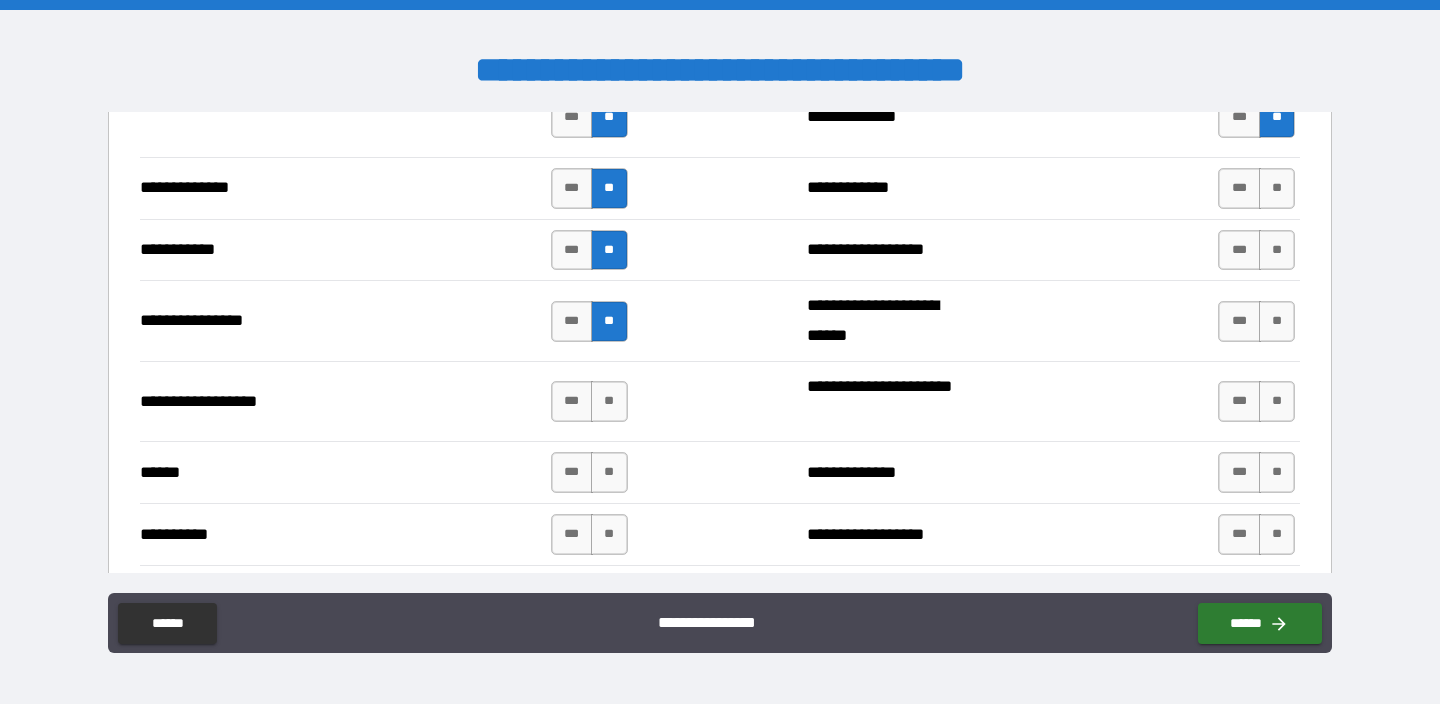 scroll, scrollTop: 3176, scrollLeft: 0, axis: vertical 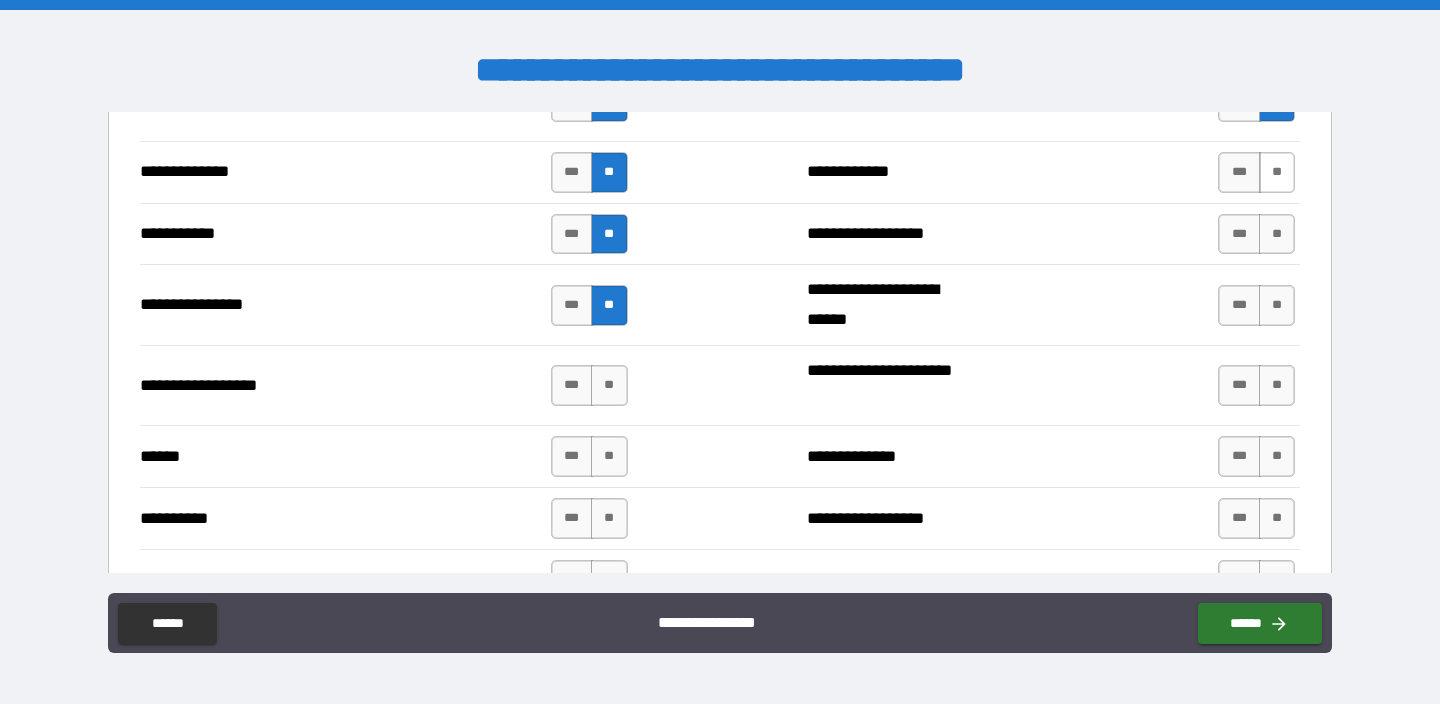 click on "**" at bounding box center [1277, 172] 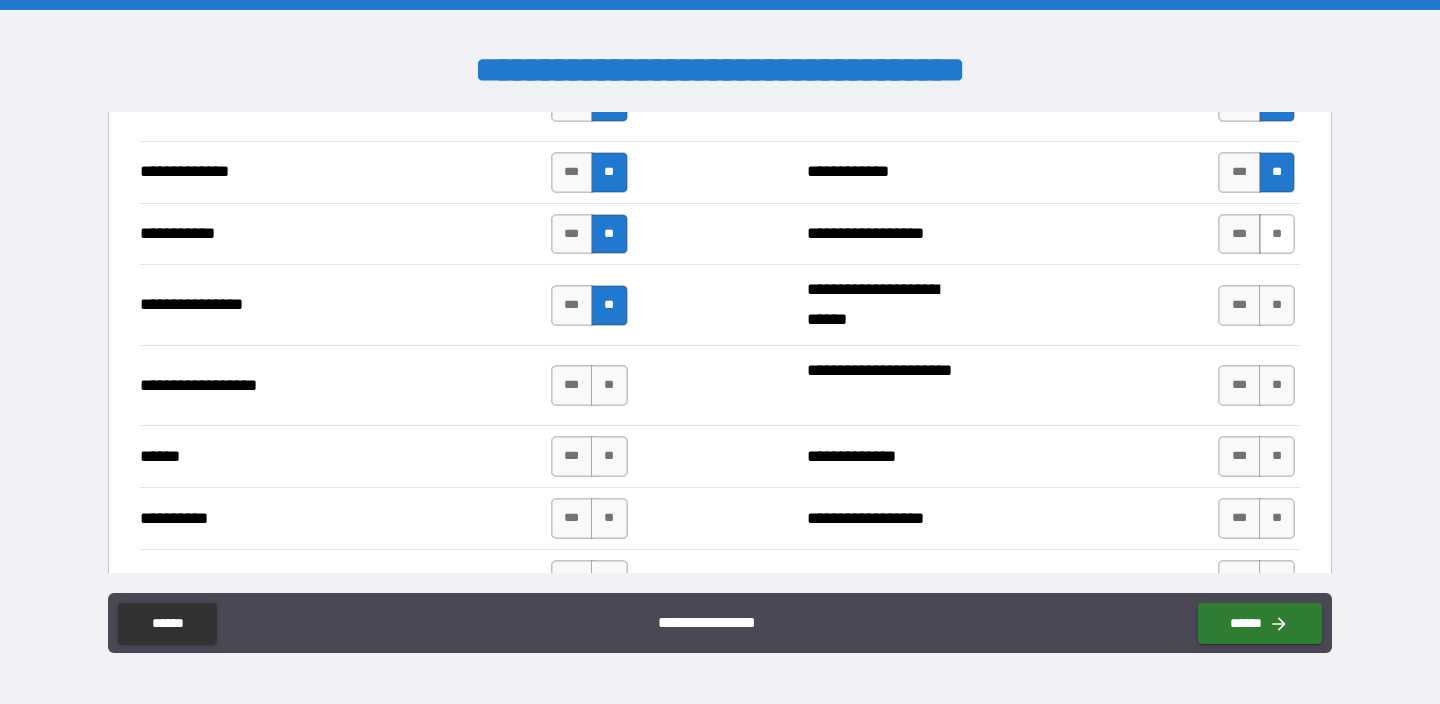click on "**" at bounding box center (1277, 234) 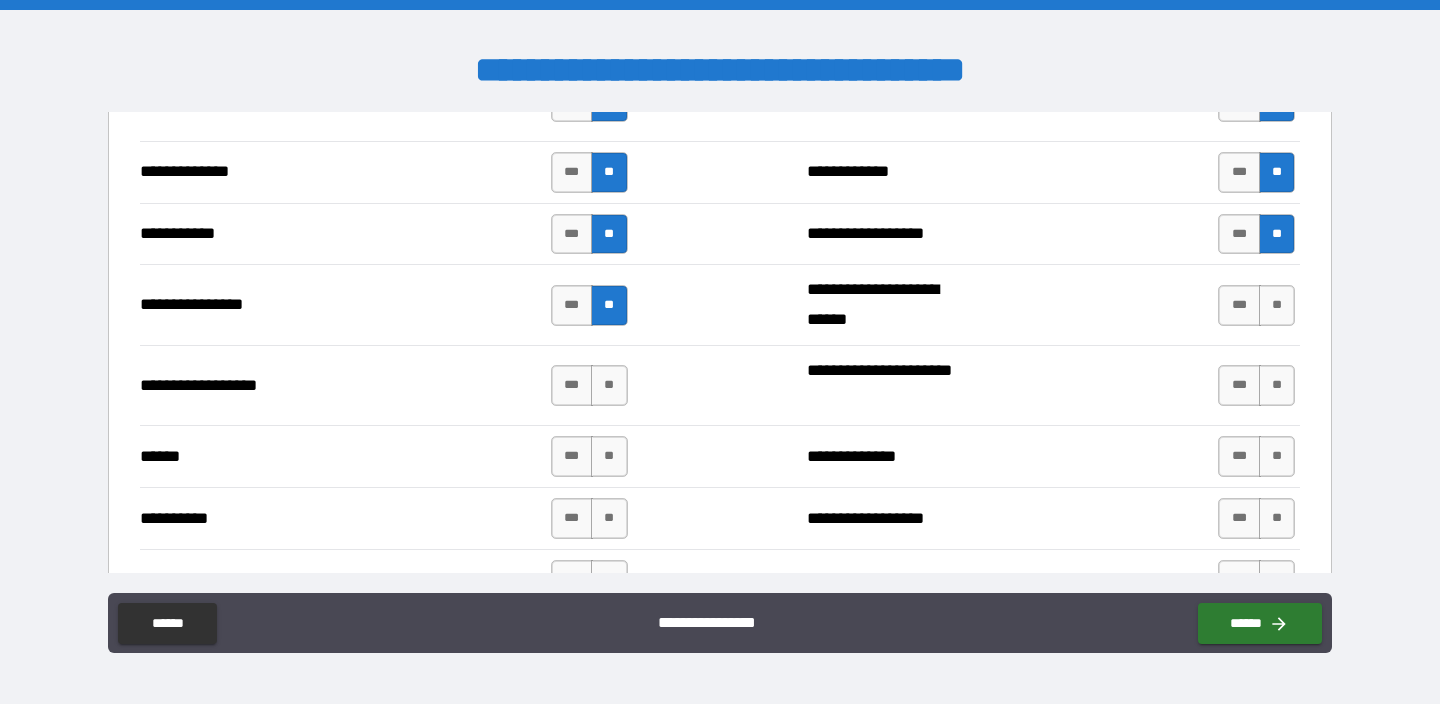 click on "*** **" at bounding box center [1256, 305] 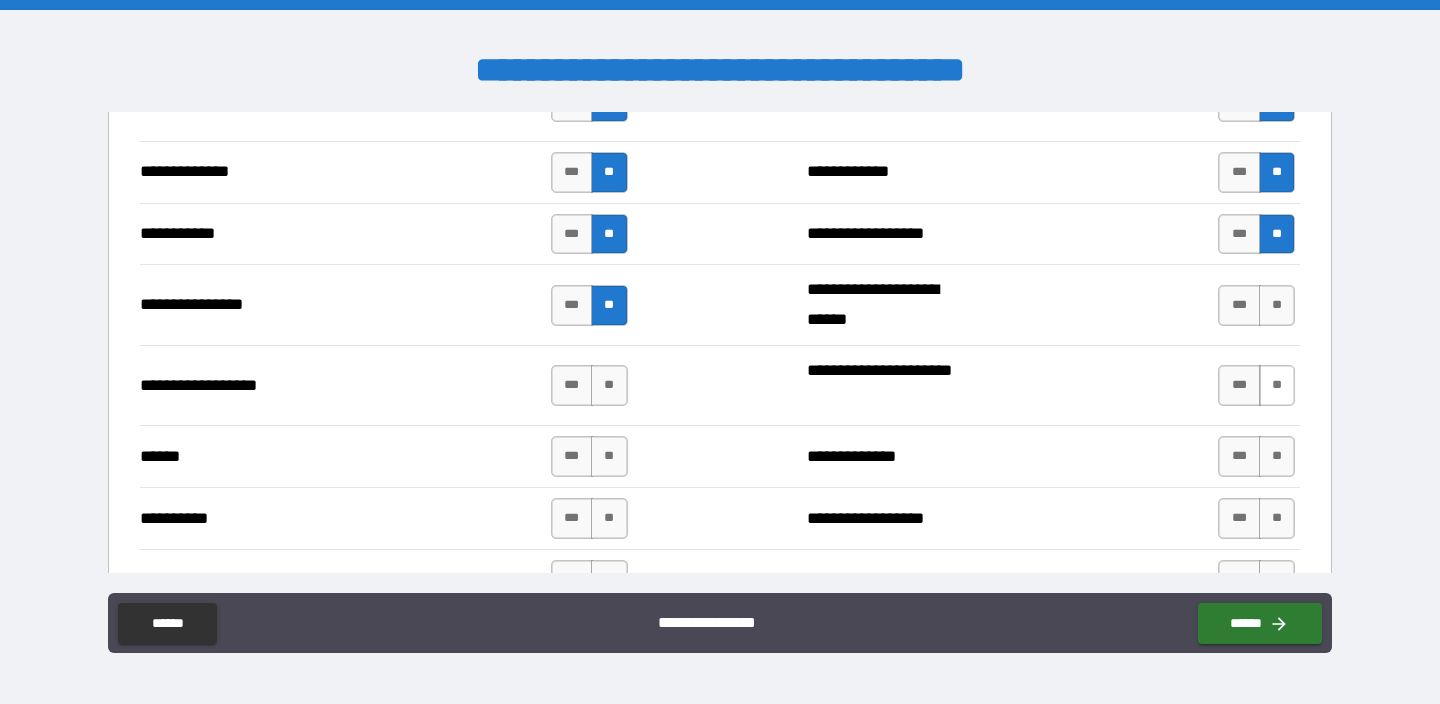 click on "**" at bounding box center [1277, 305] 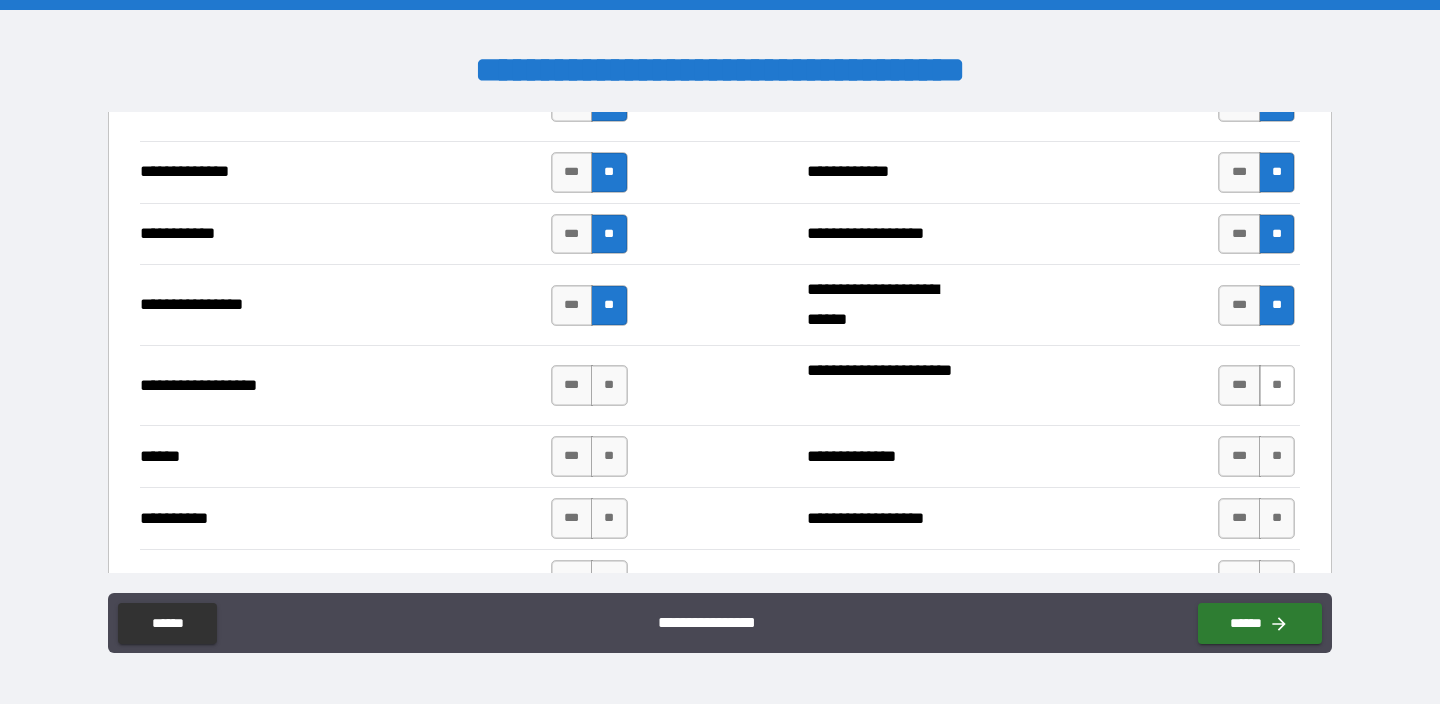click on "**" at bounding box center [1277, 385] 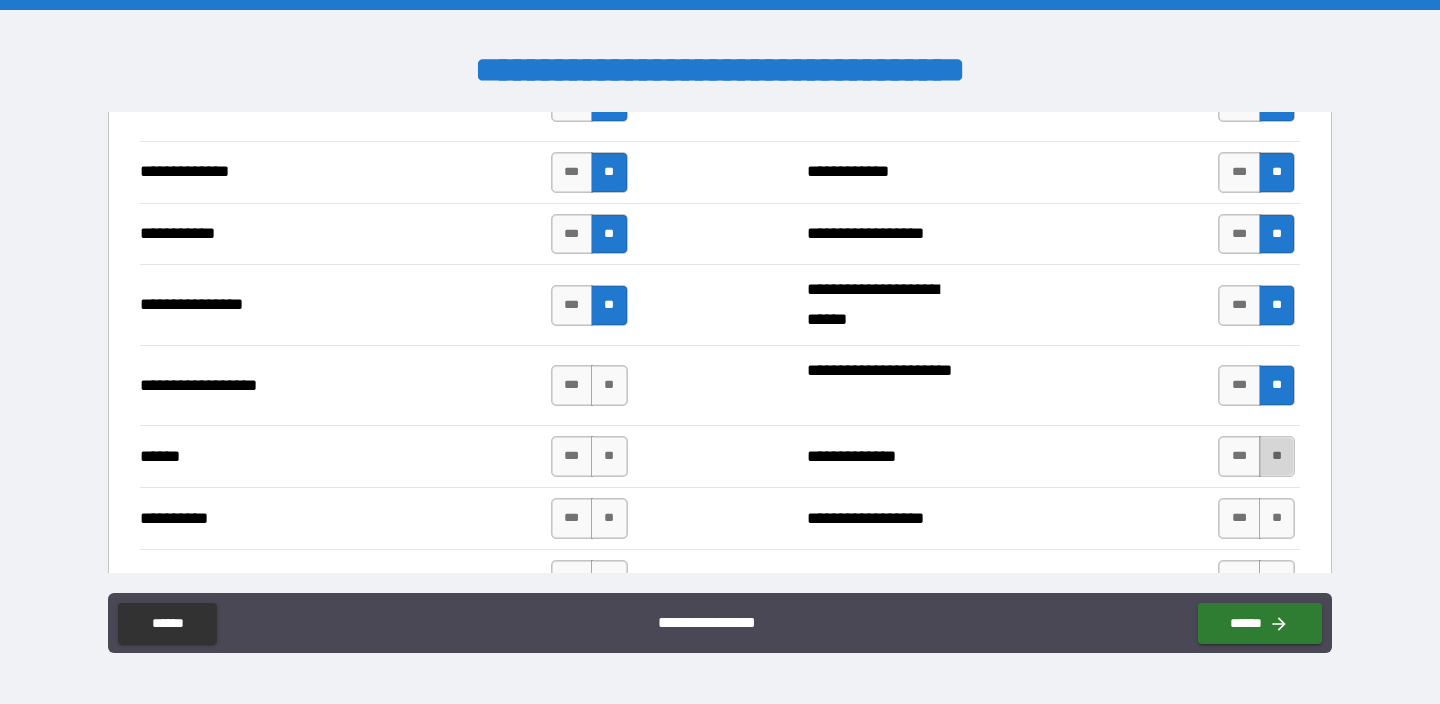 click on "**" at bounding box center (1277, 456) 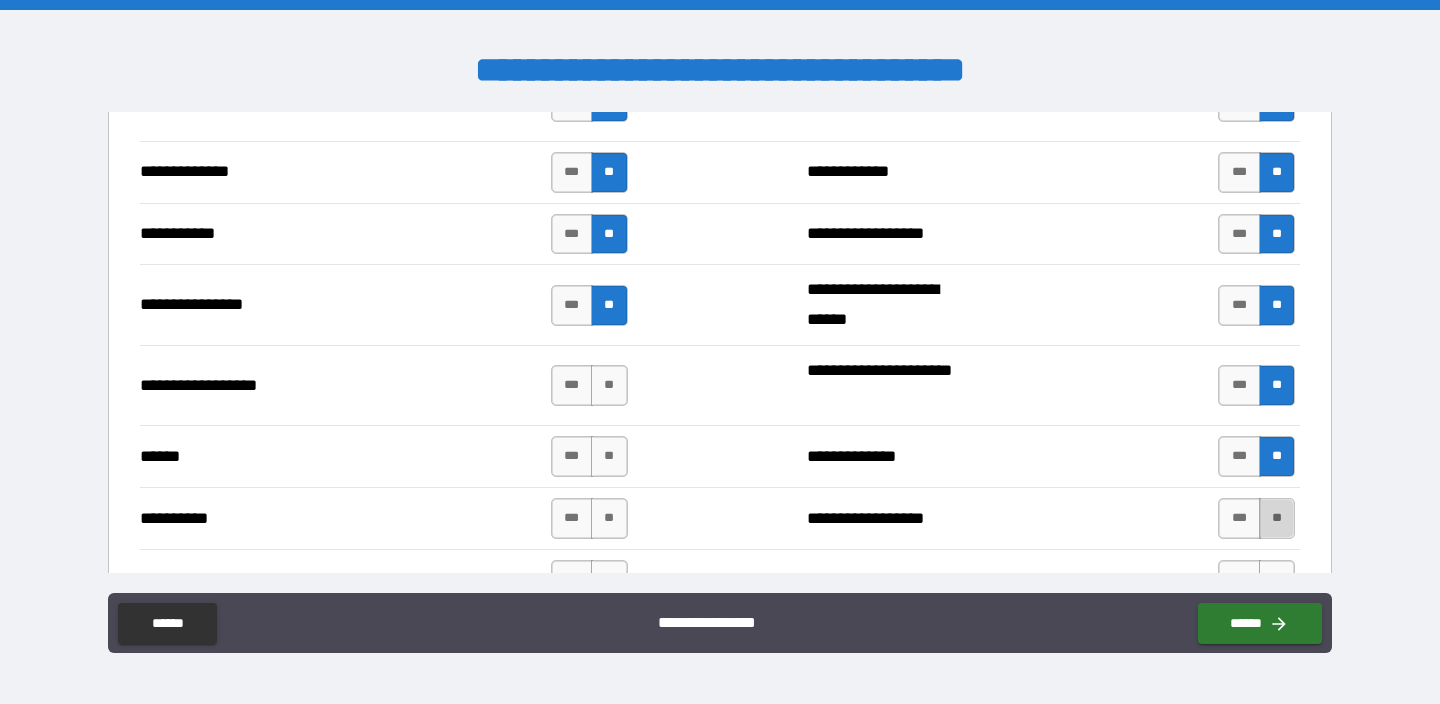 click on "**" at bounding box center (1277, 518) 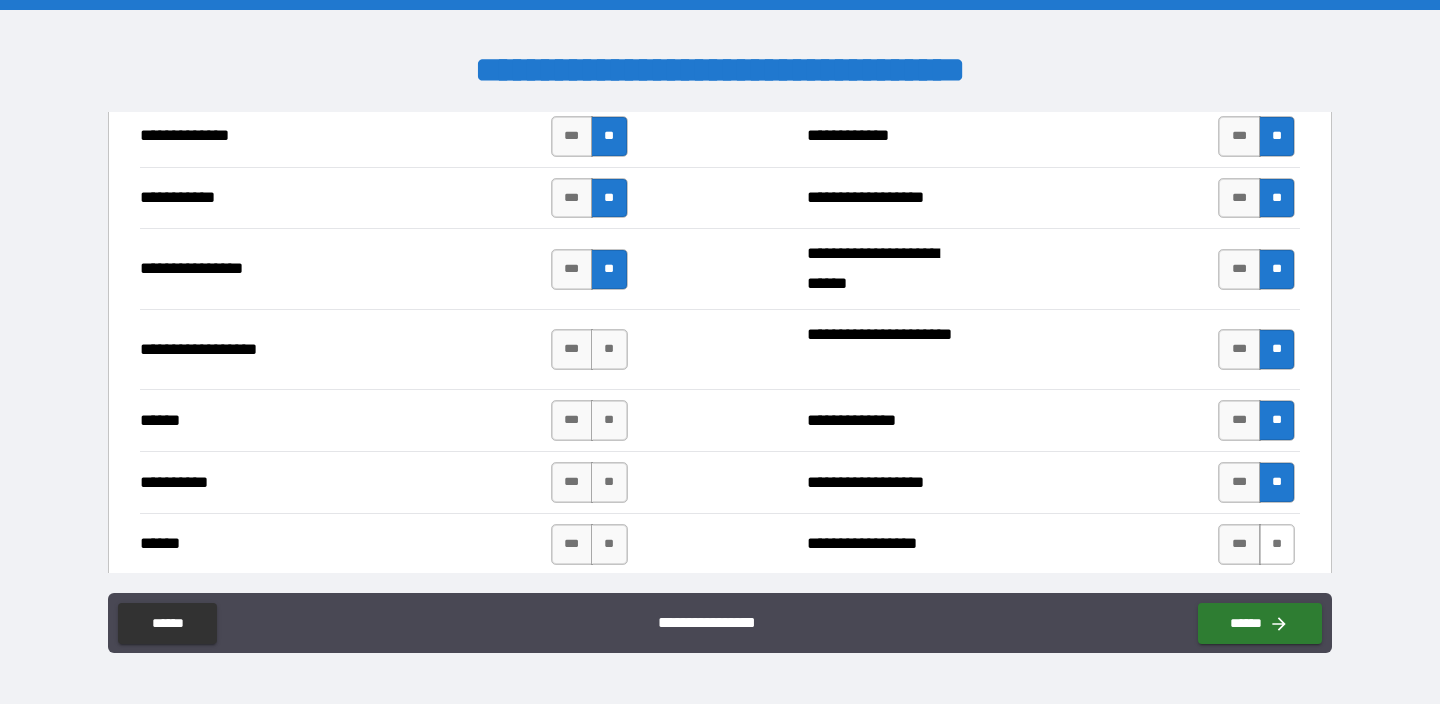 click on "**" at bounding box center [1277, 544] 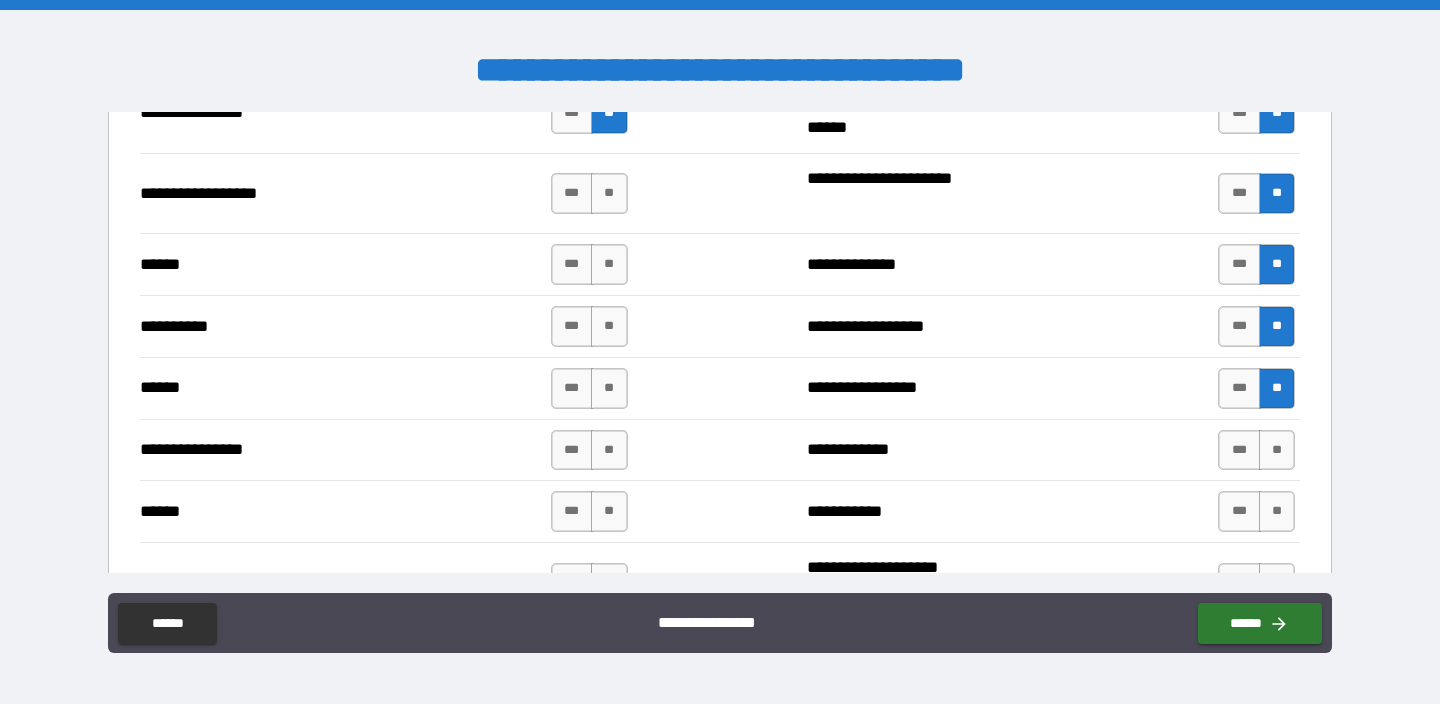 scroll, scrollTop: 3389, scrollLeft: 0, axis: vertical 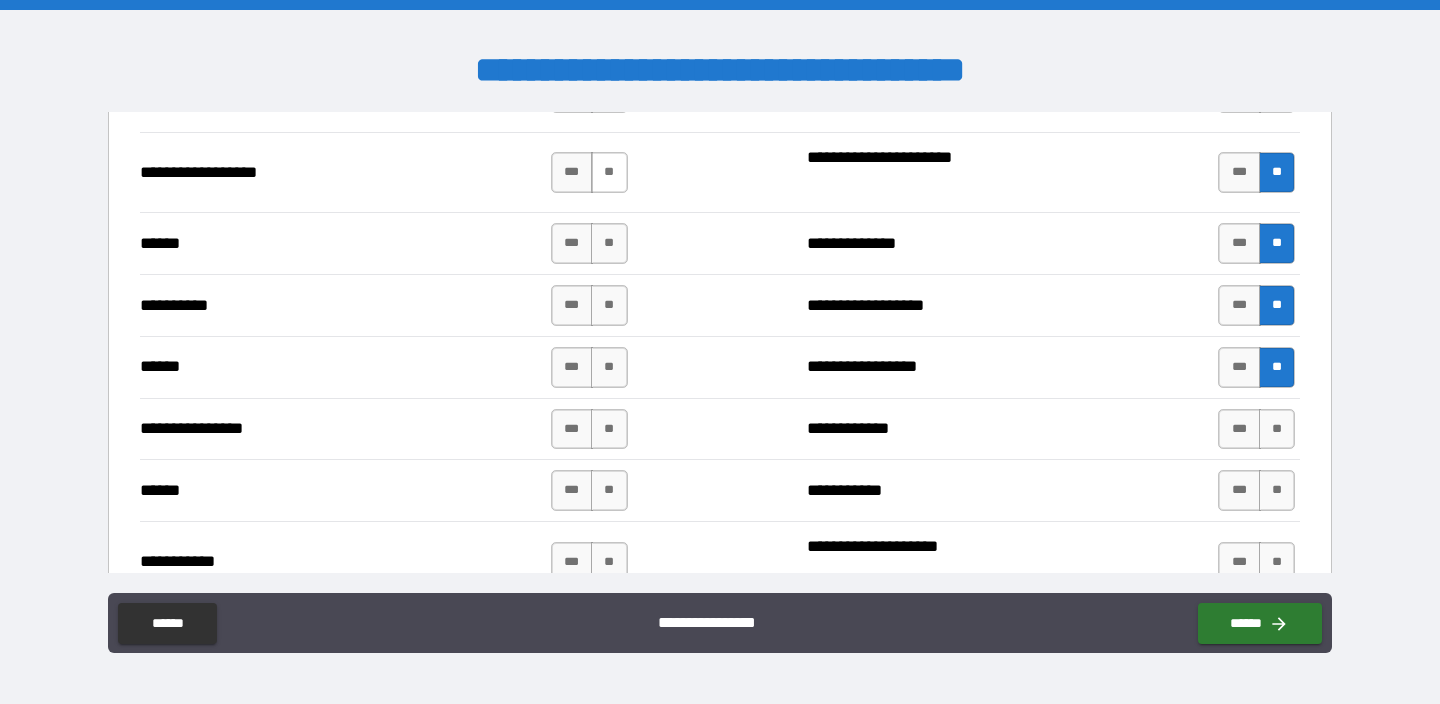 click on "**" at bounding box center [609, 172] 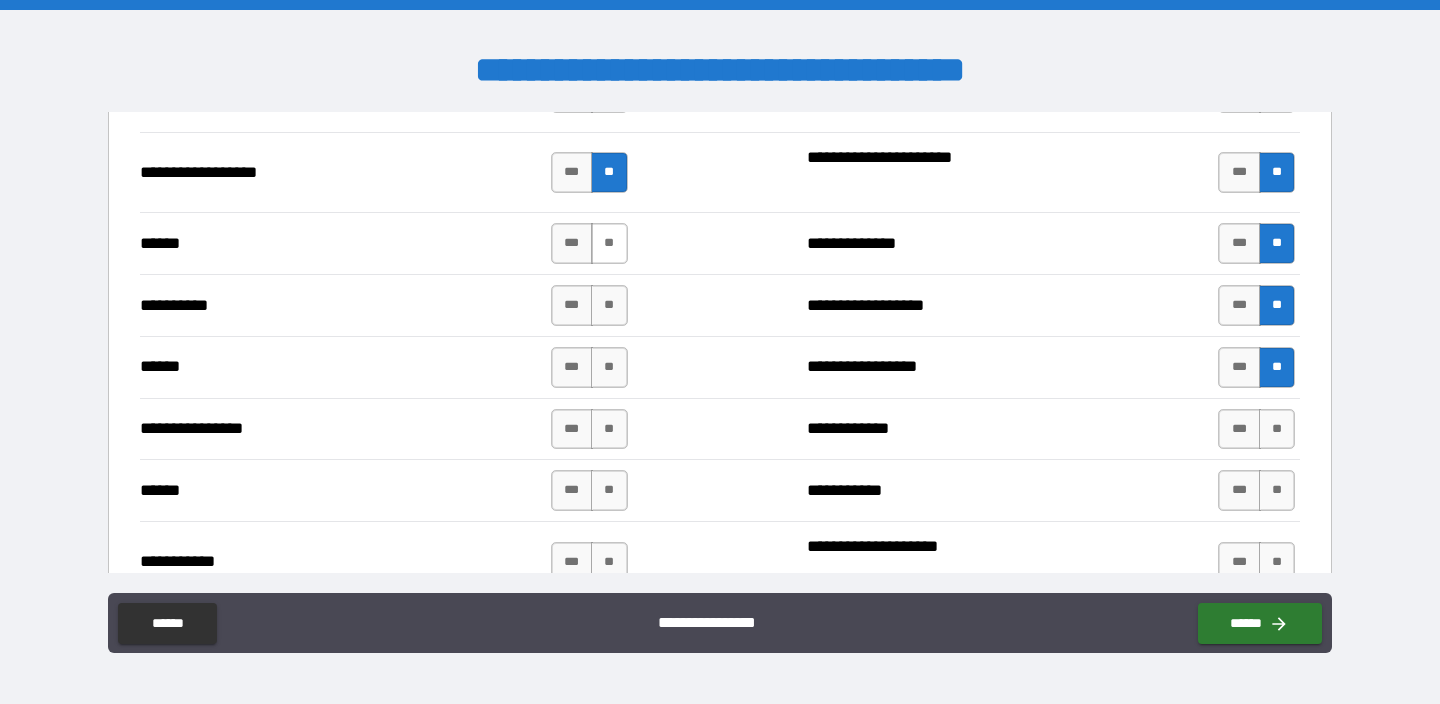 click on "**" at bounding box center (609, 243) 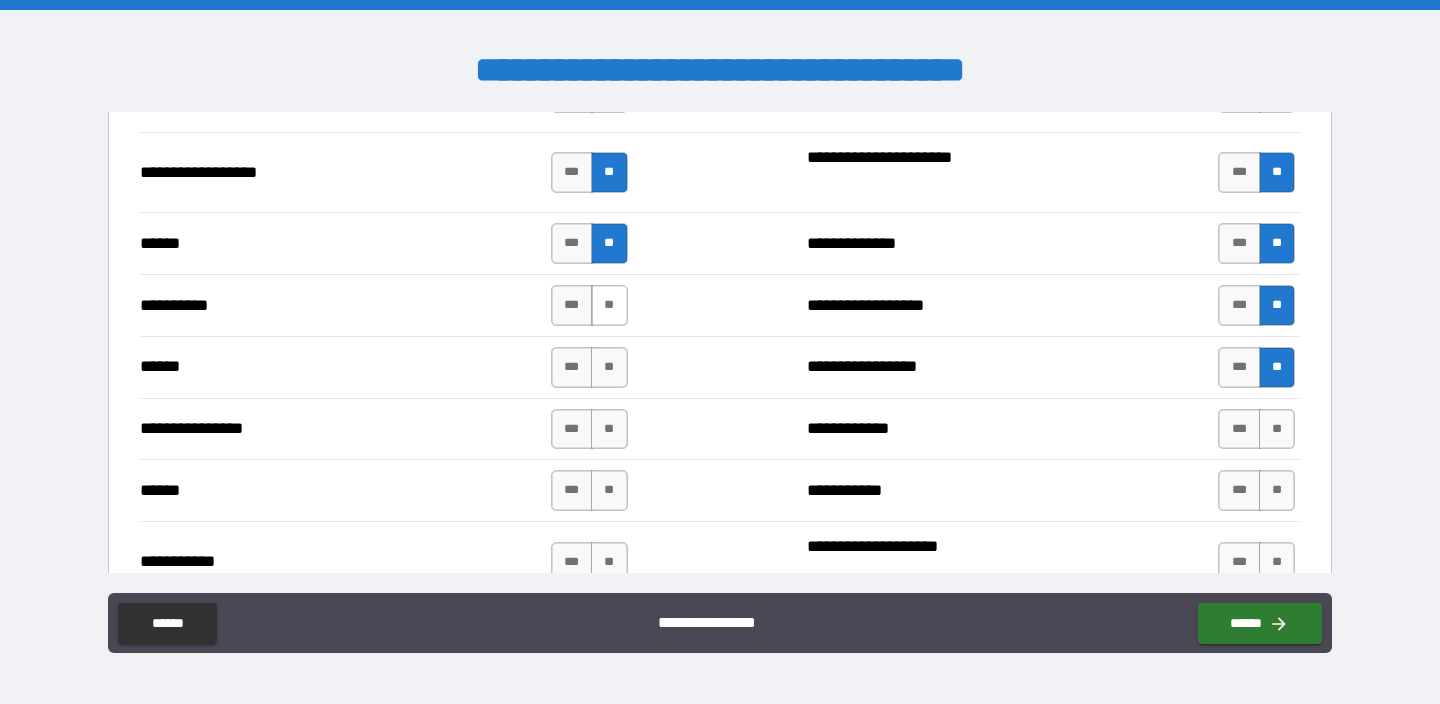 click on "**" at bounding box center (609, 305) 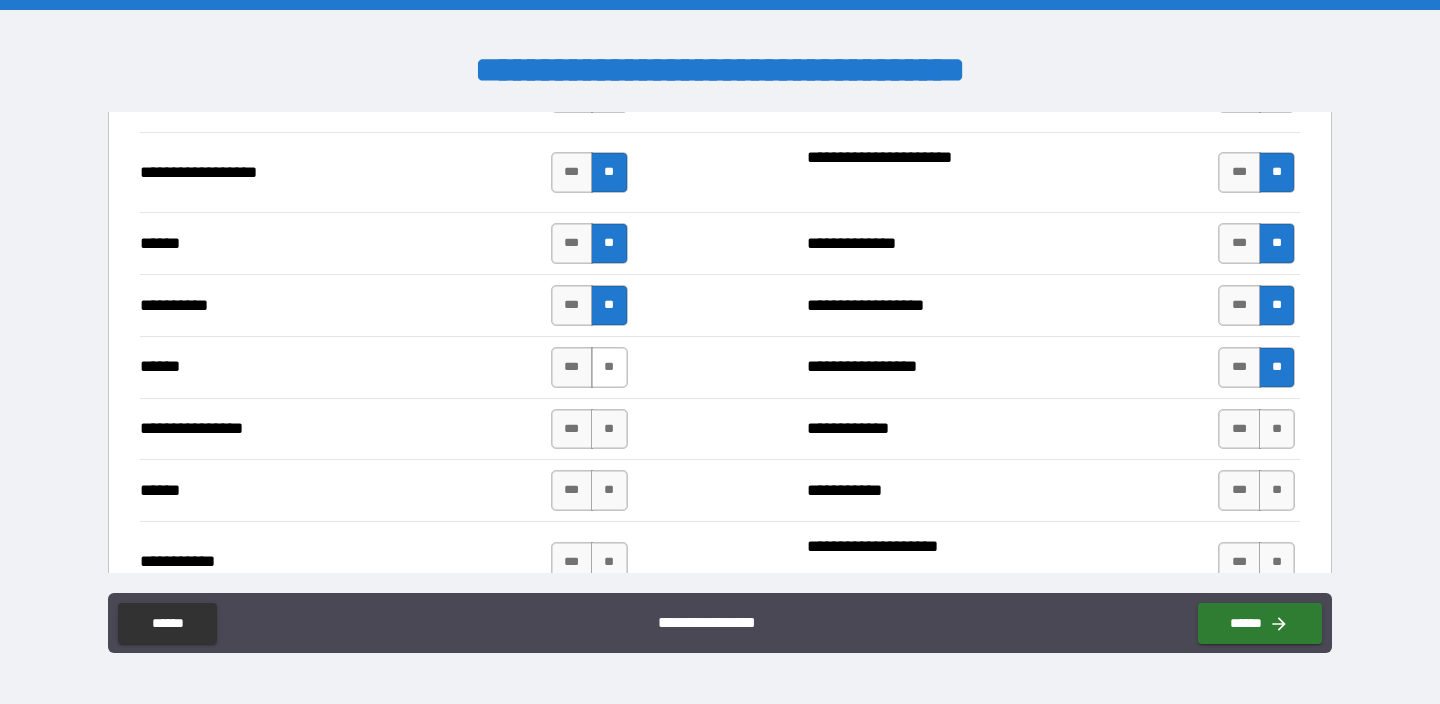 click on "**" at bounding box center (609, 367) 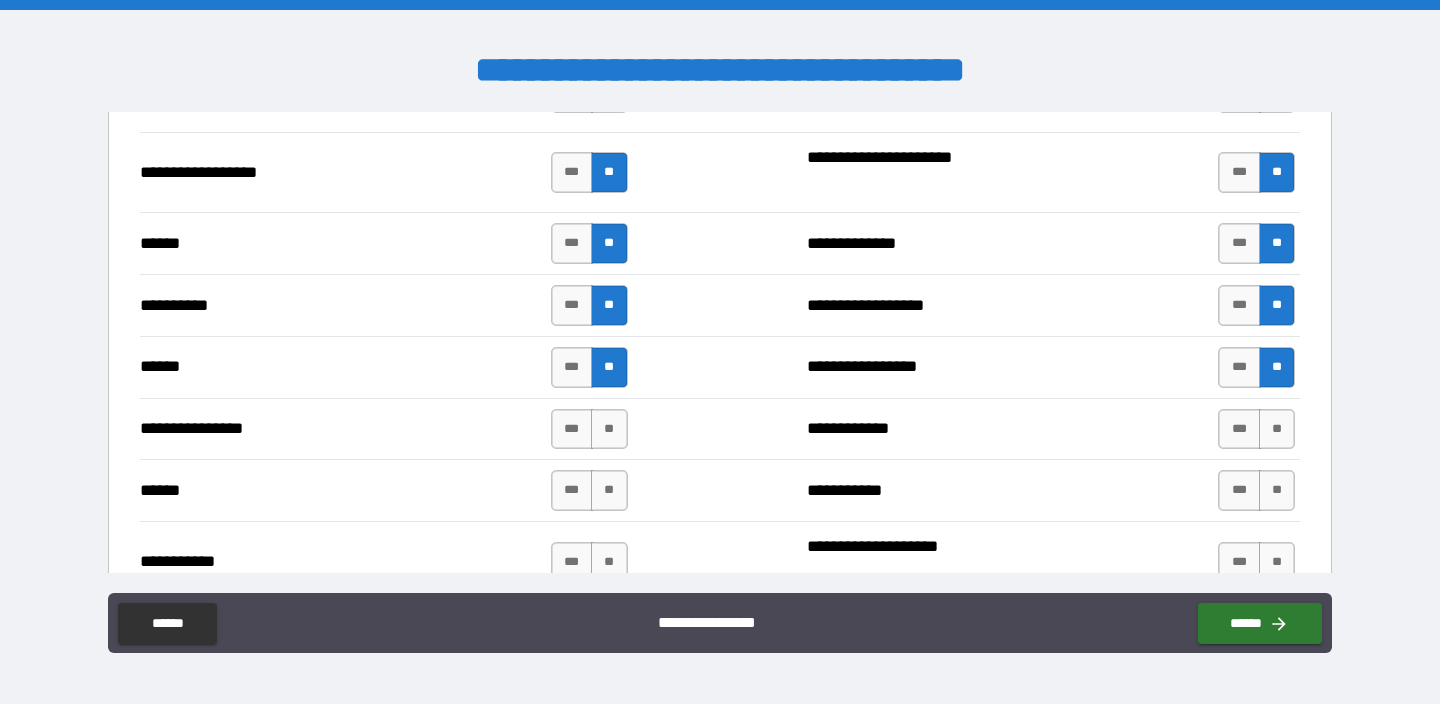 click on "**********" at bounding box center [720, 367] 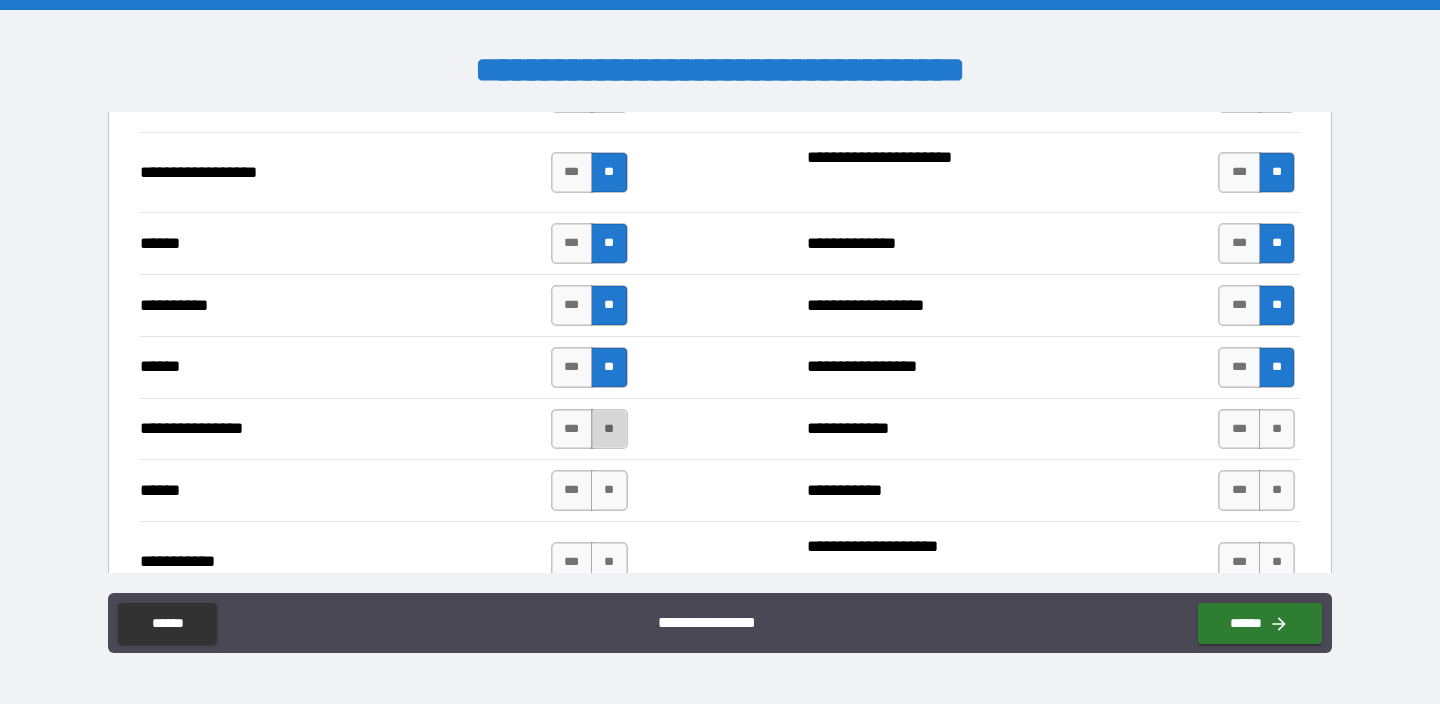 click on "**" at bounding box center [609, 429] 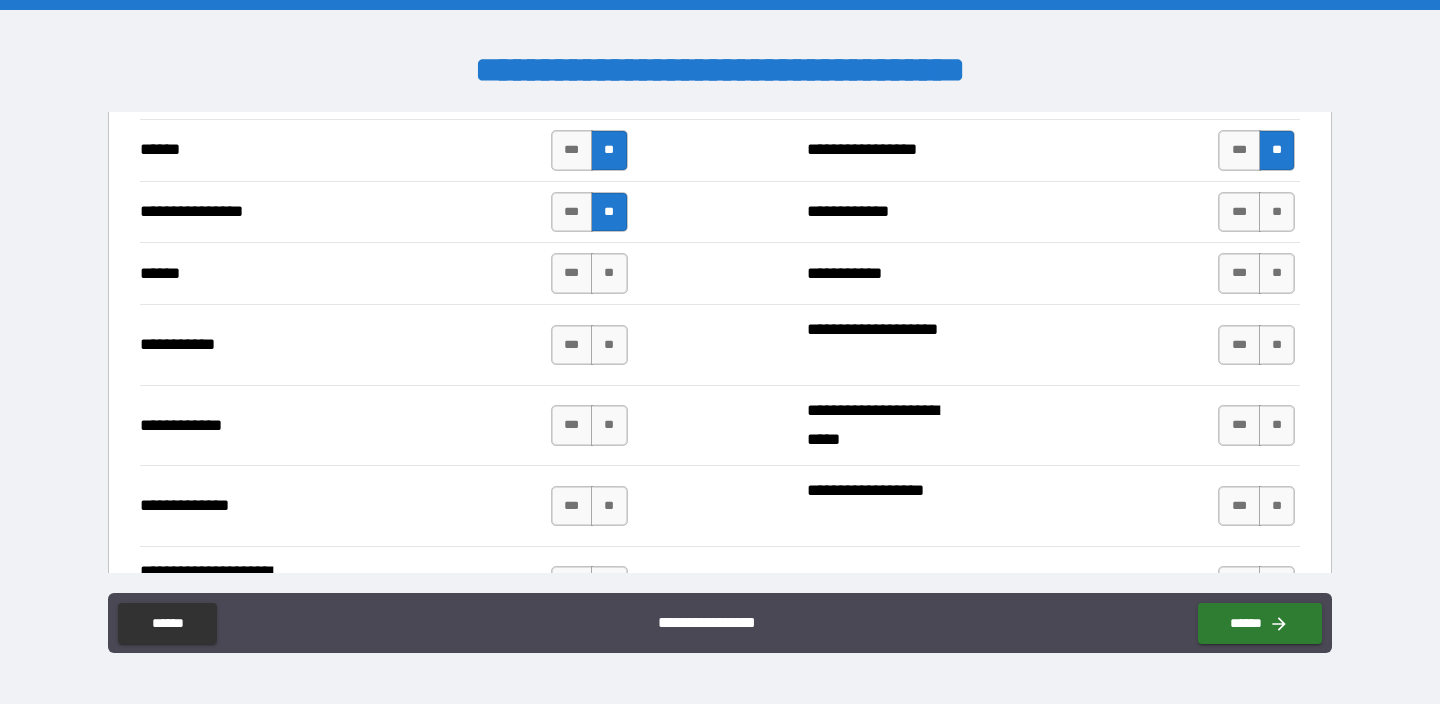 scroll, scrollTop: 3655, scrollLeft: 0, axis: vertical 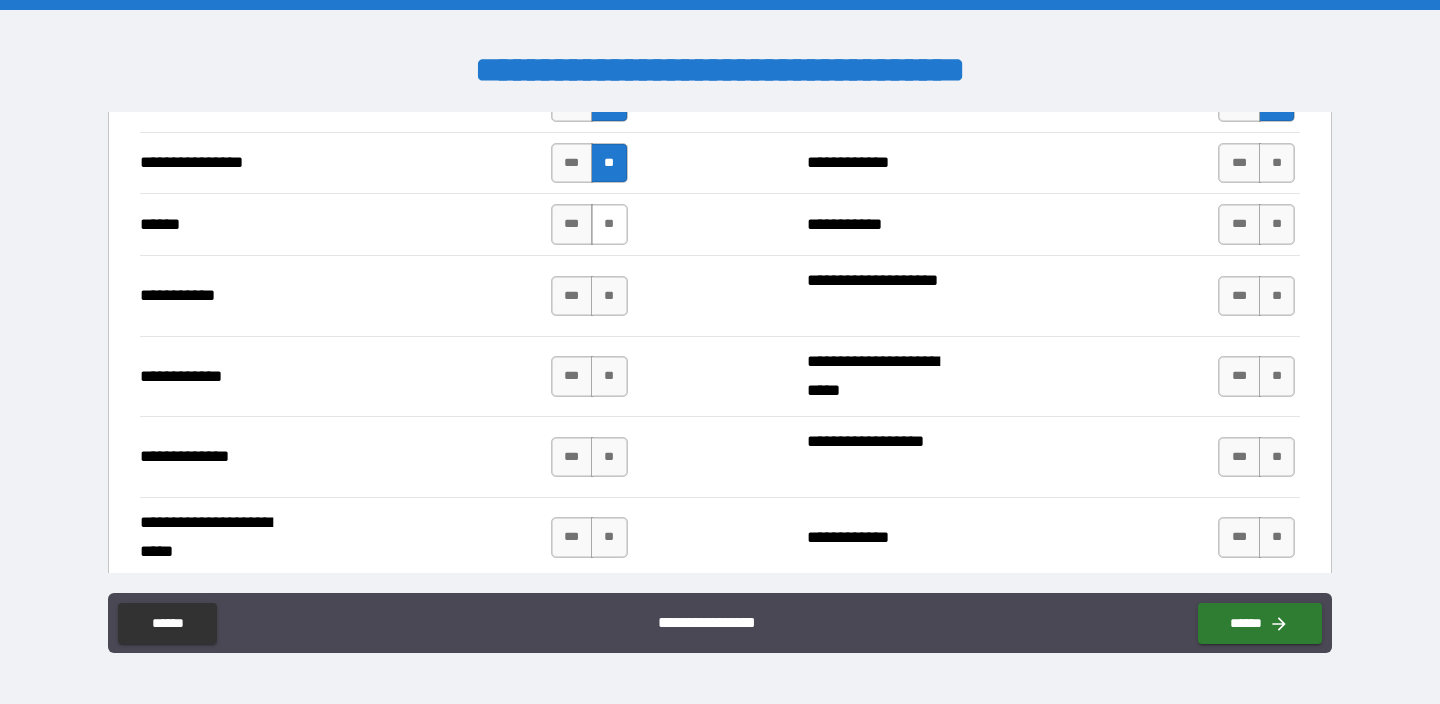 click on "**" at bounding box center [609, 224] 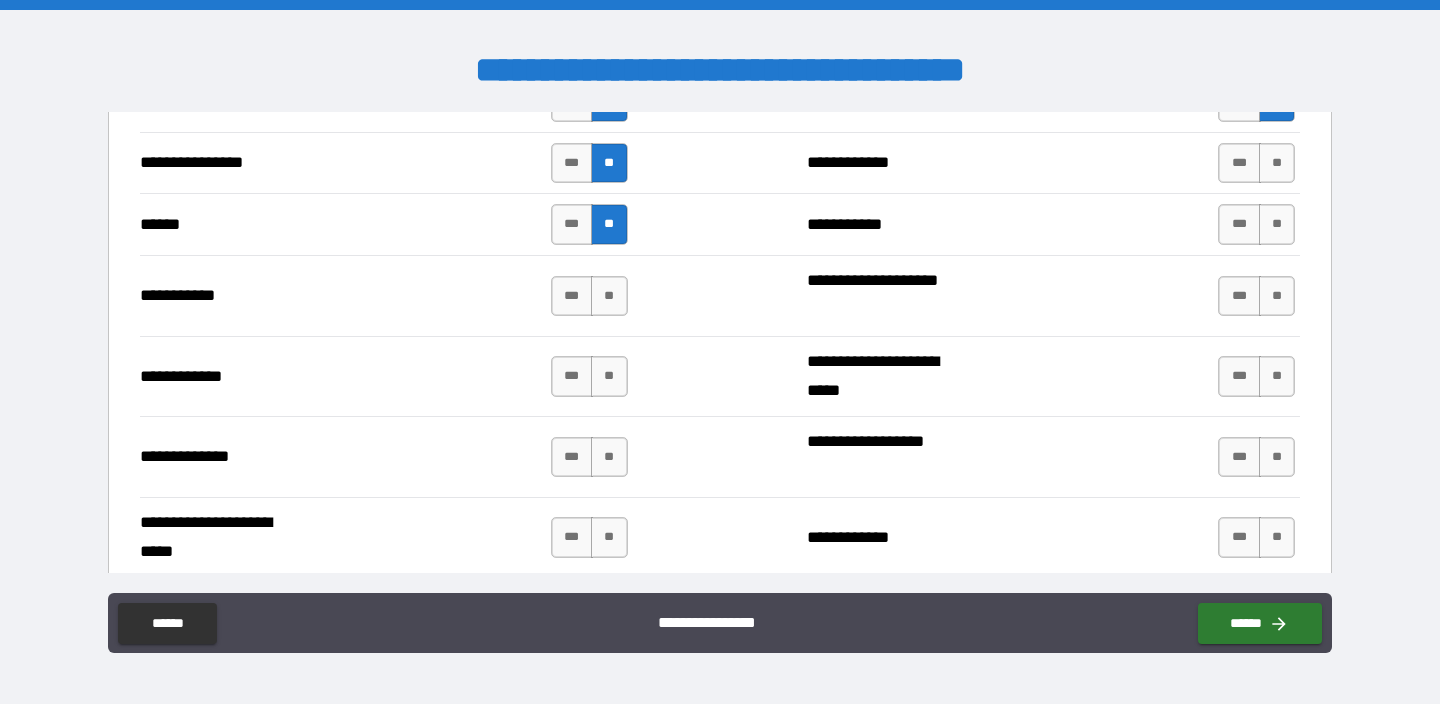 click on "**" at bounding box center [609, 296] 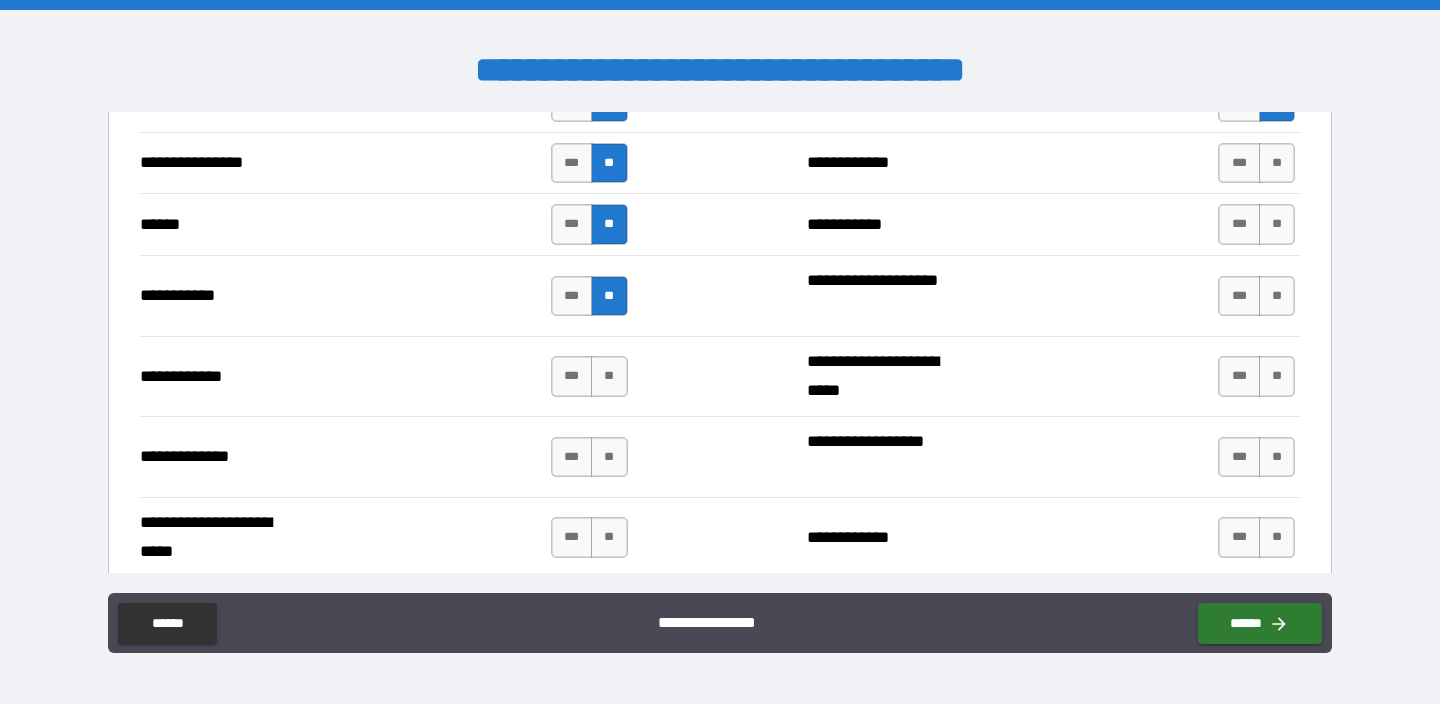click on "**********" at bounding box center (720, 376) 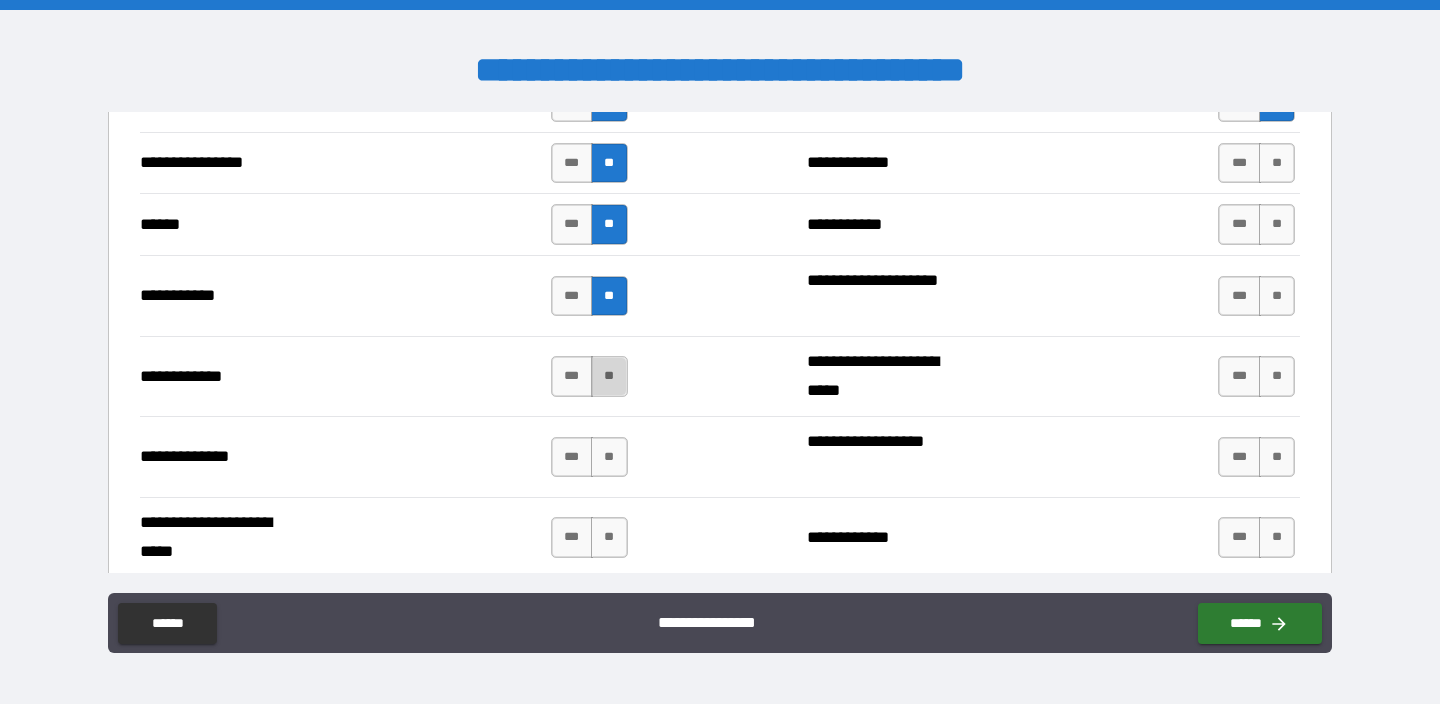 click on "**" at bounding box center (609, 376) 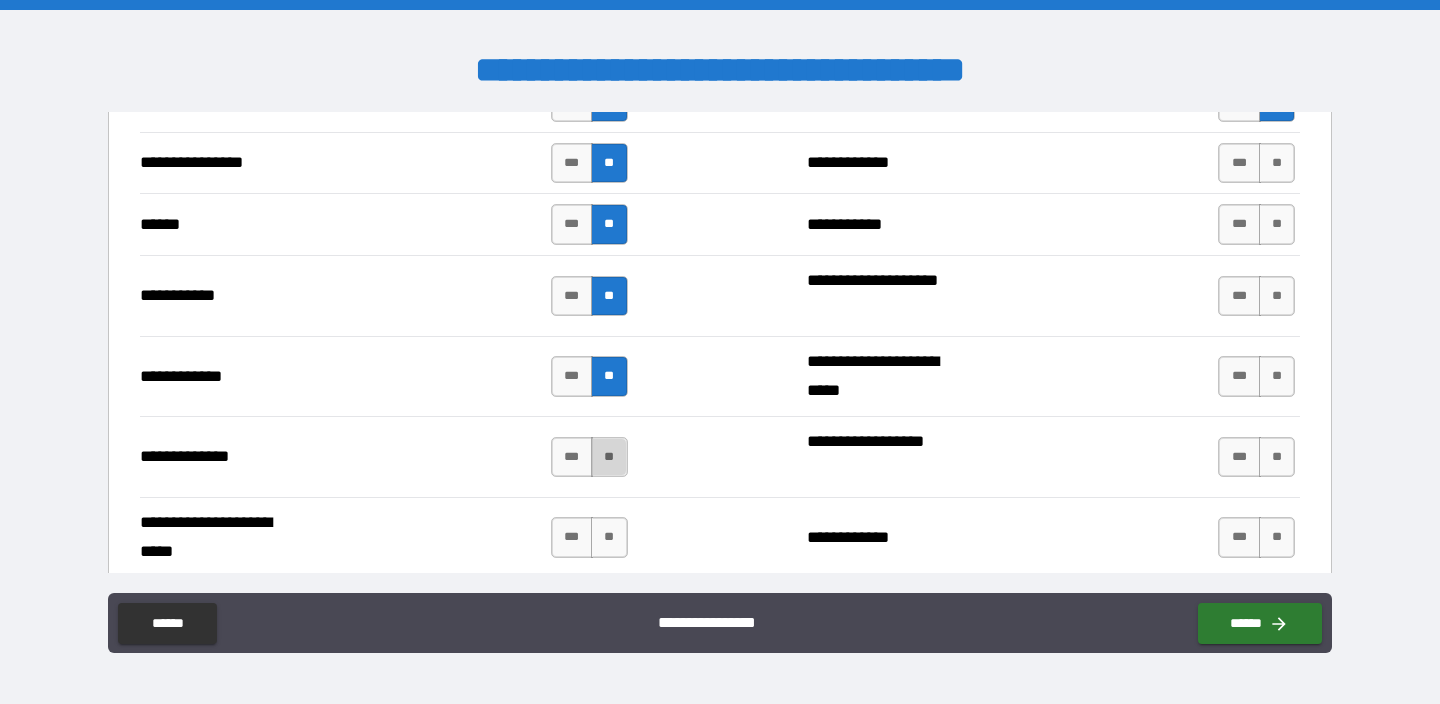 click on "**" at bounding box center (609, 457) 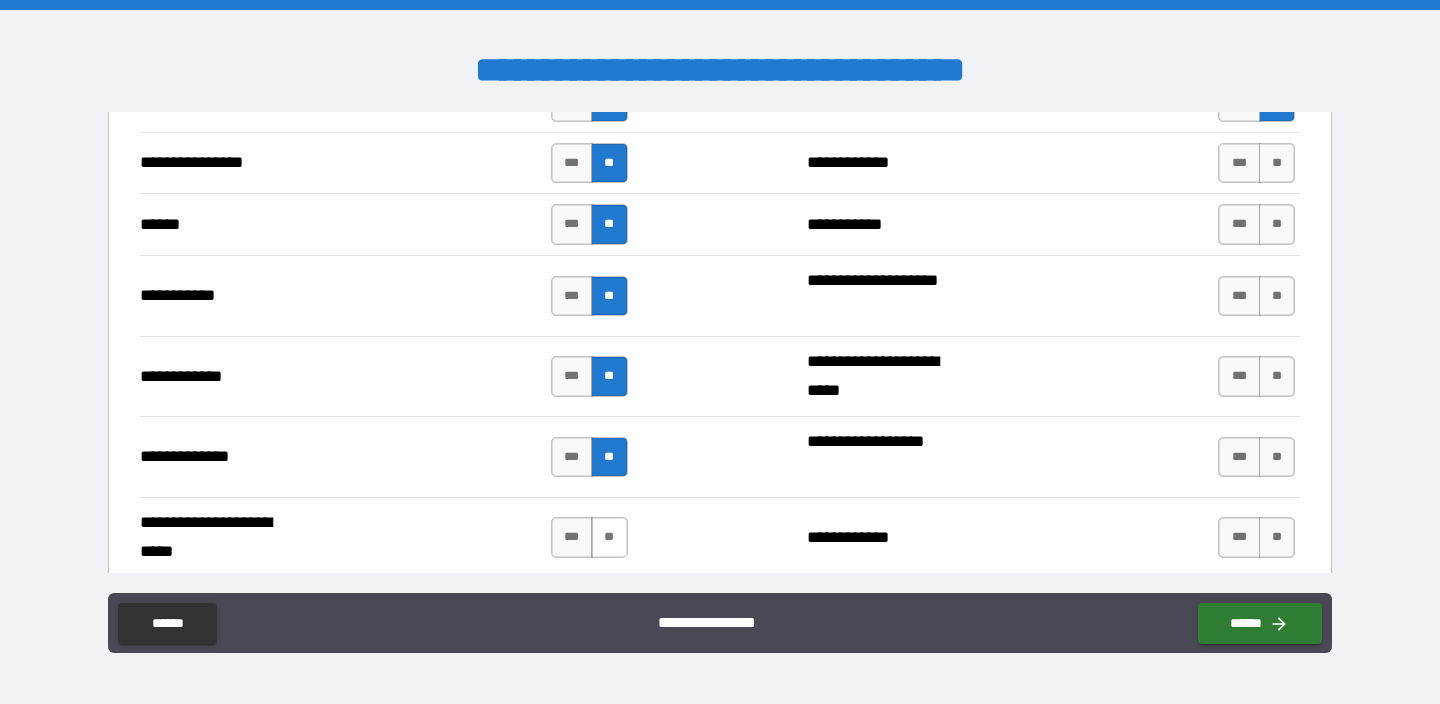 click on "**" at bounding box center (609, 537) 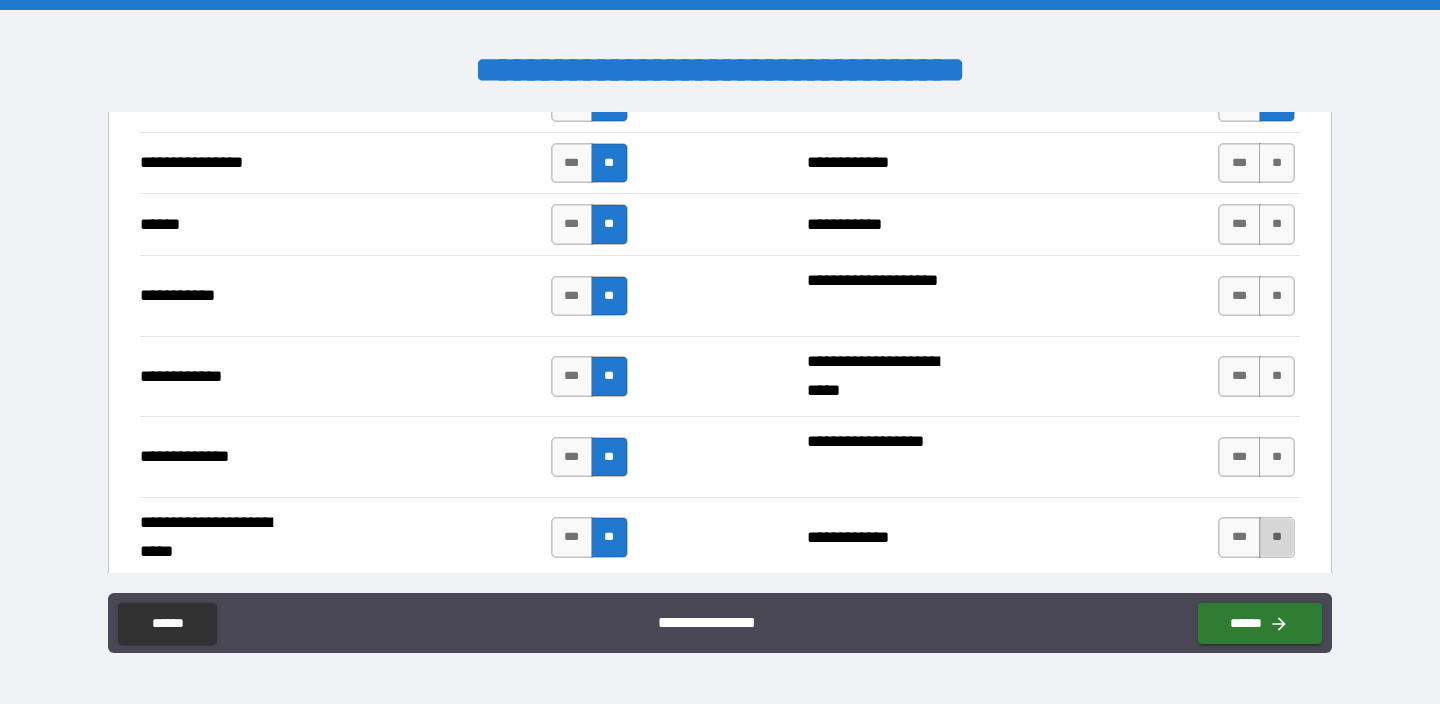 click on "**" at bounding box center (1277, 537) 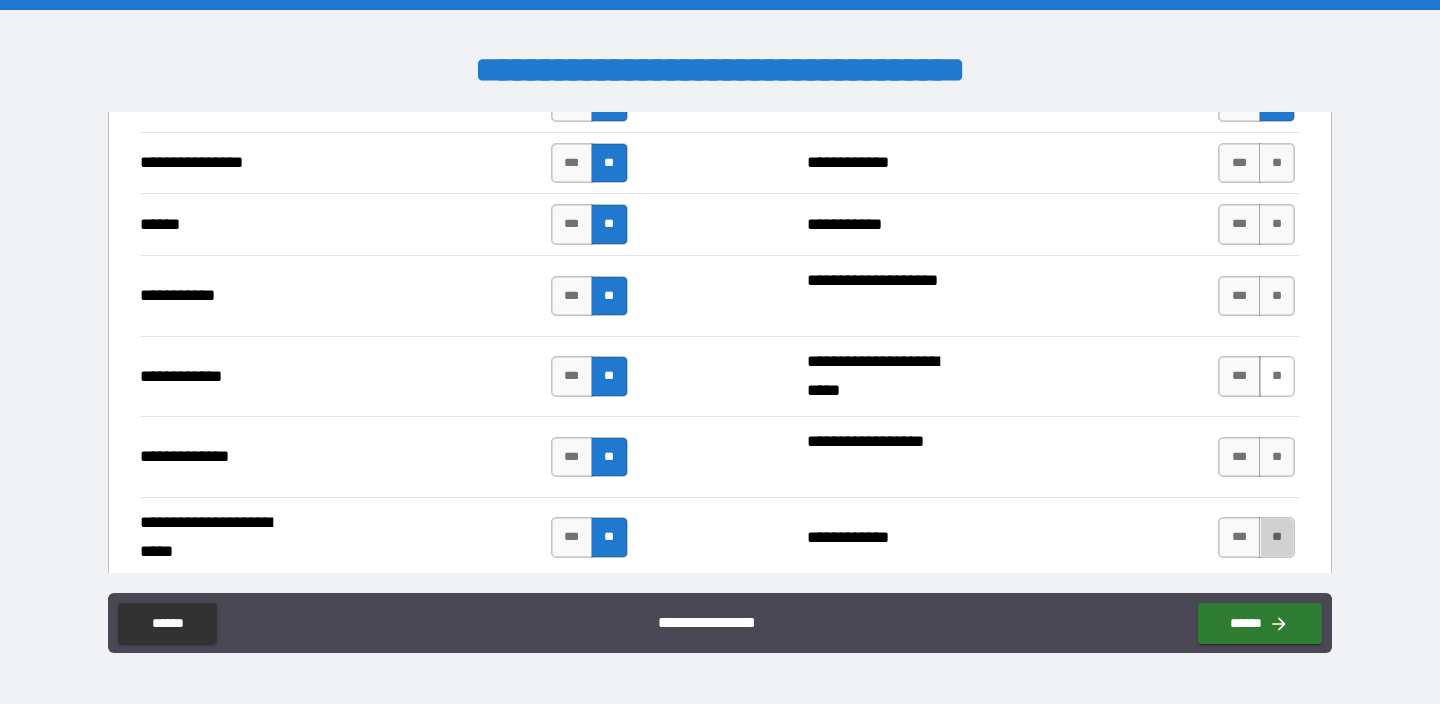 click on "**" at bounding box center [1277, 457] 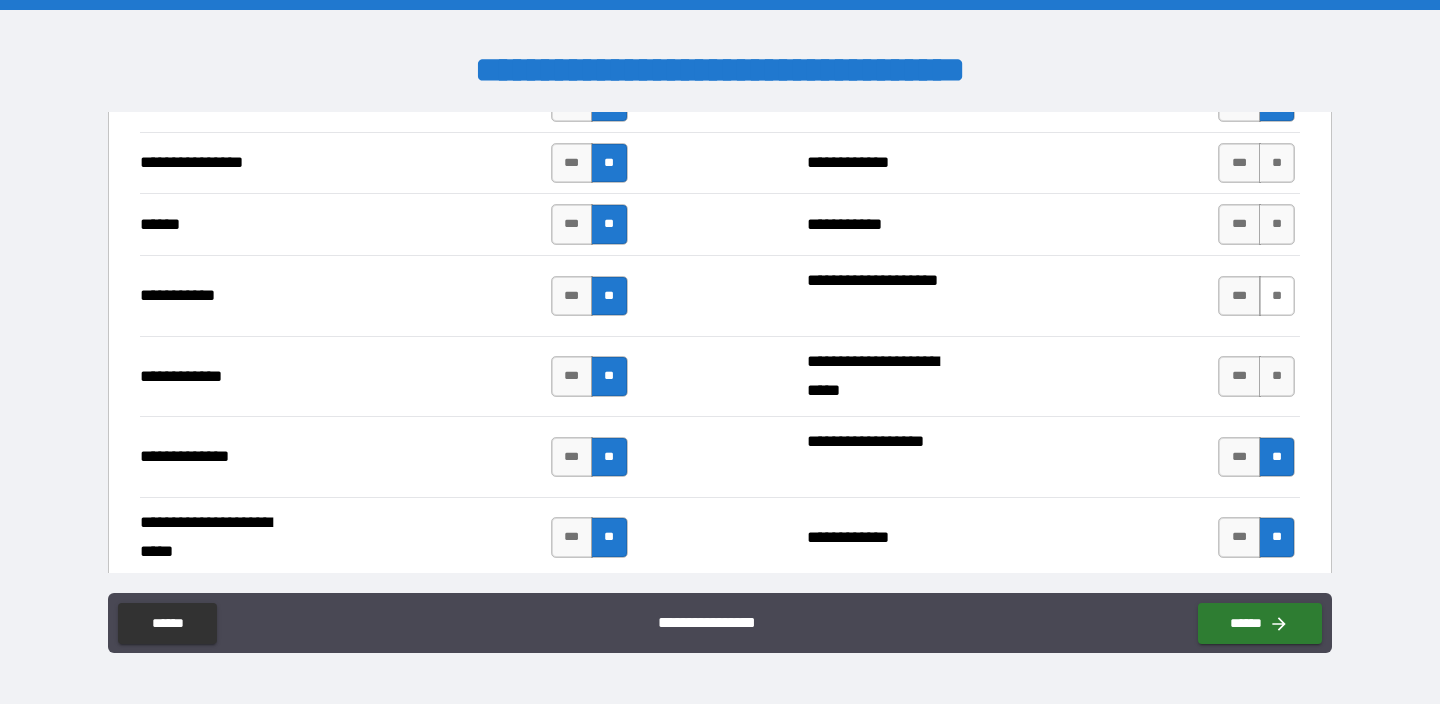 click on "**" at bounding box center [1277, 296] 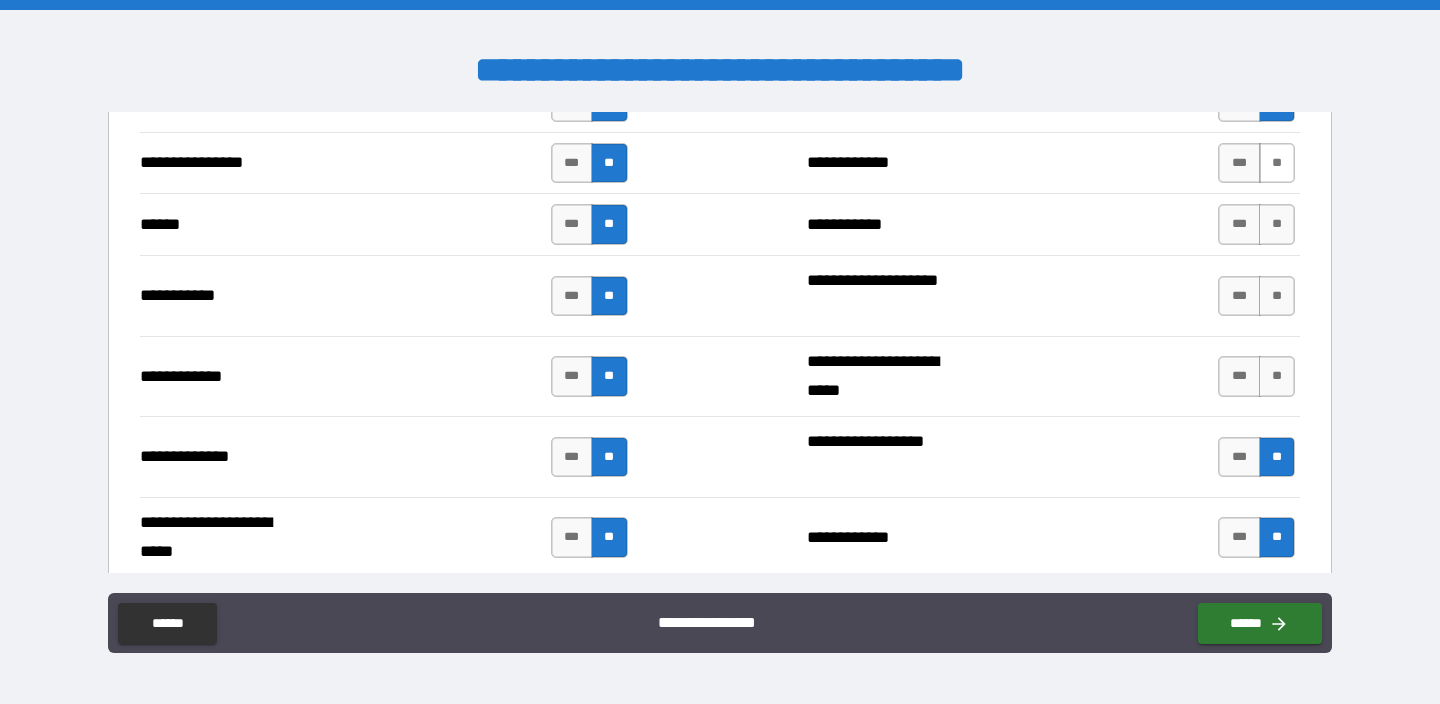 click on "**" at bounding box center (1277, 224) 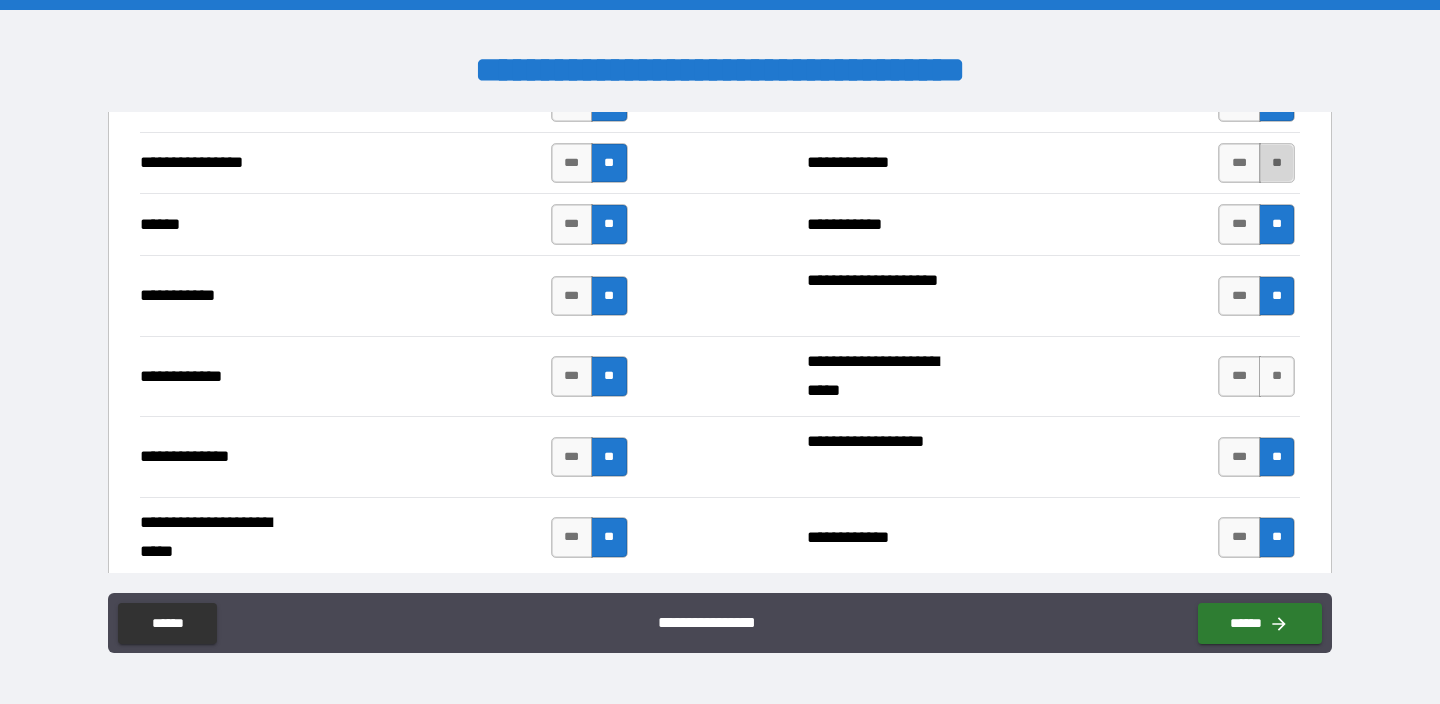 click on "**" at bounding box center (1277, 163) 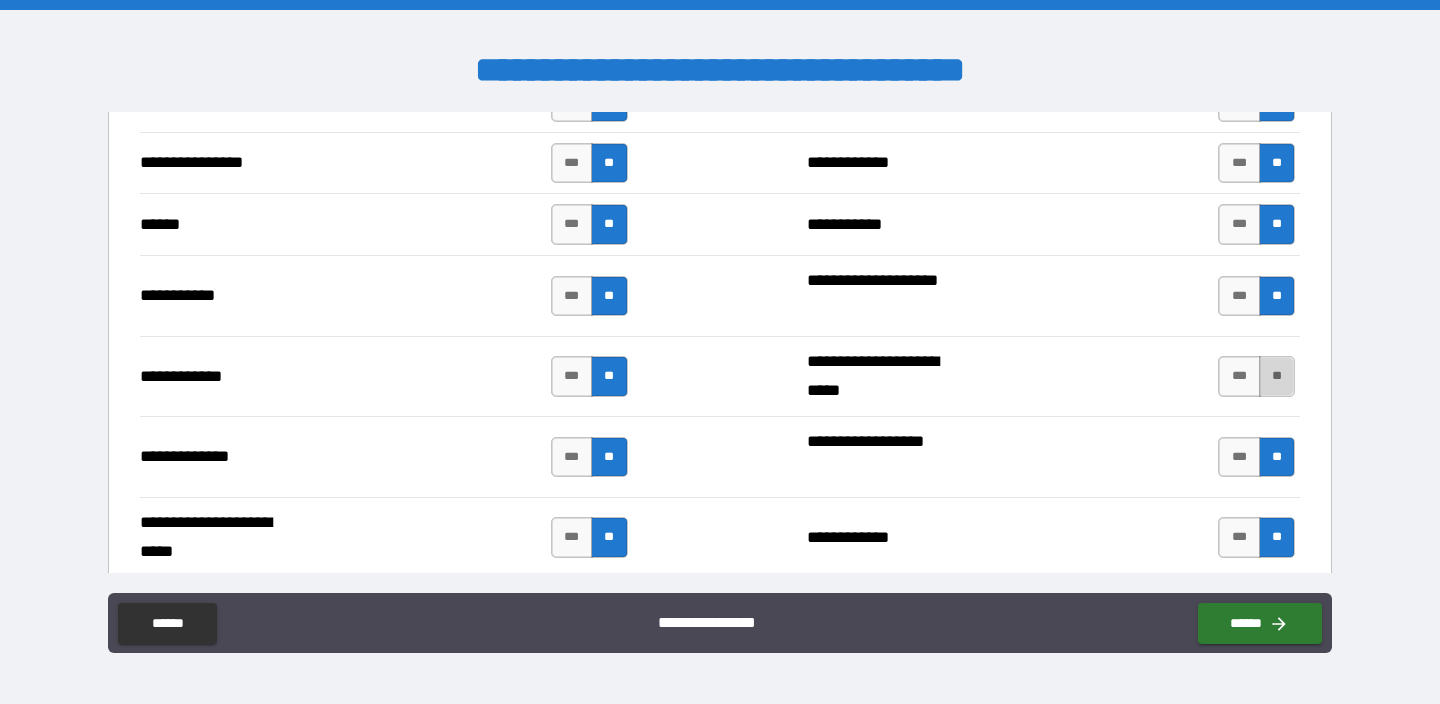 click on "**" at bounding box center [1277, 376] 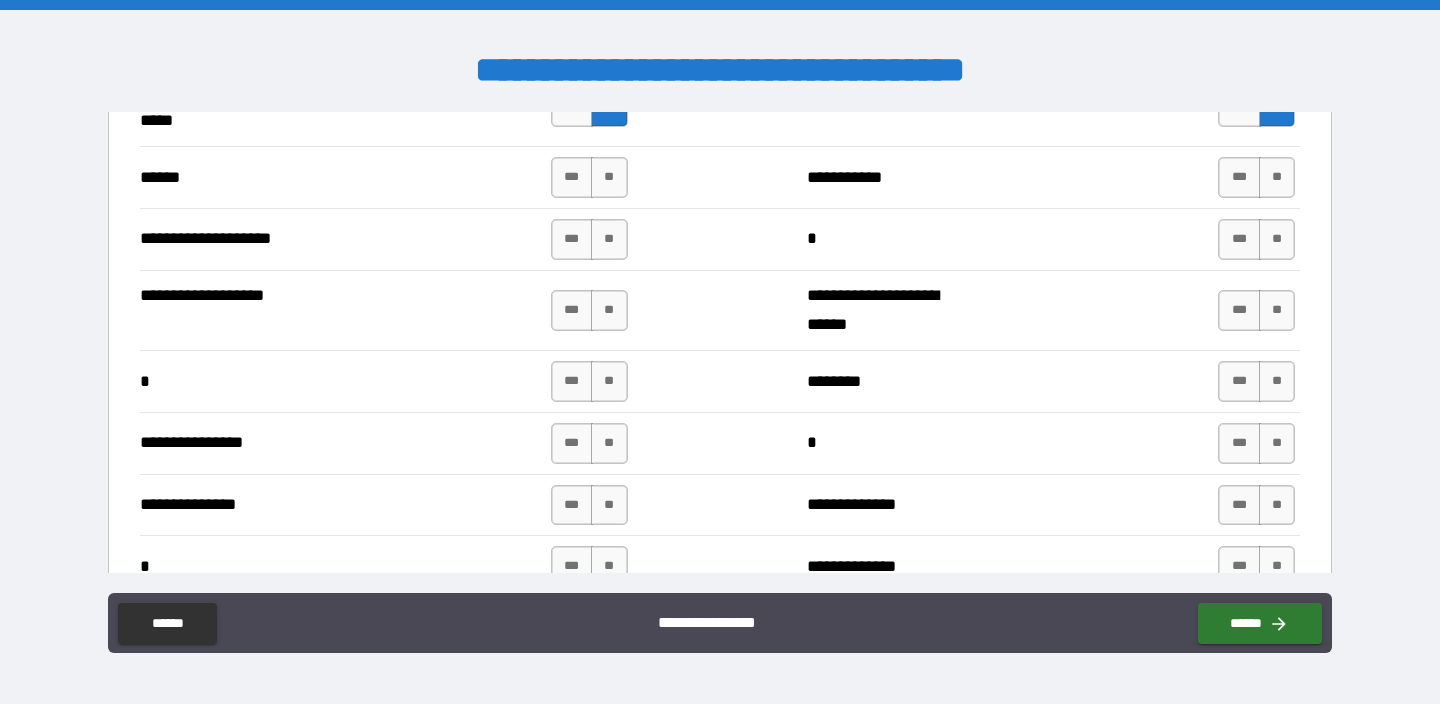 scroll, scrollTop: 4090, scrollLeft: 0, axis: vertical 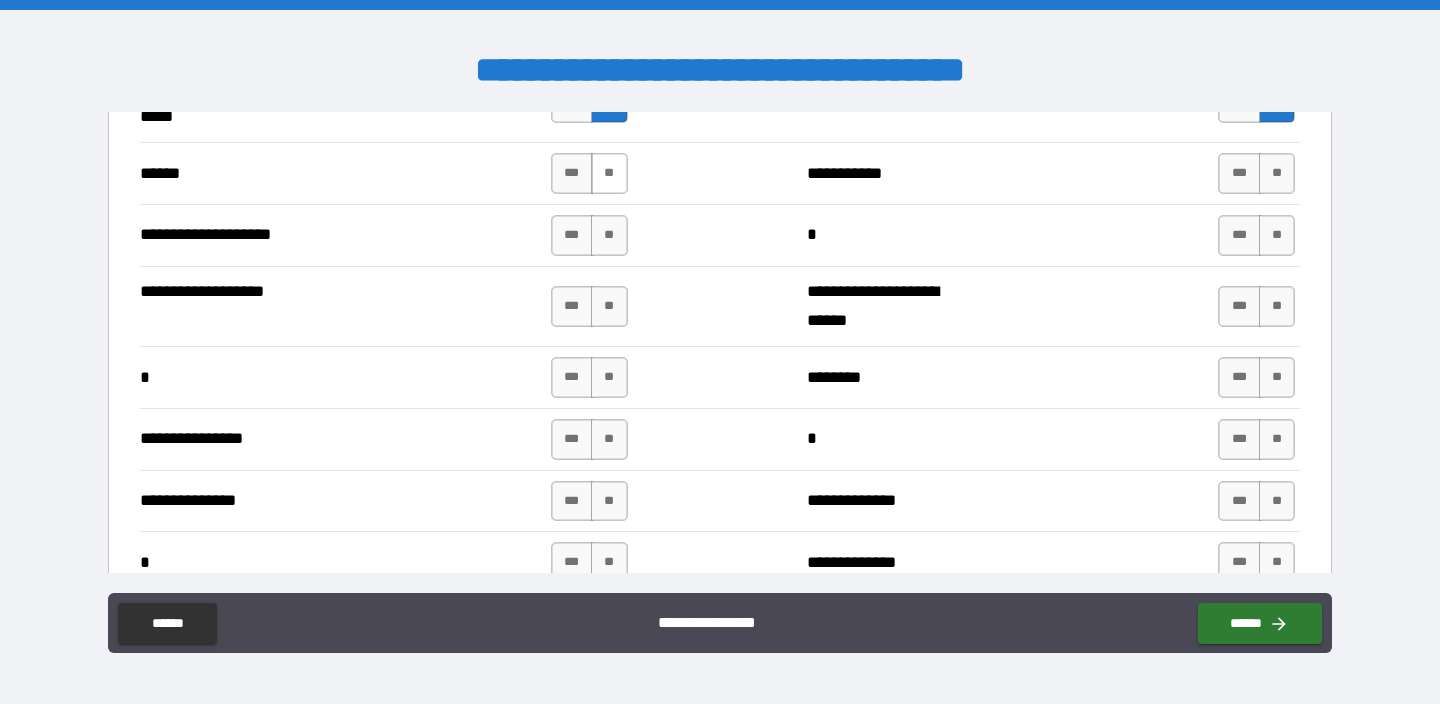 click on "**" at bounding box center (609, 173) 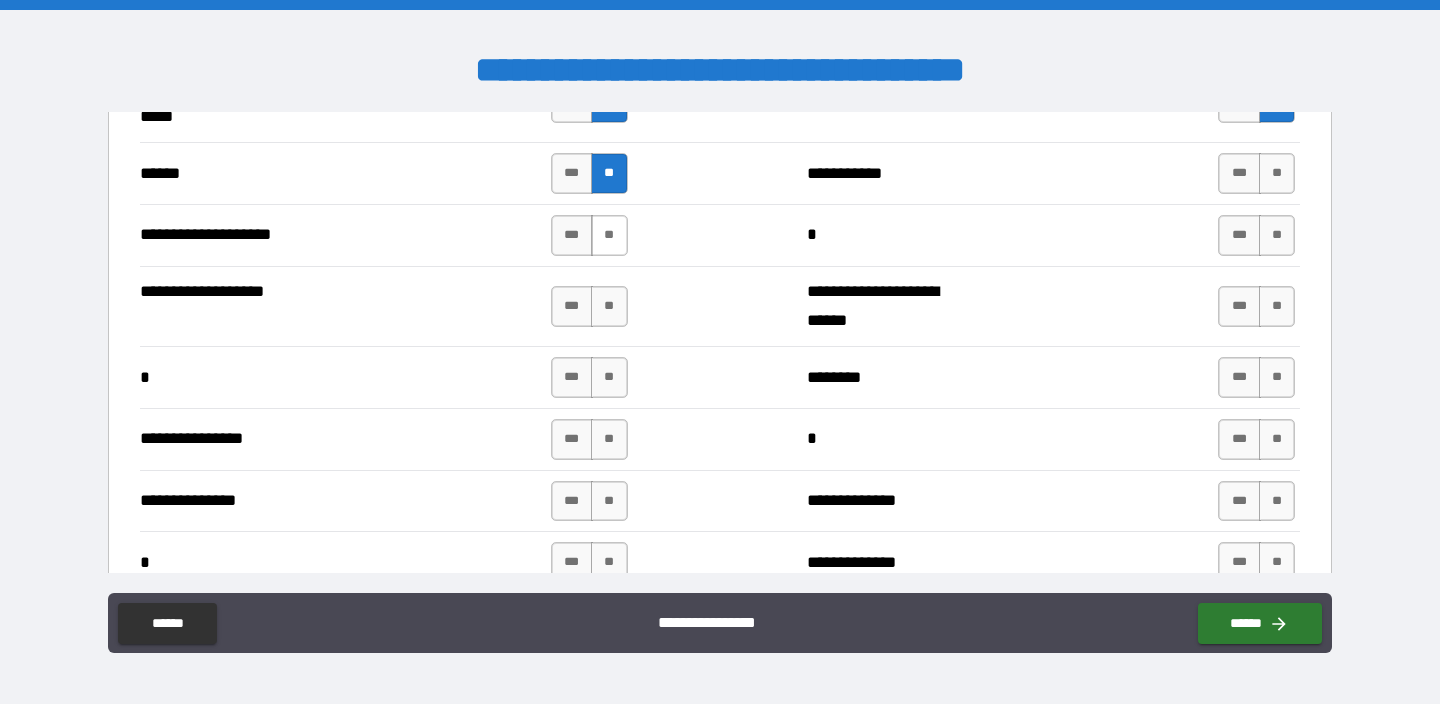 click on "**" at bounding box center (609, 235) 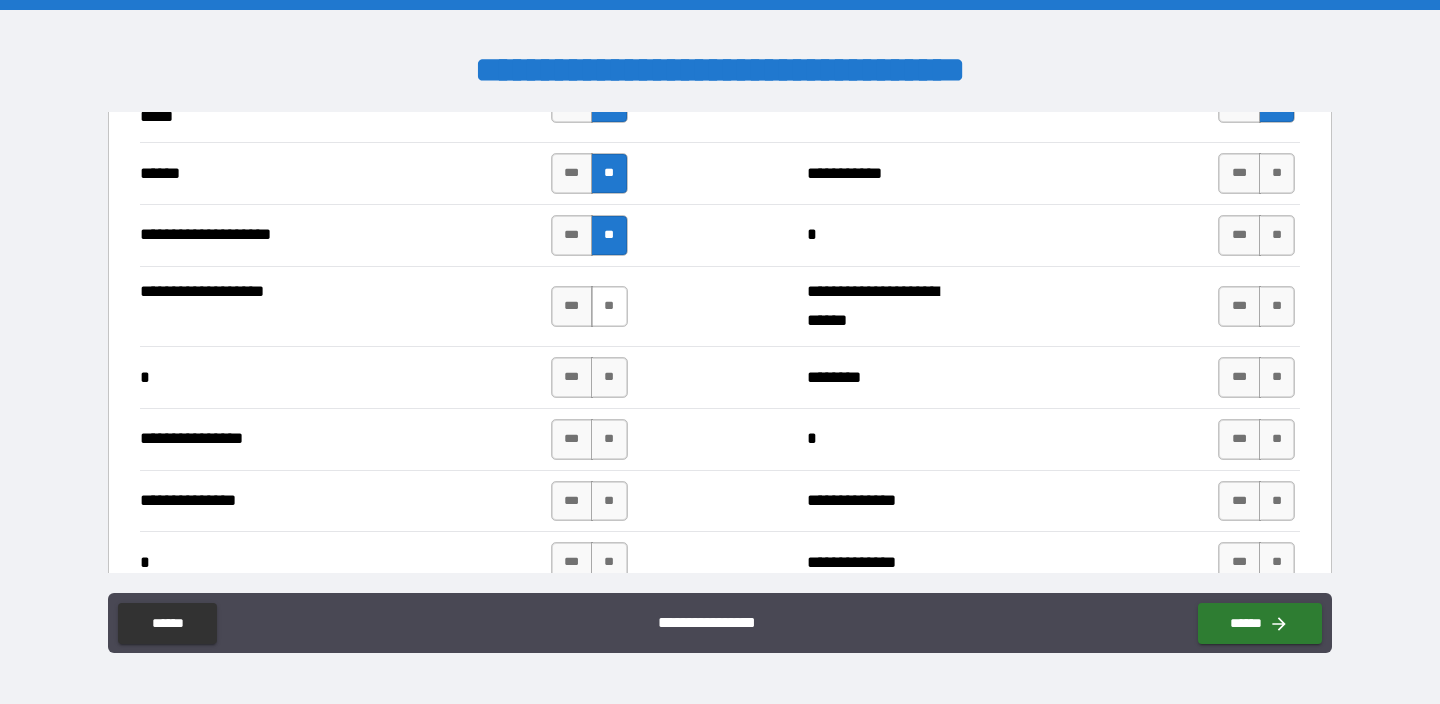 click on "**" at bounding box center [609, 306] 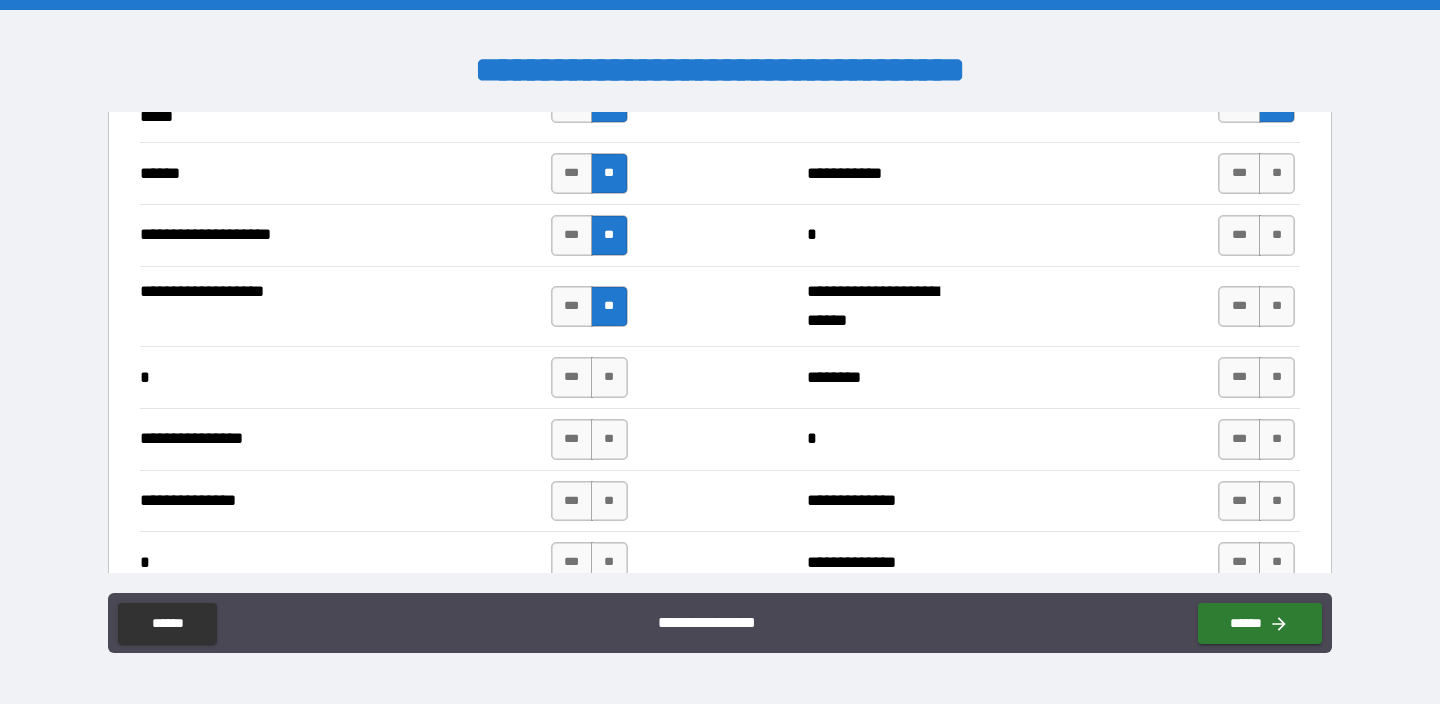 click on "* *** ** ******** *** **" at bounding box center (720, 377) 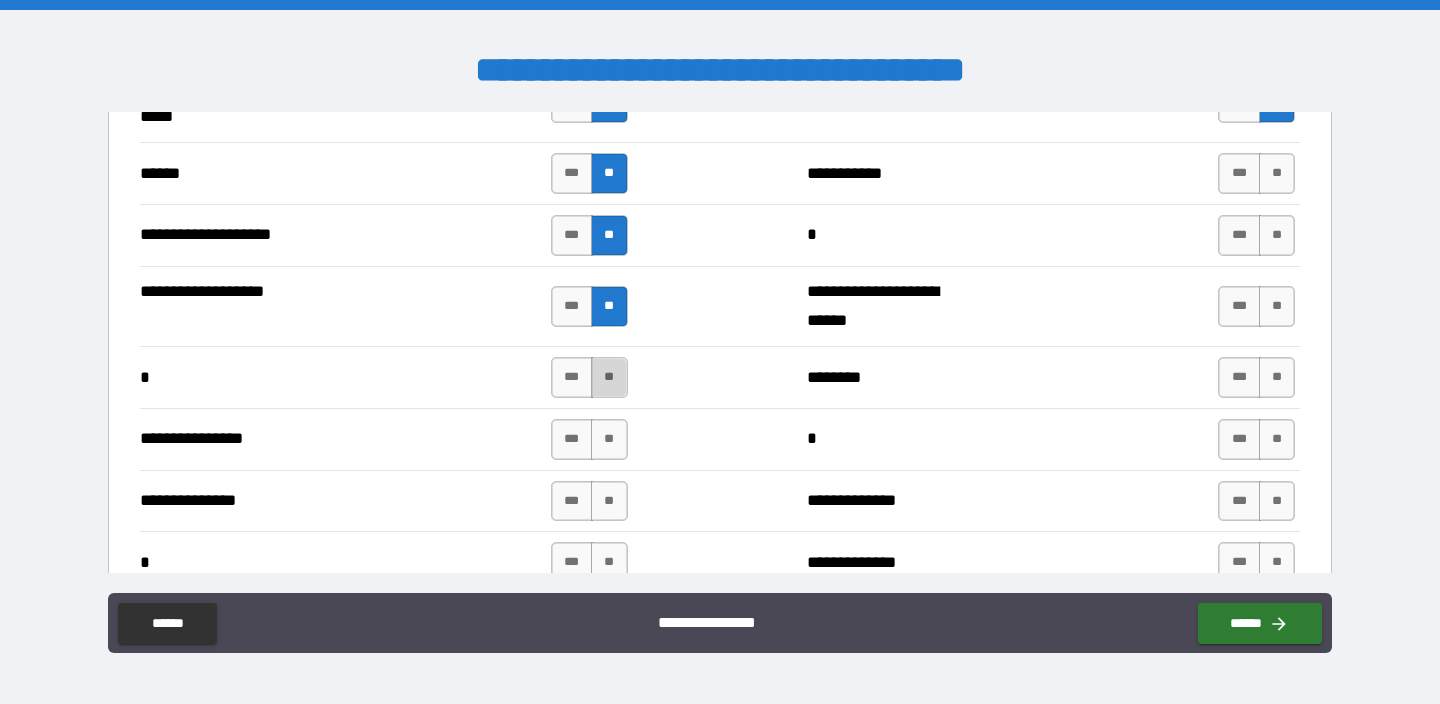 click on "**" at bounding box center [609, 377] 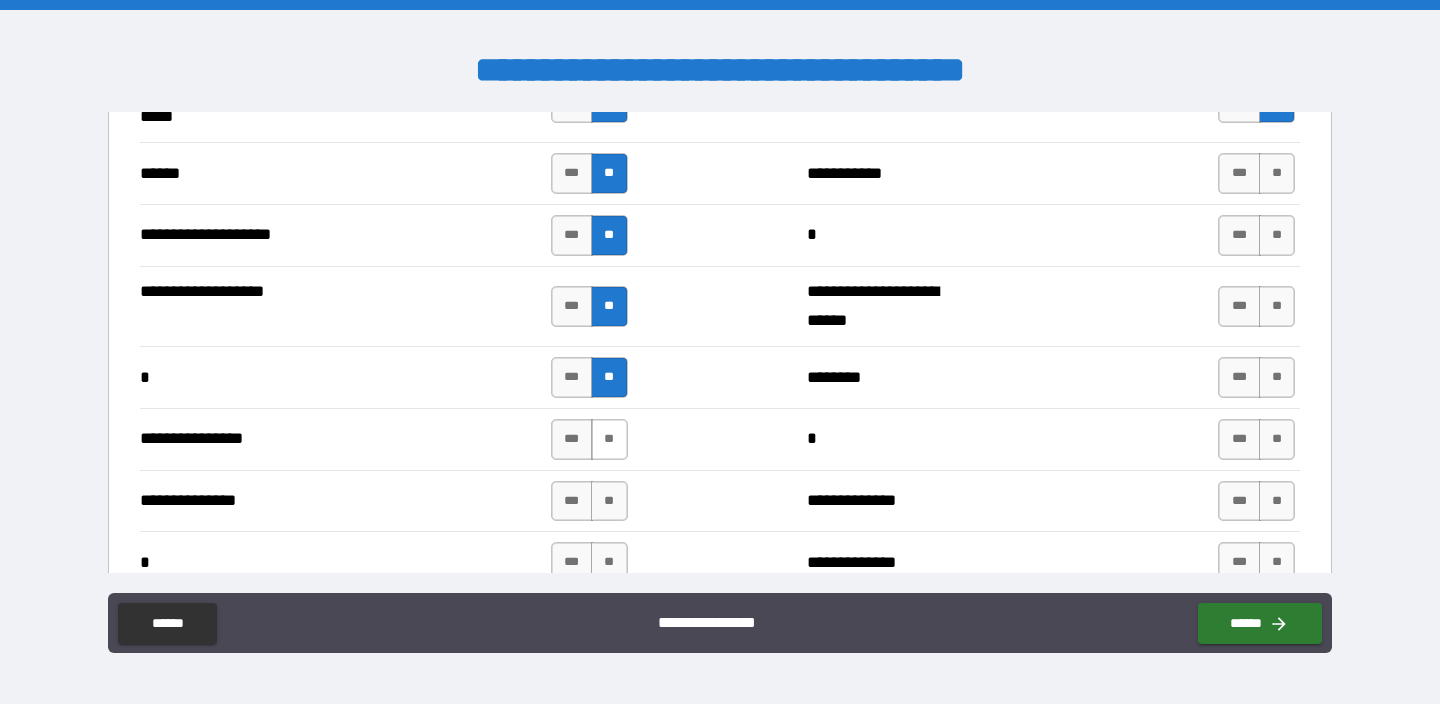 click on "**" at bounding box center [609, 439] 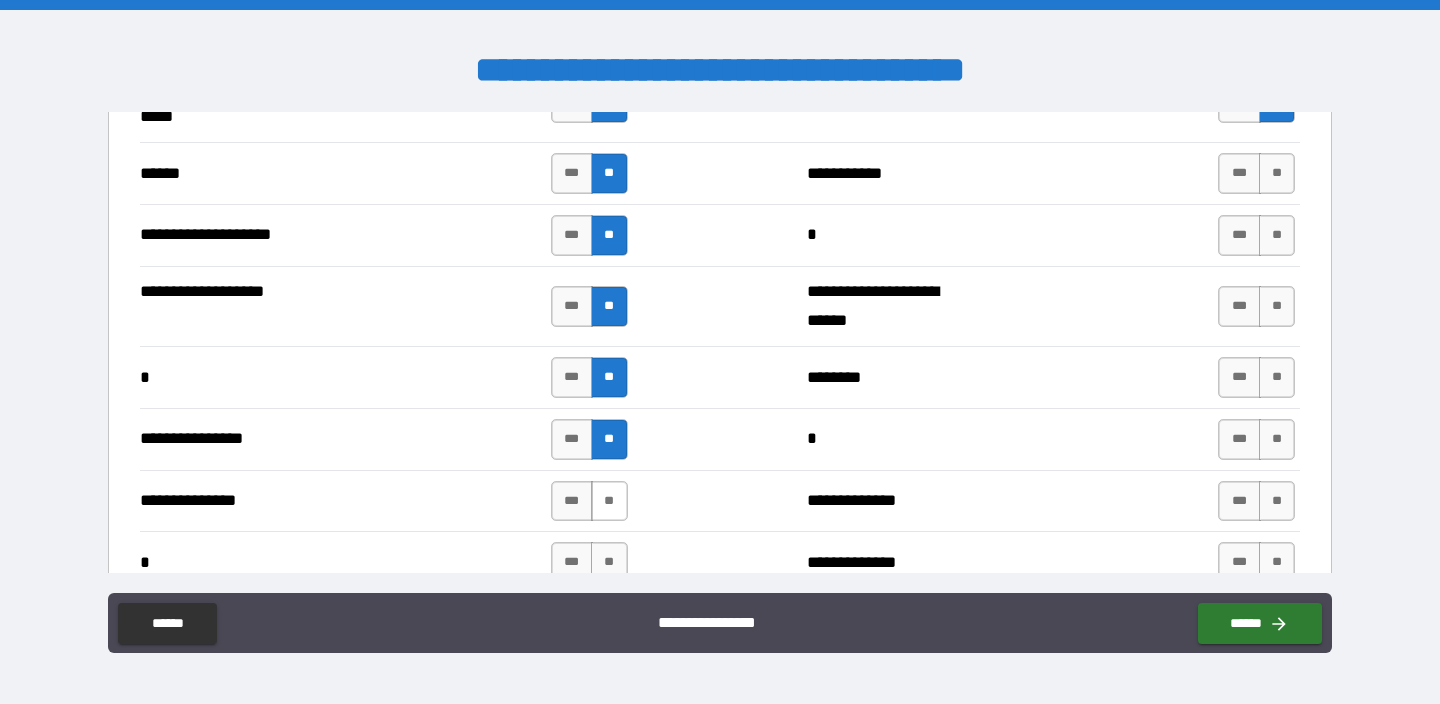 click on "**" at bounding box center (609, 501) 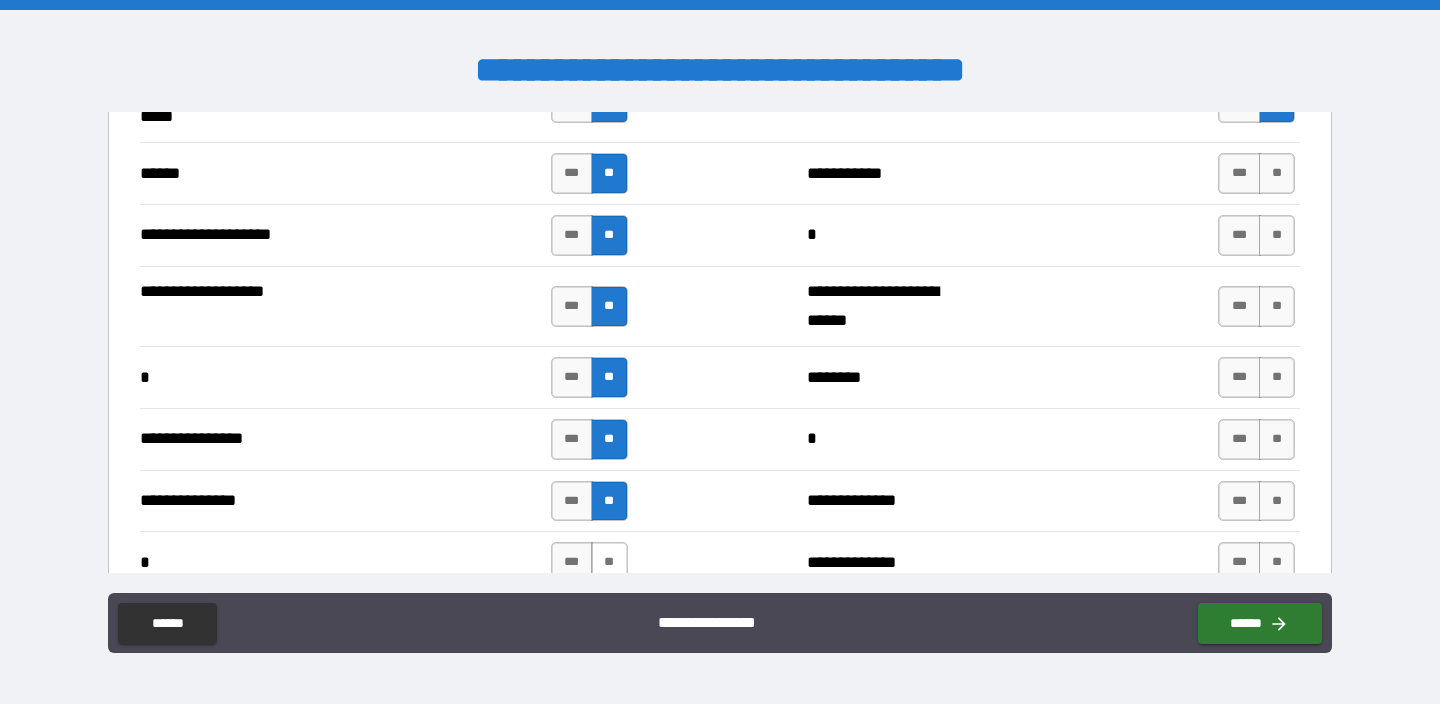 click on "**" at bounding box center (609, 562) 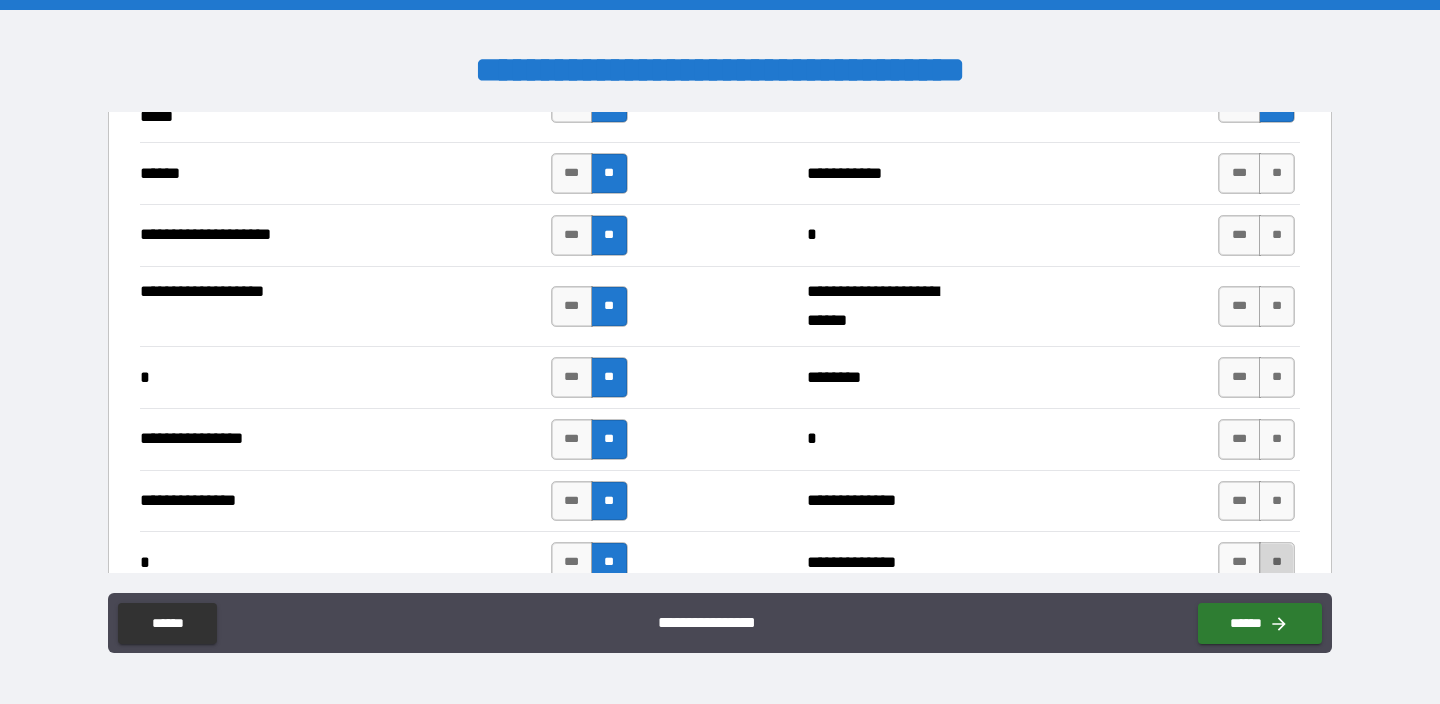 click on "**" at bounding box center (1277, 562) 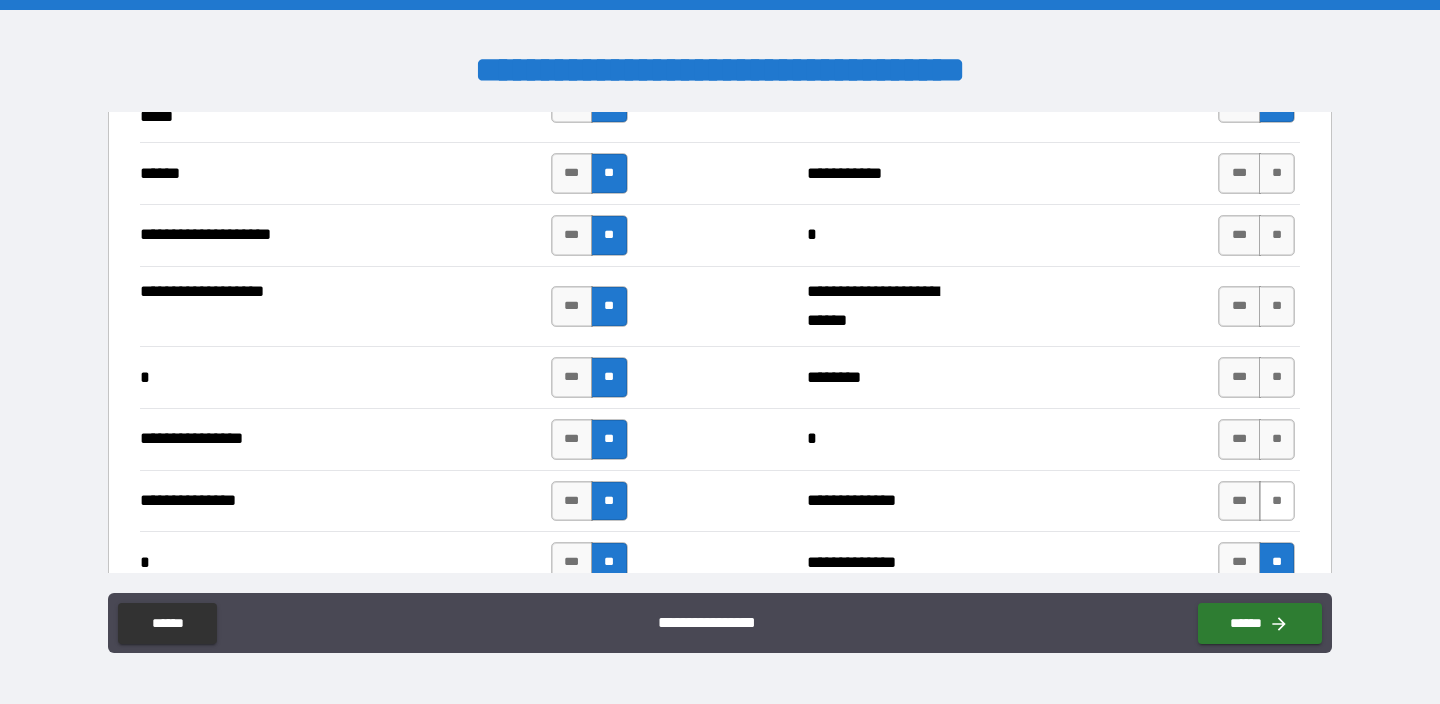 click on "**" at bounding box center [1277, 501] 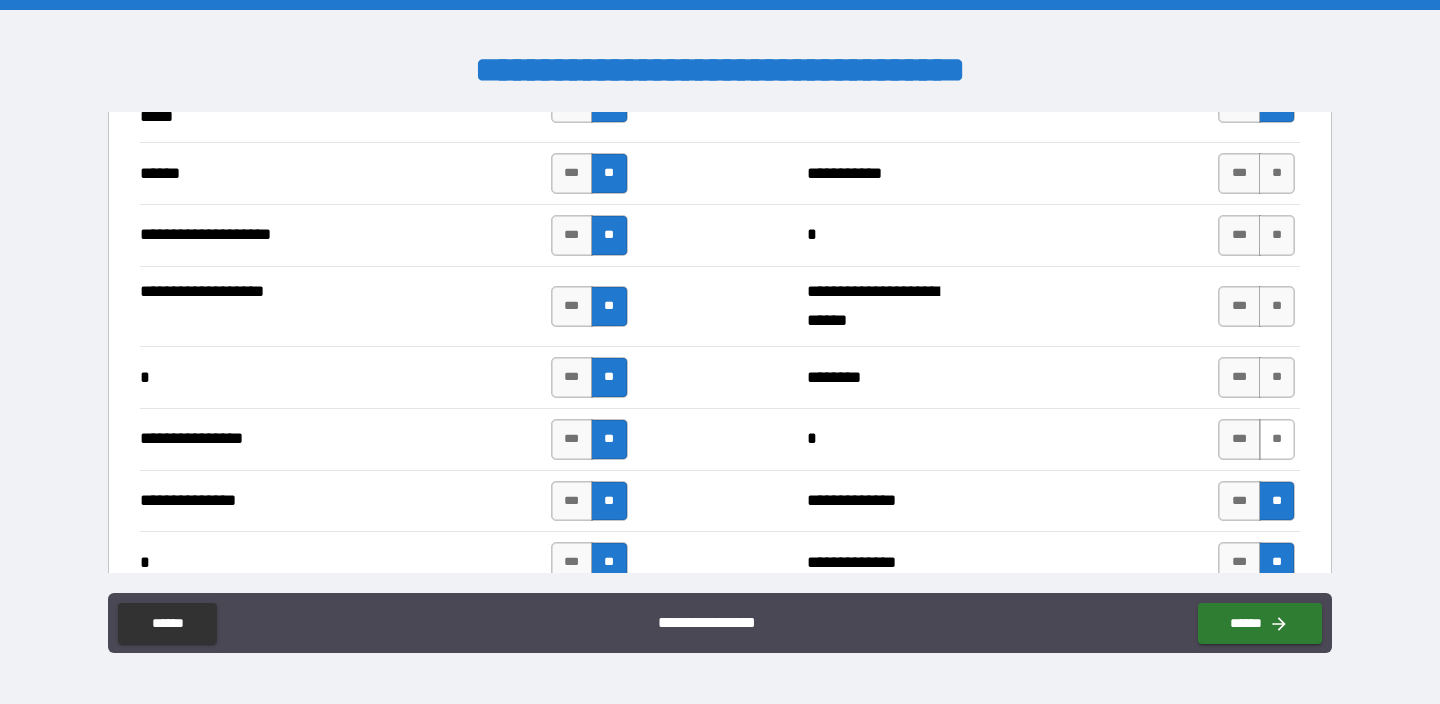 click on "**" at bounding box center [1277, 439] 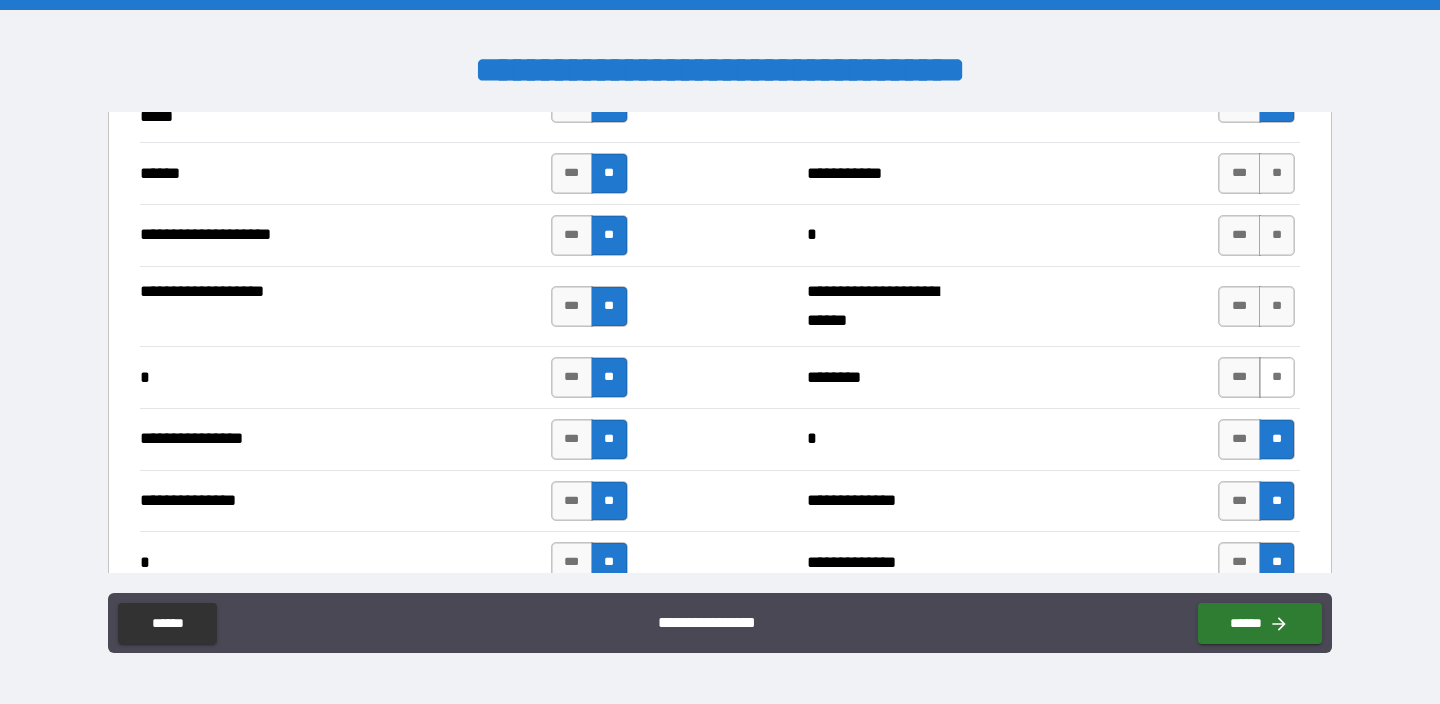 click on "**" at bounding box center (1277, 377) 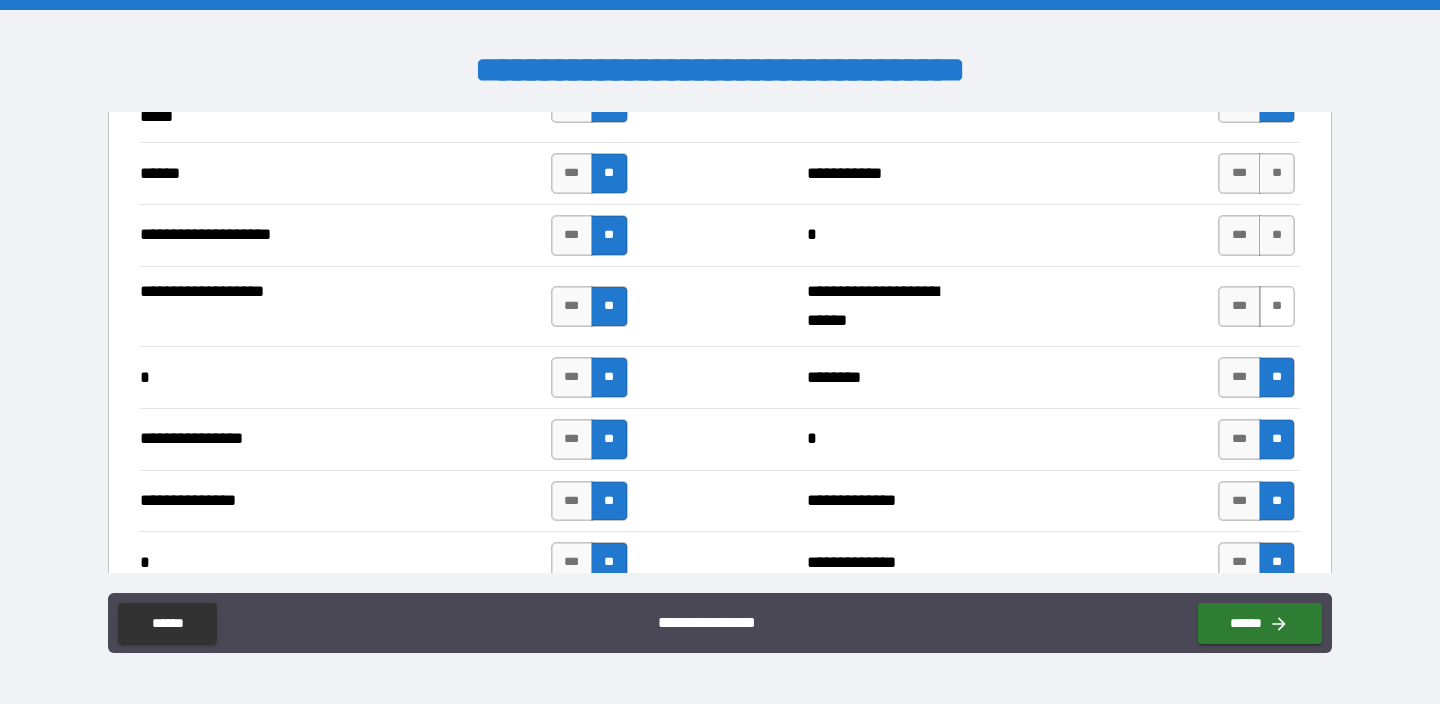 click on "**" at bounding box center (1277, 306) 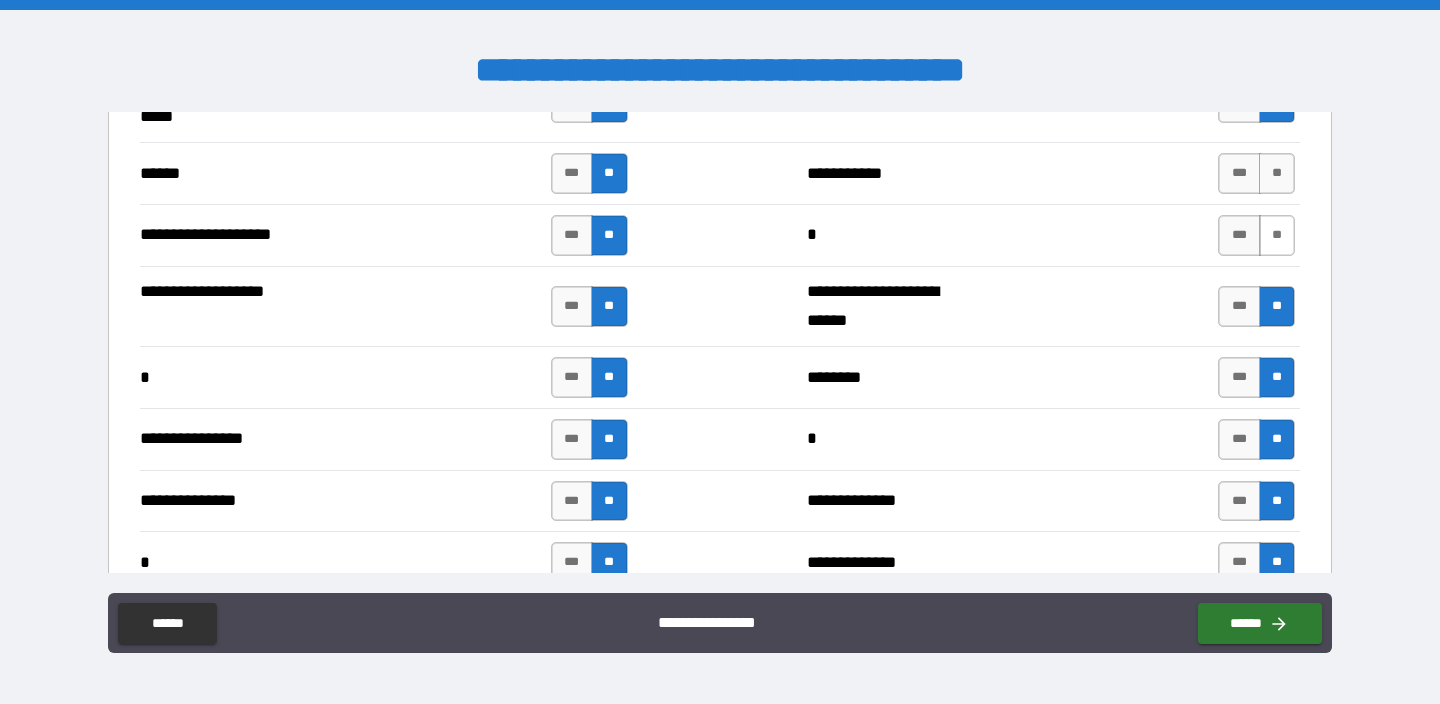 click on "**" at bounding box center [1277, 235] 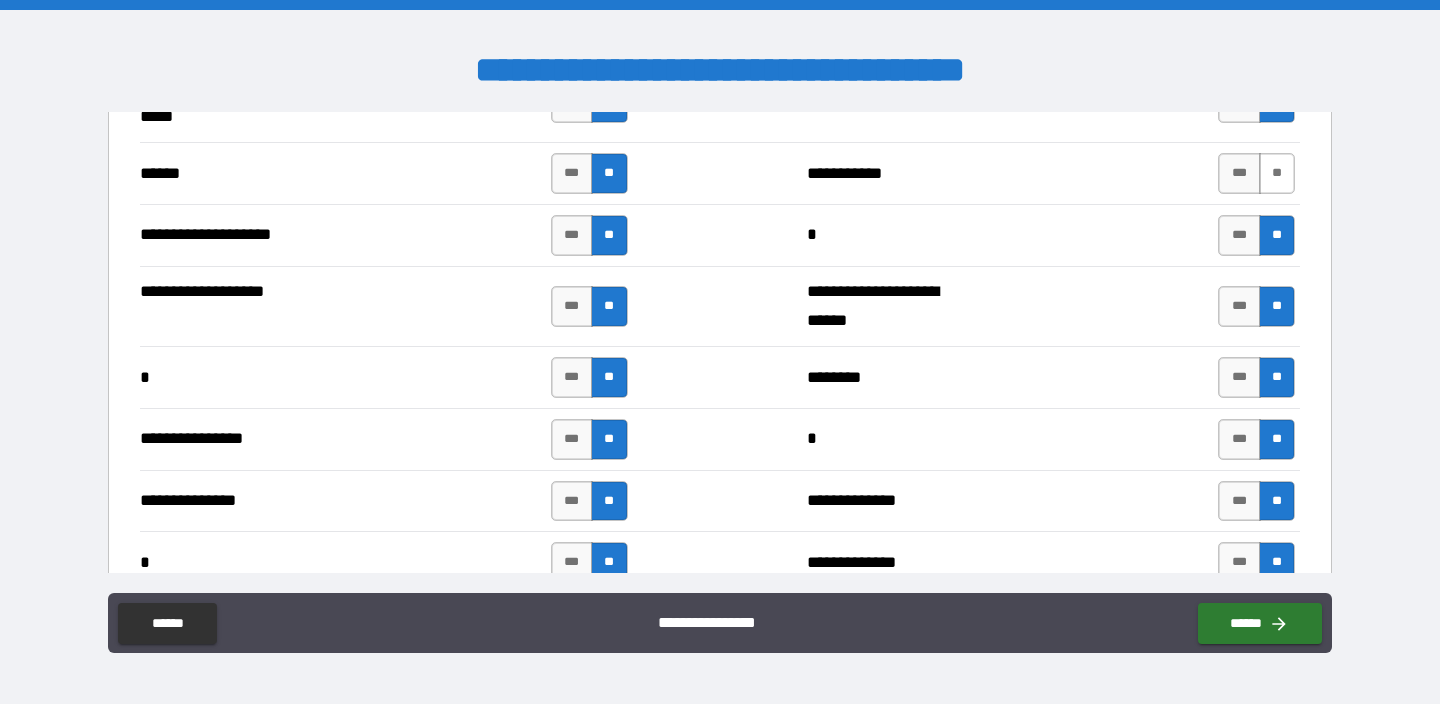 click on "**" at bounding box center [1277, 173] 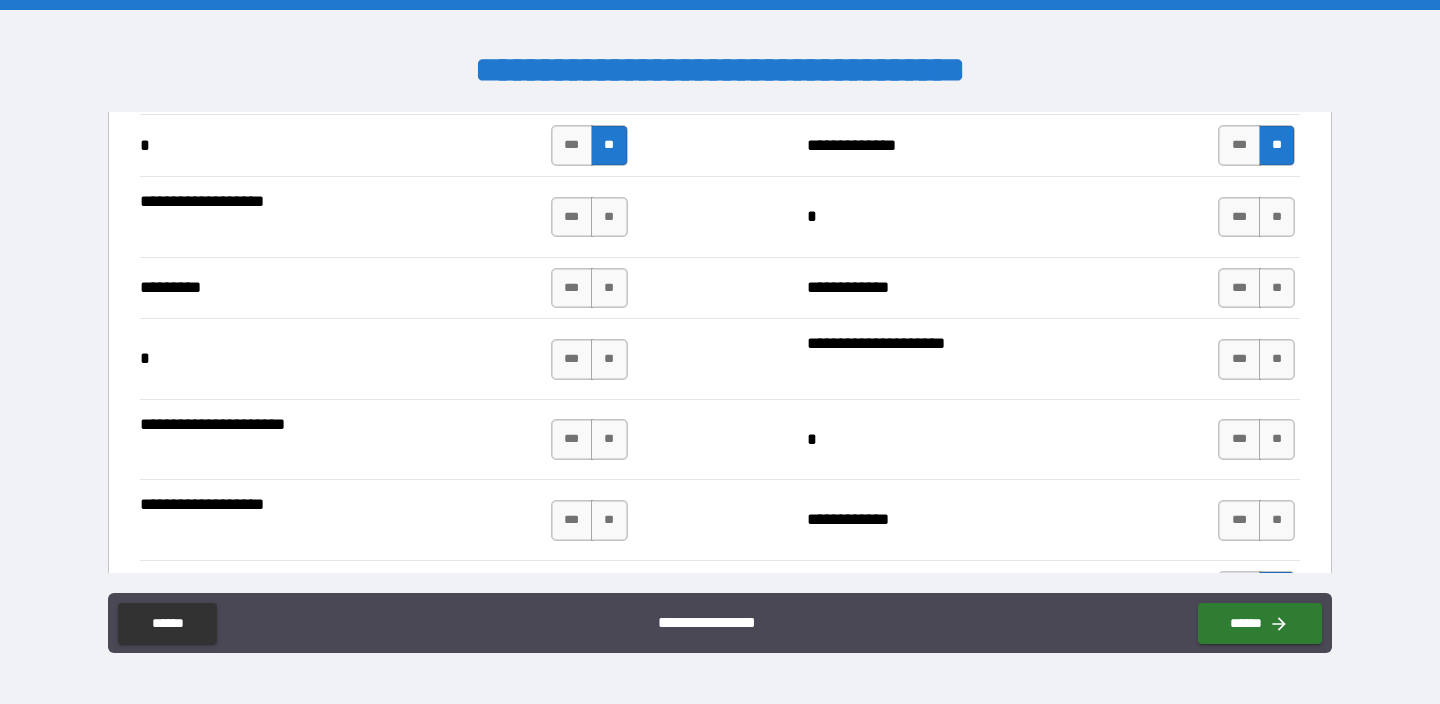scroll, scrollTop: 4520, scrollLeft: 0, axis: vertical 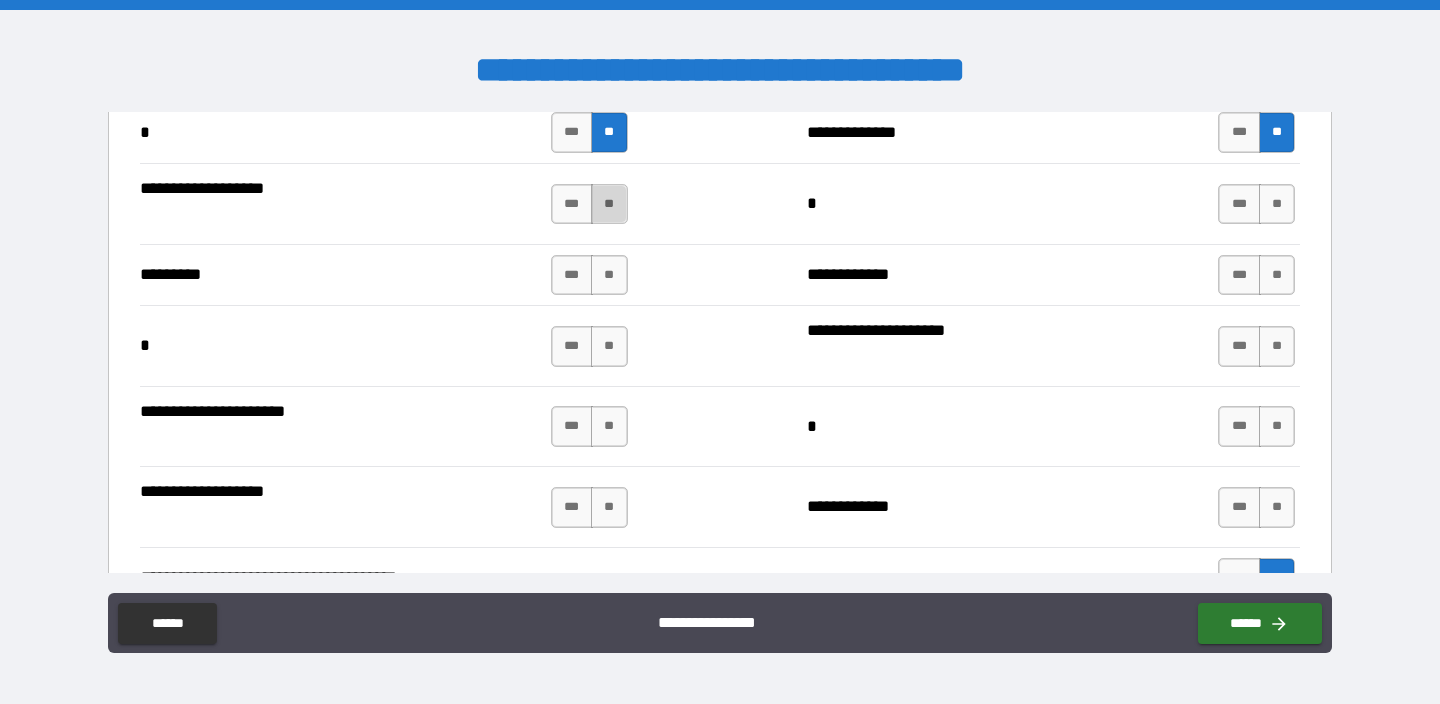 click on "**" at bounding box center (609, 204) 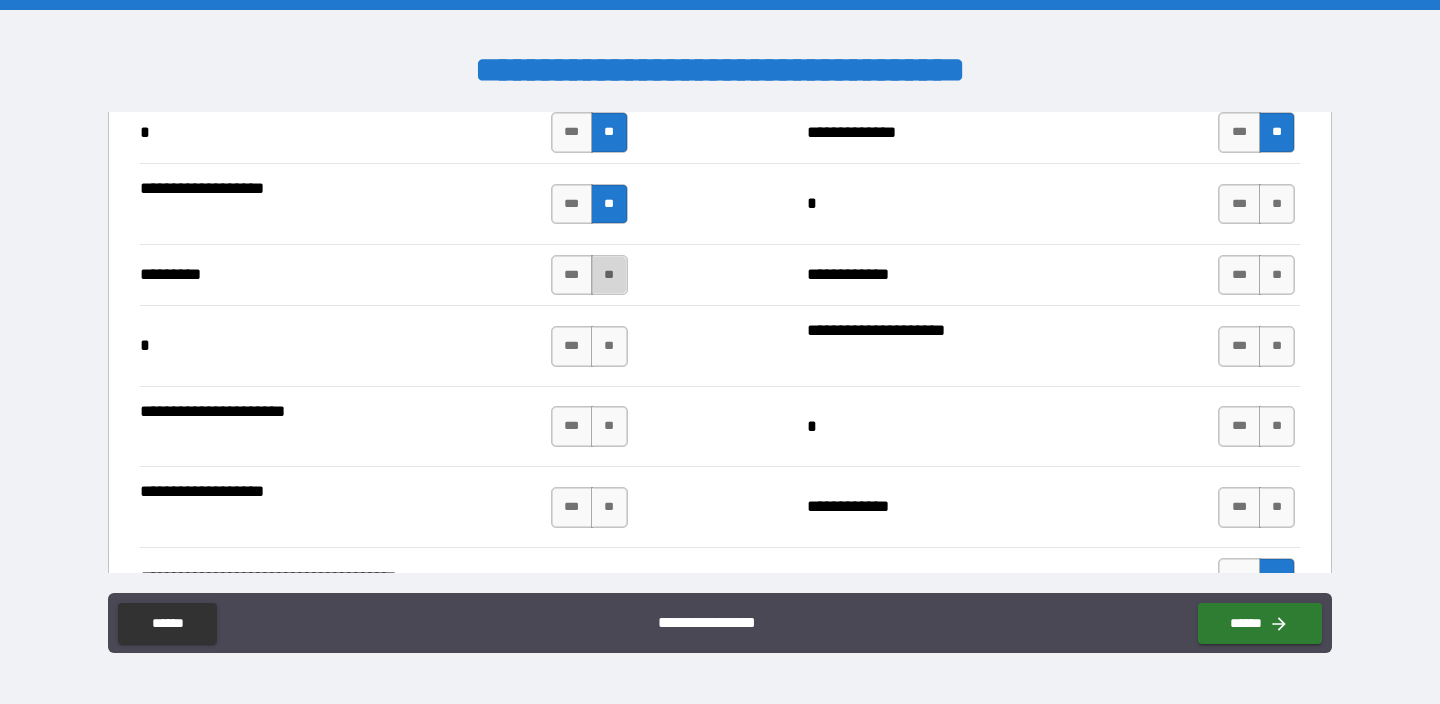 click on "**" at bounding box center (609, 275) 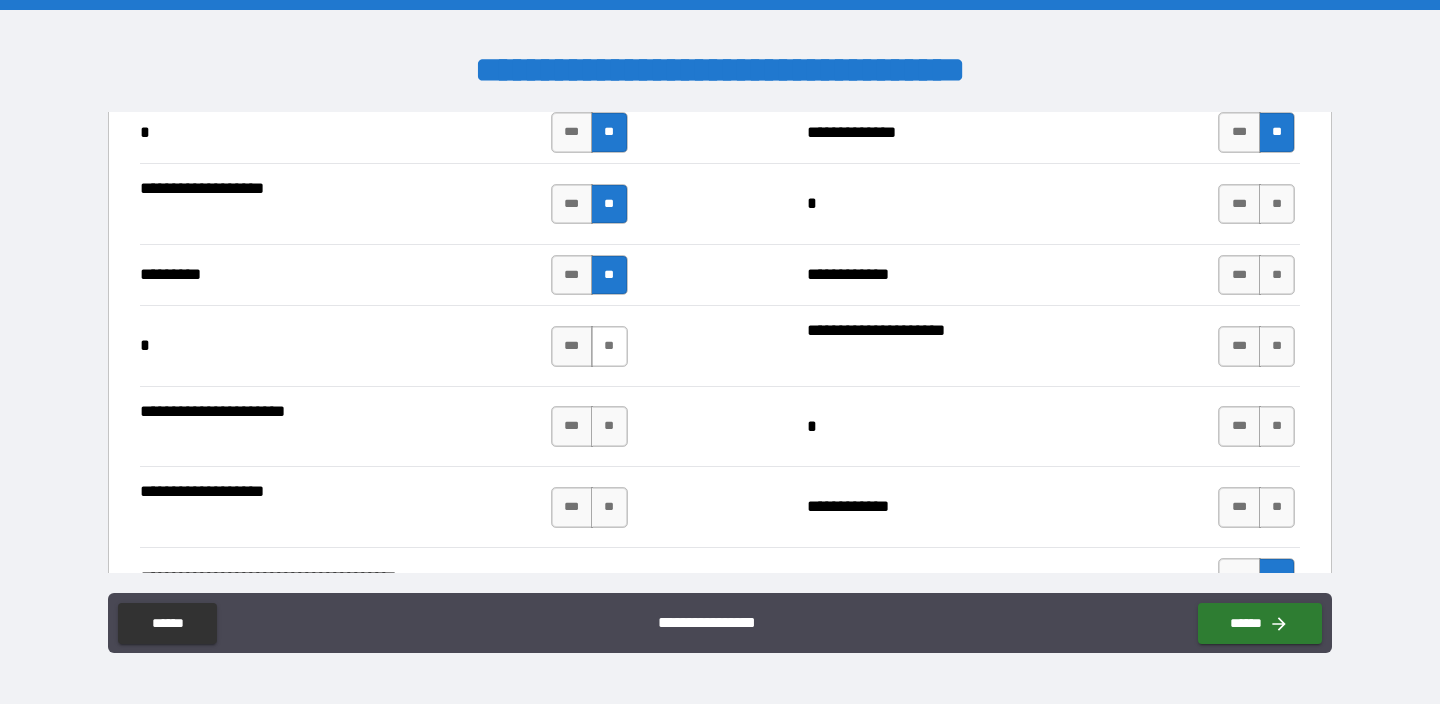 click on "**" at bounding box center [609, 346] 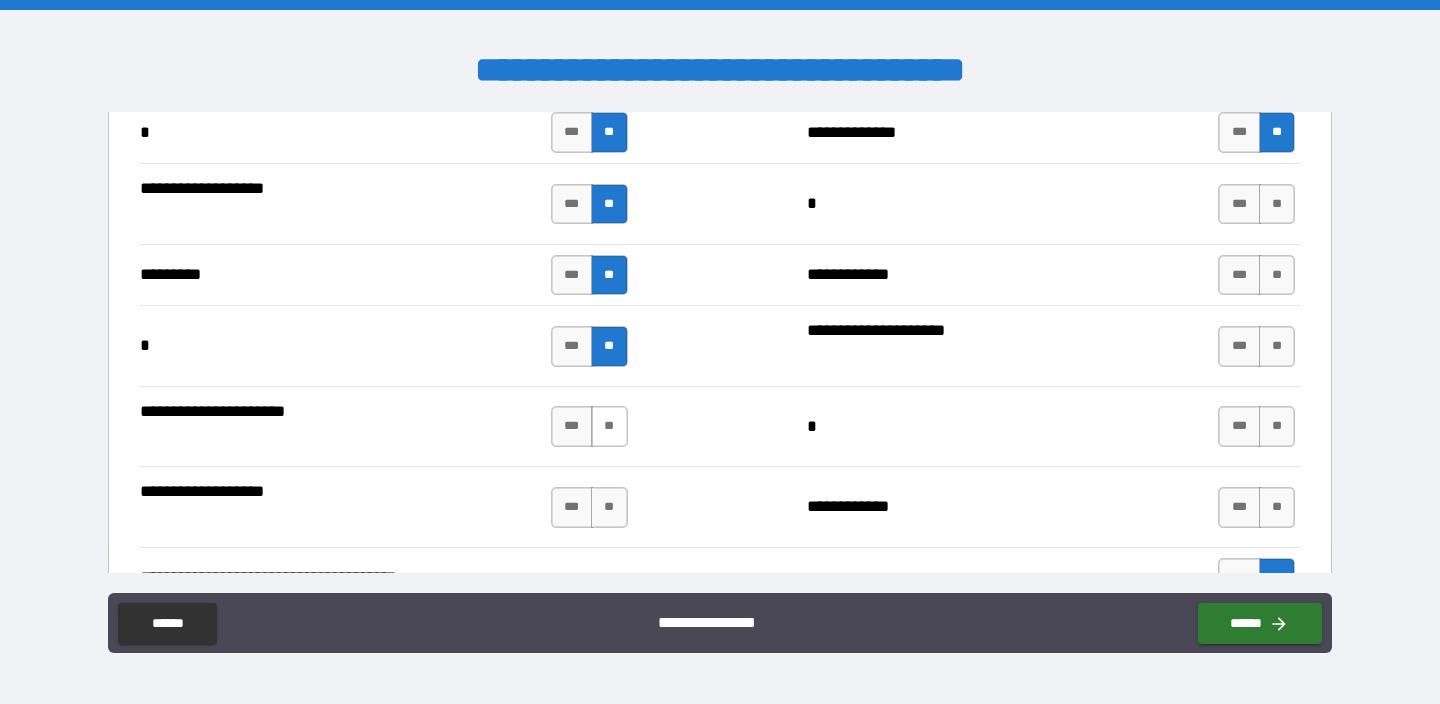 click on "**" at bounding box center [609, 426] 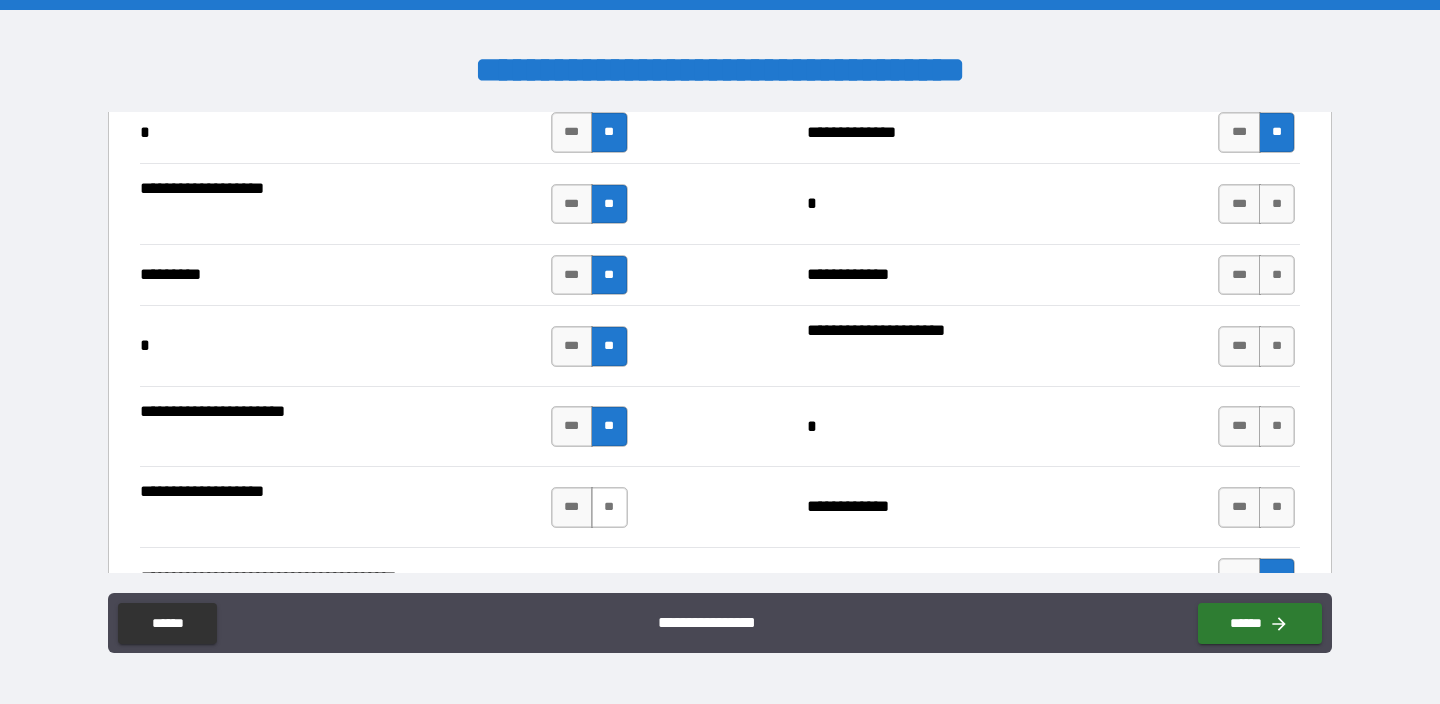 click on "**" at bounding box center [609, 507] 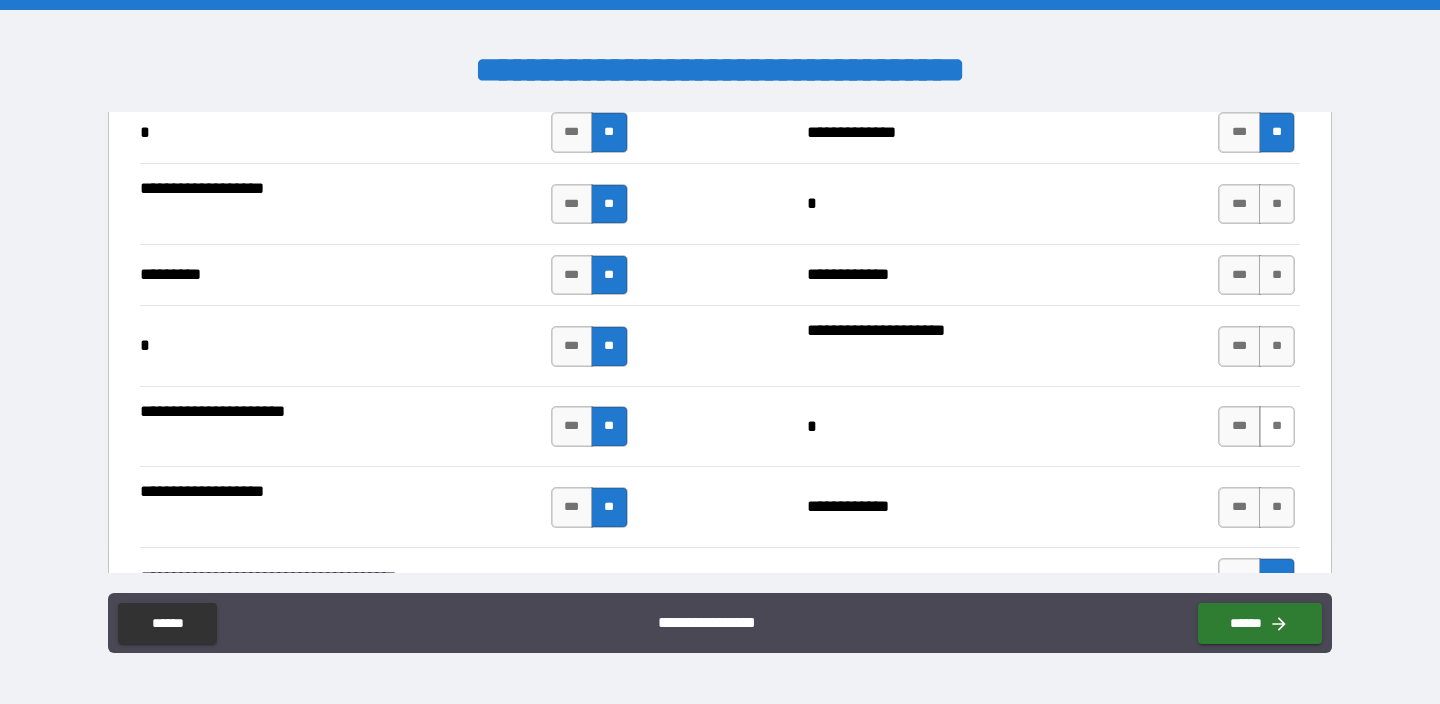 click on "**" at bounding box center (1277, 507) 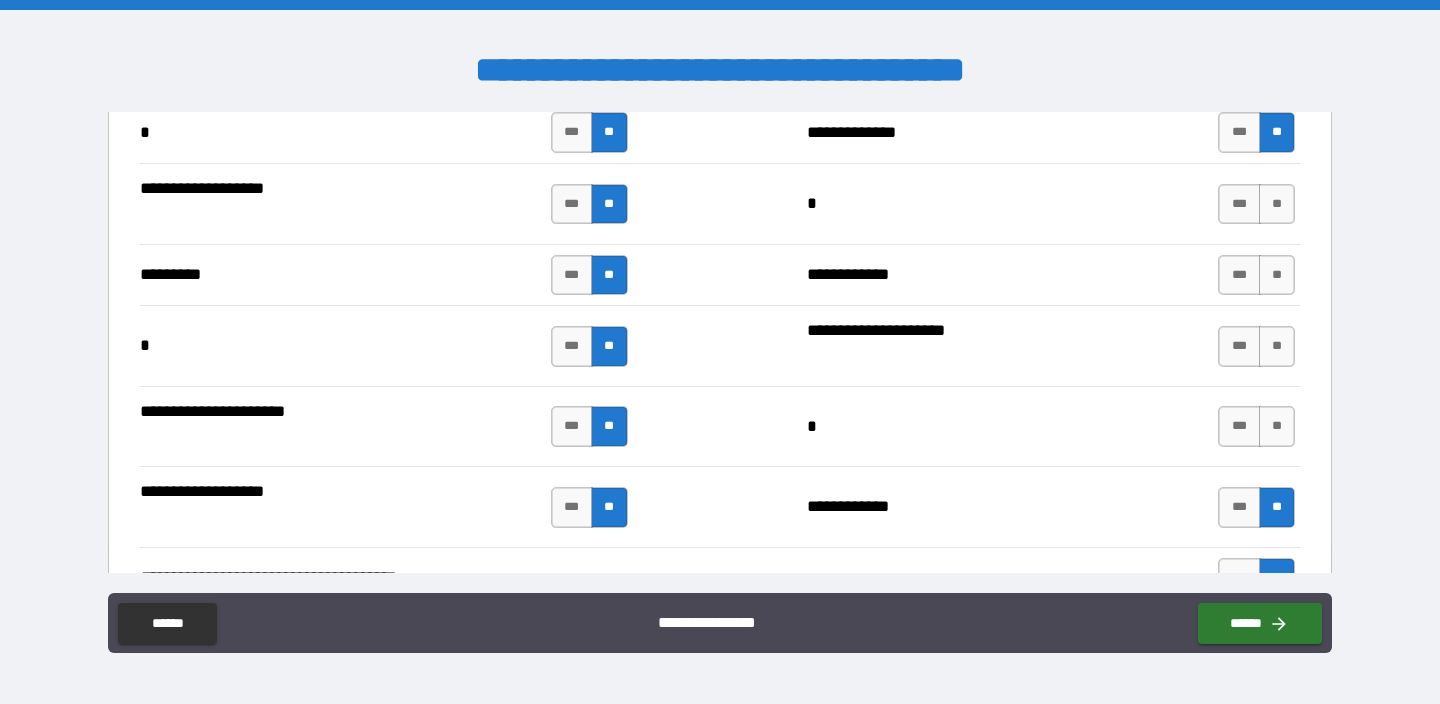 click on "**********" at bounding box center [720, 426] 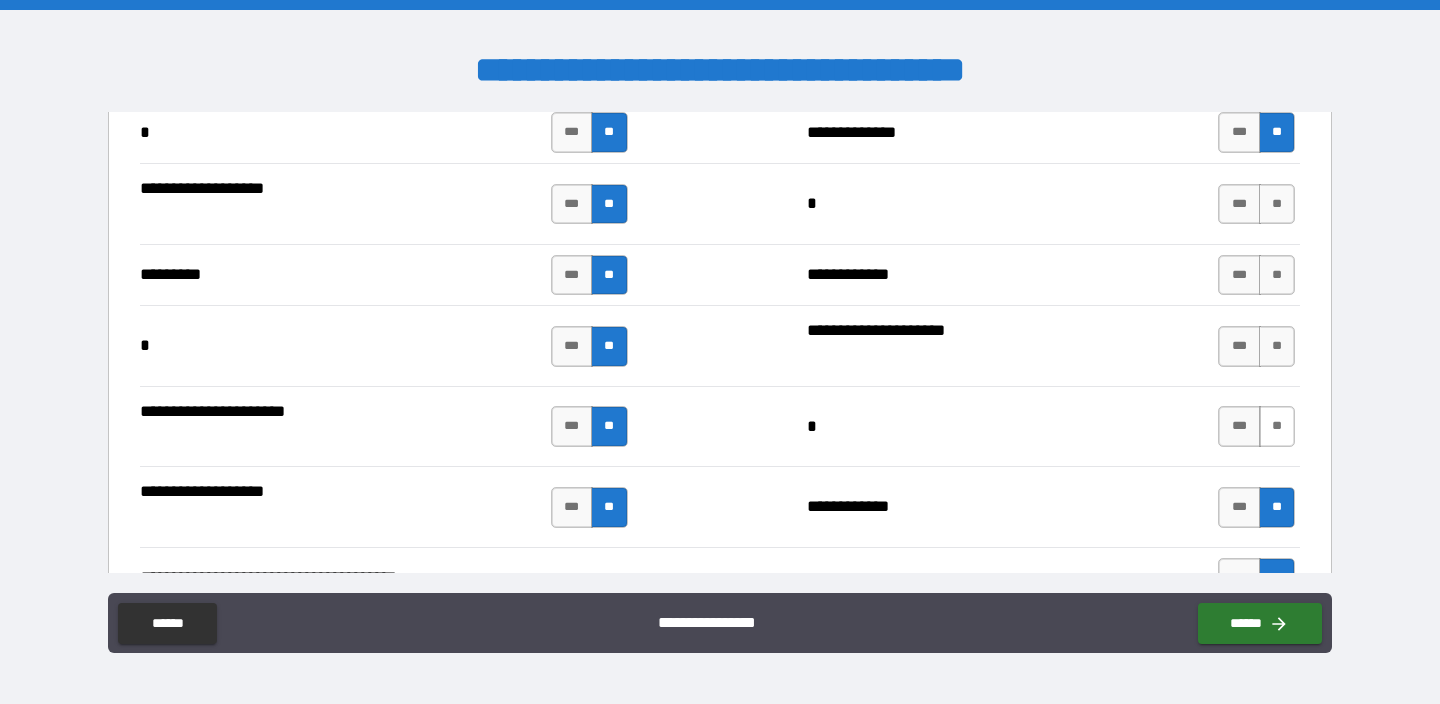 click on "**" at bounding box center (1277, 426) 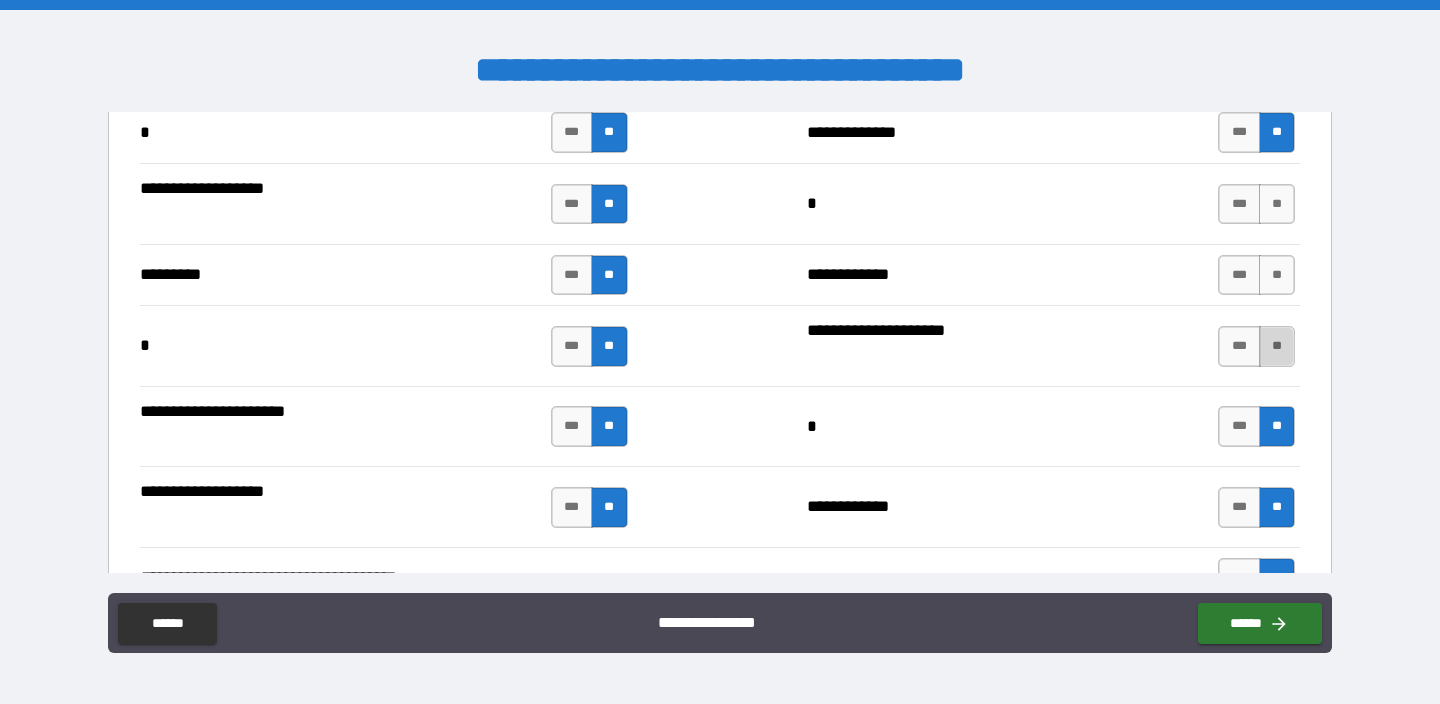 click on "**" at bounding box center (1277, 346) 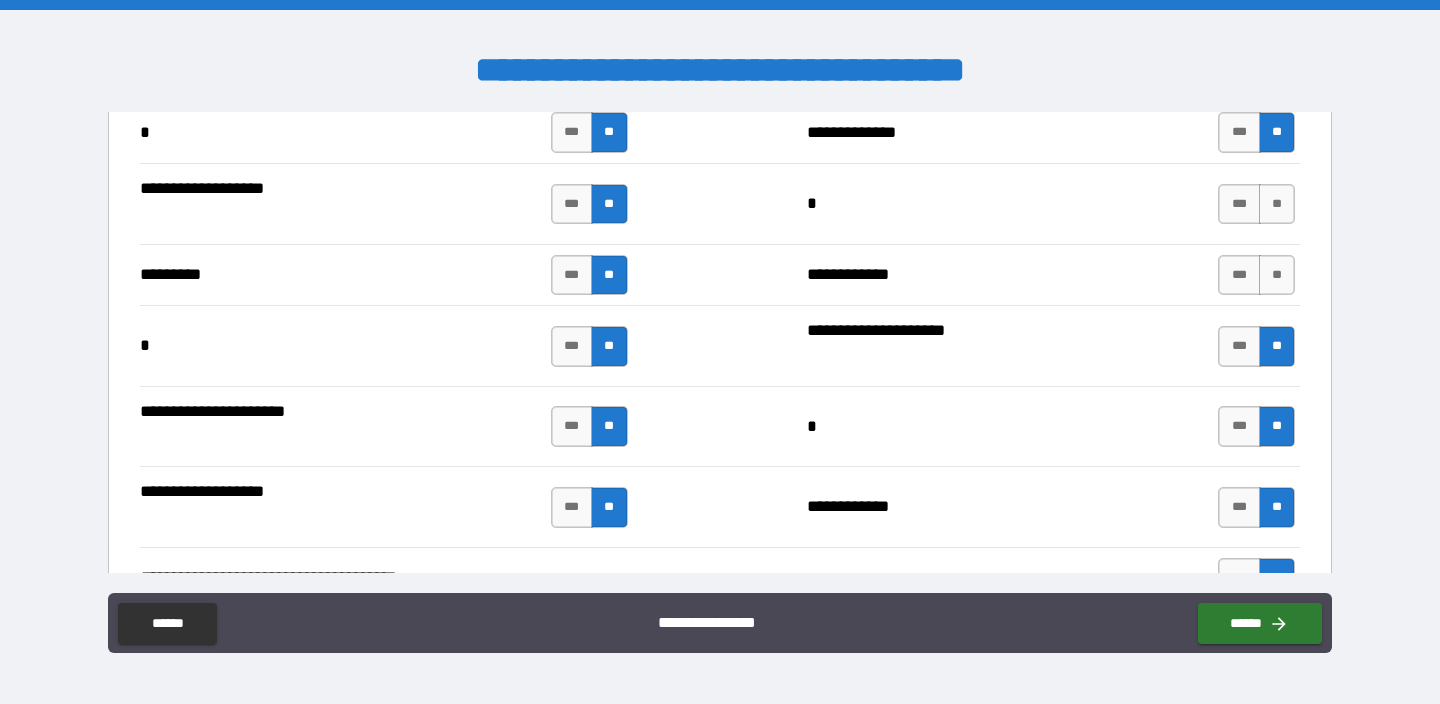 click on "**********" at bounding box center (720, 275) 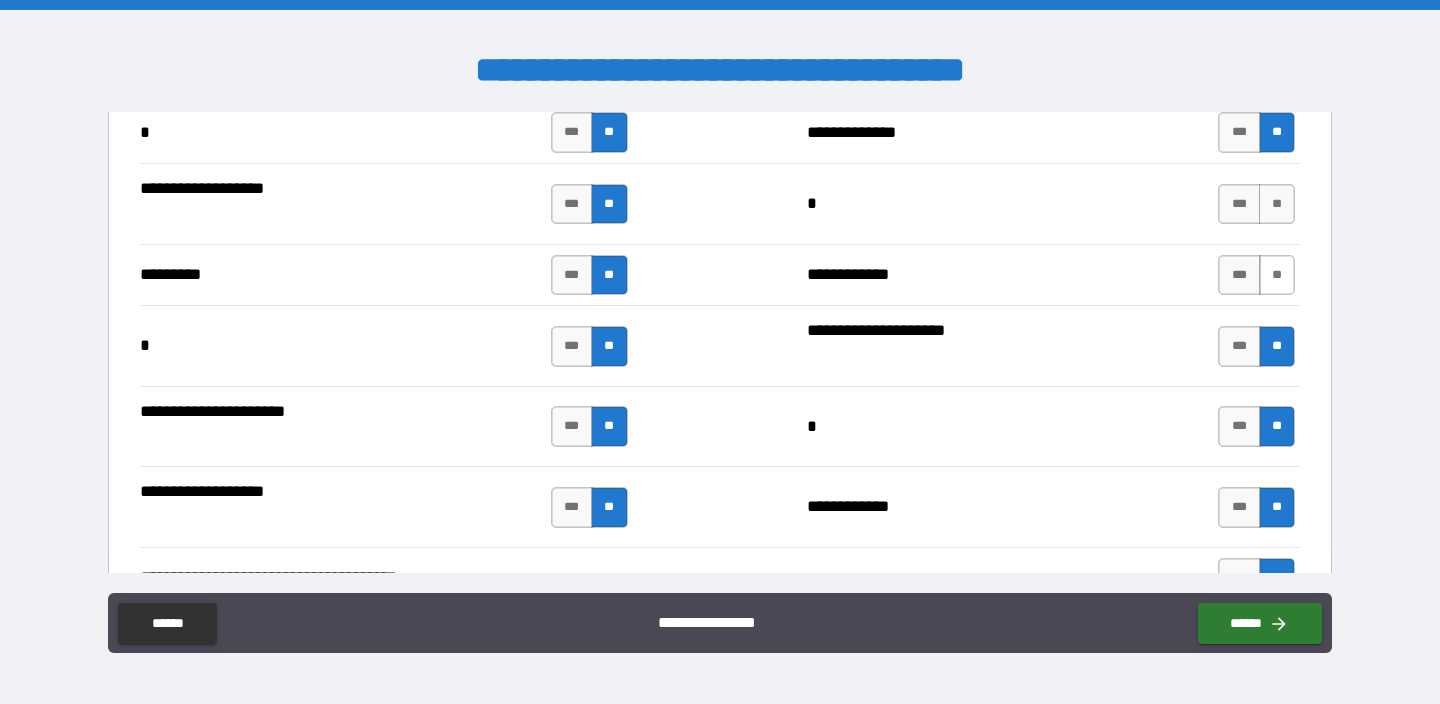 click on "**" at bounding box center (1277, 275) 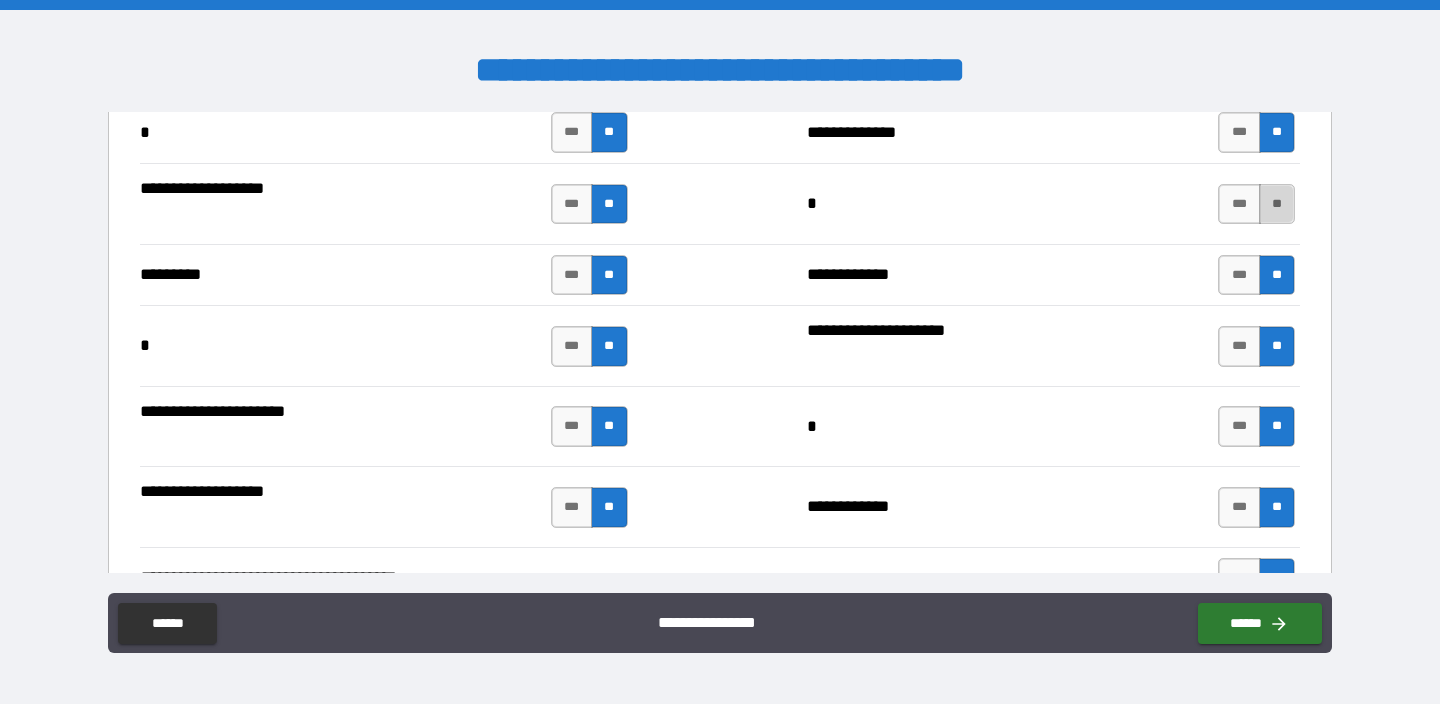 click on "**" at bounding box center [1277, 204] 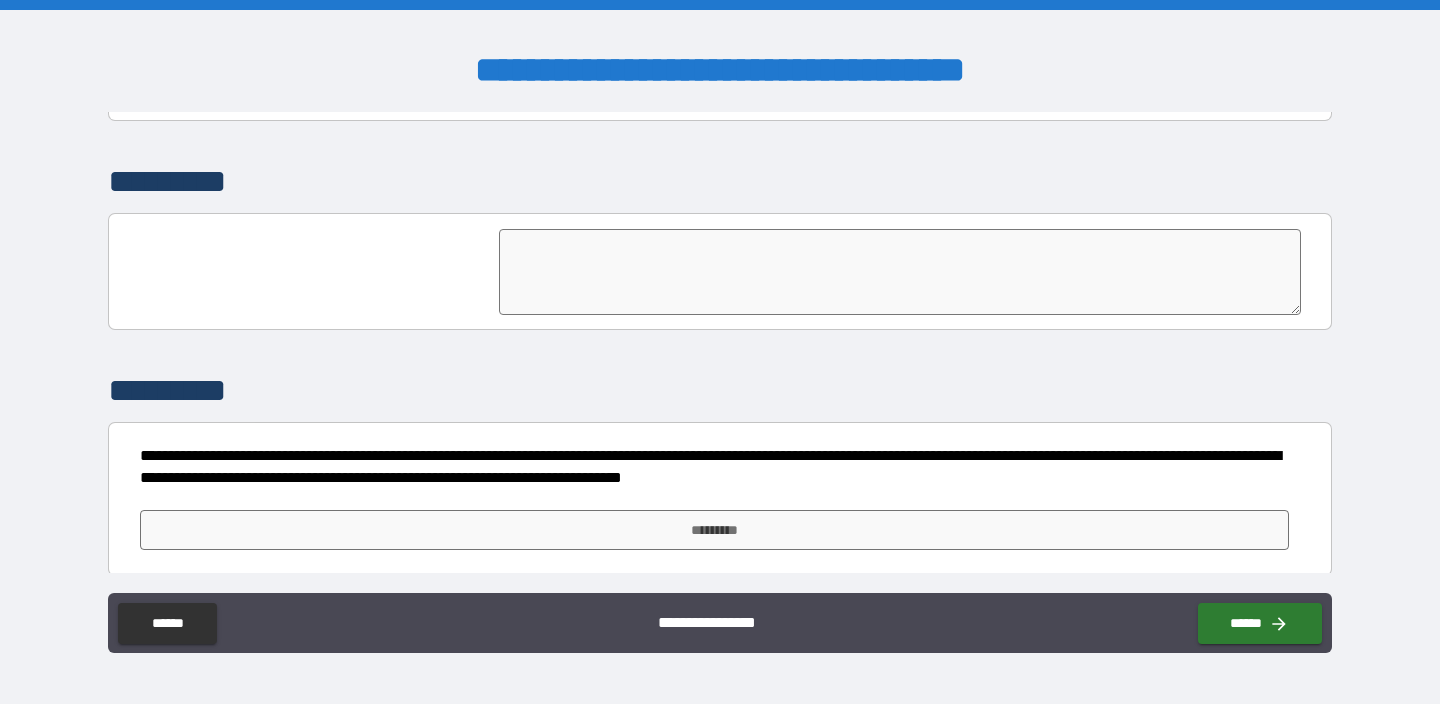 scroll, scrollTop: 5016, scrollLeft: 0, axis: vertical 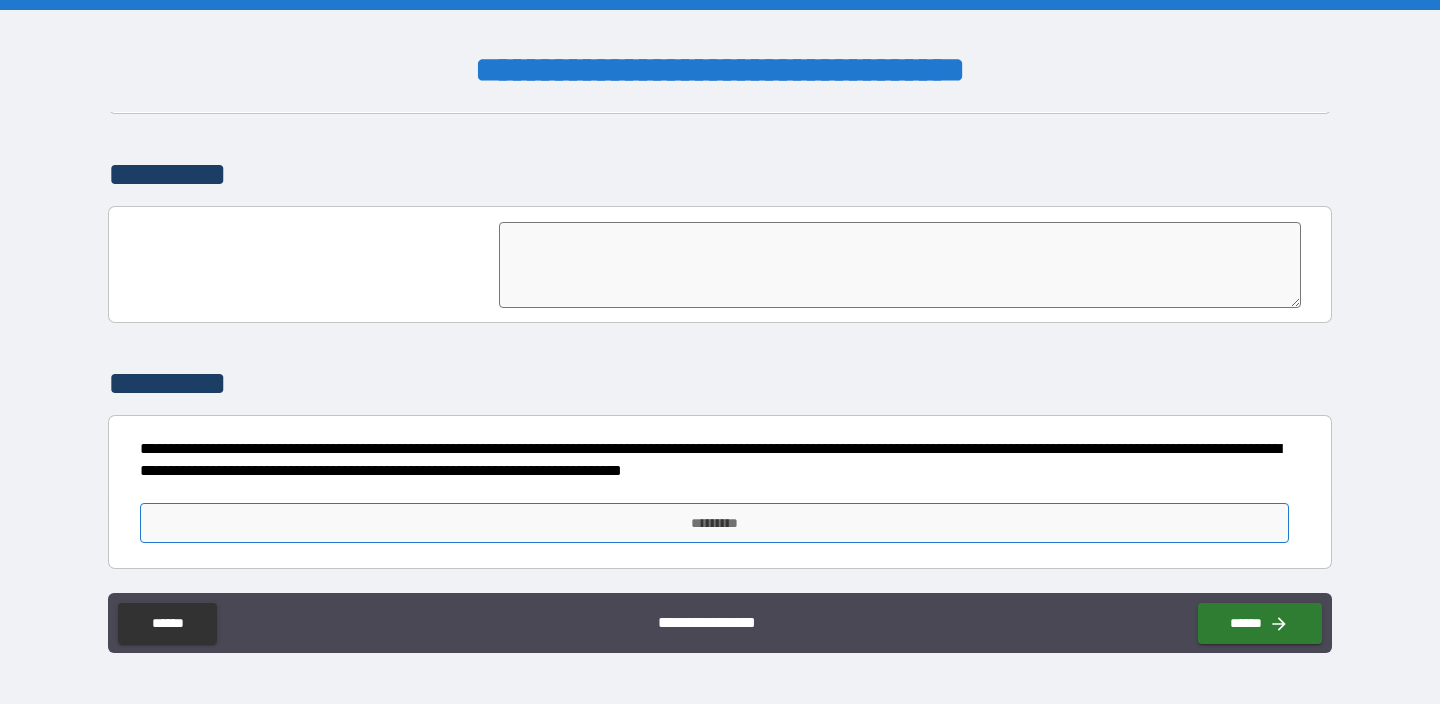click on "*********" at bounding box center (714, 523) 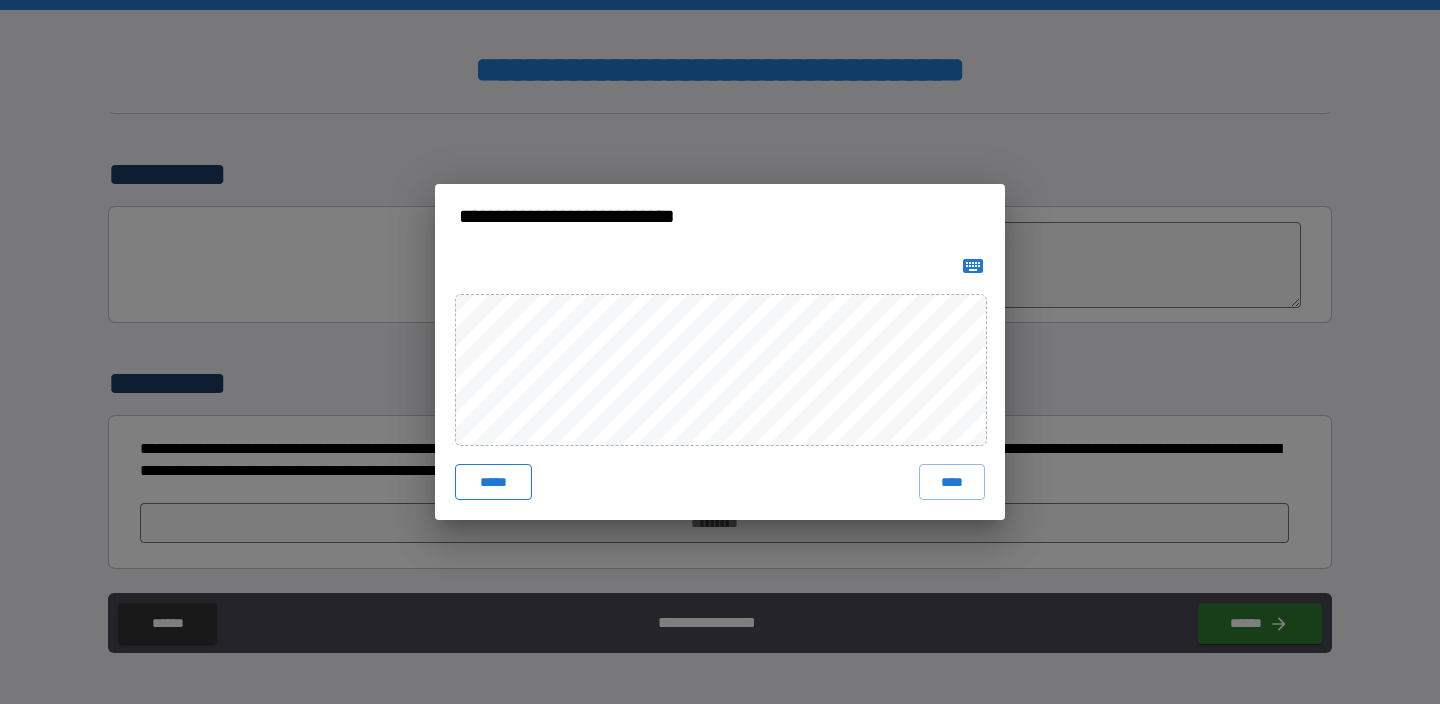 click on "*****" at bounding box center (493, 482) 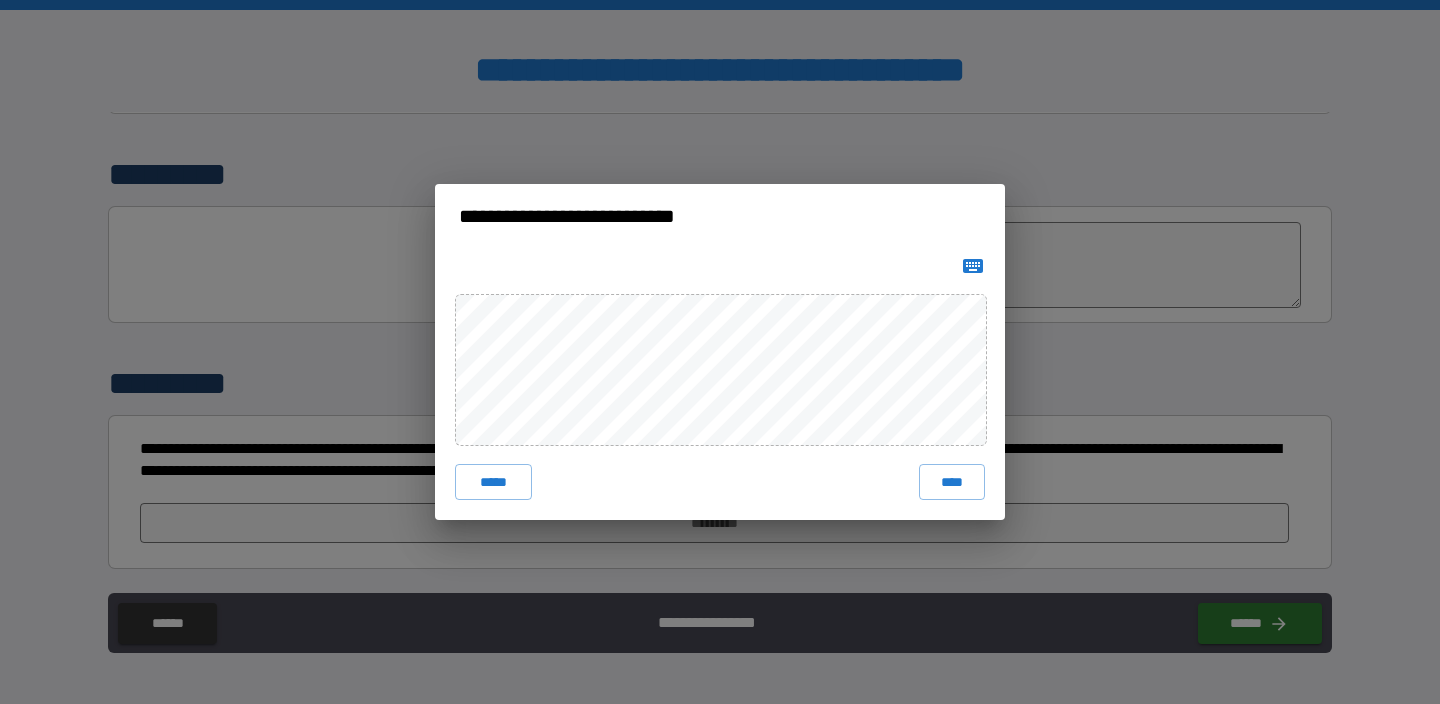 click 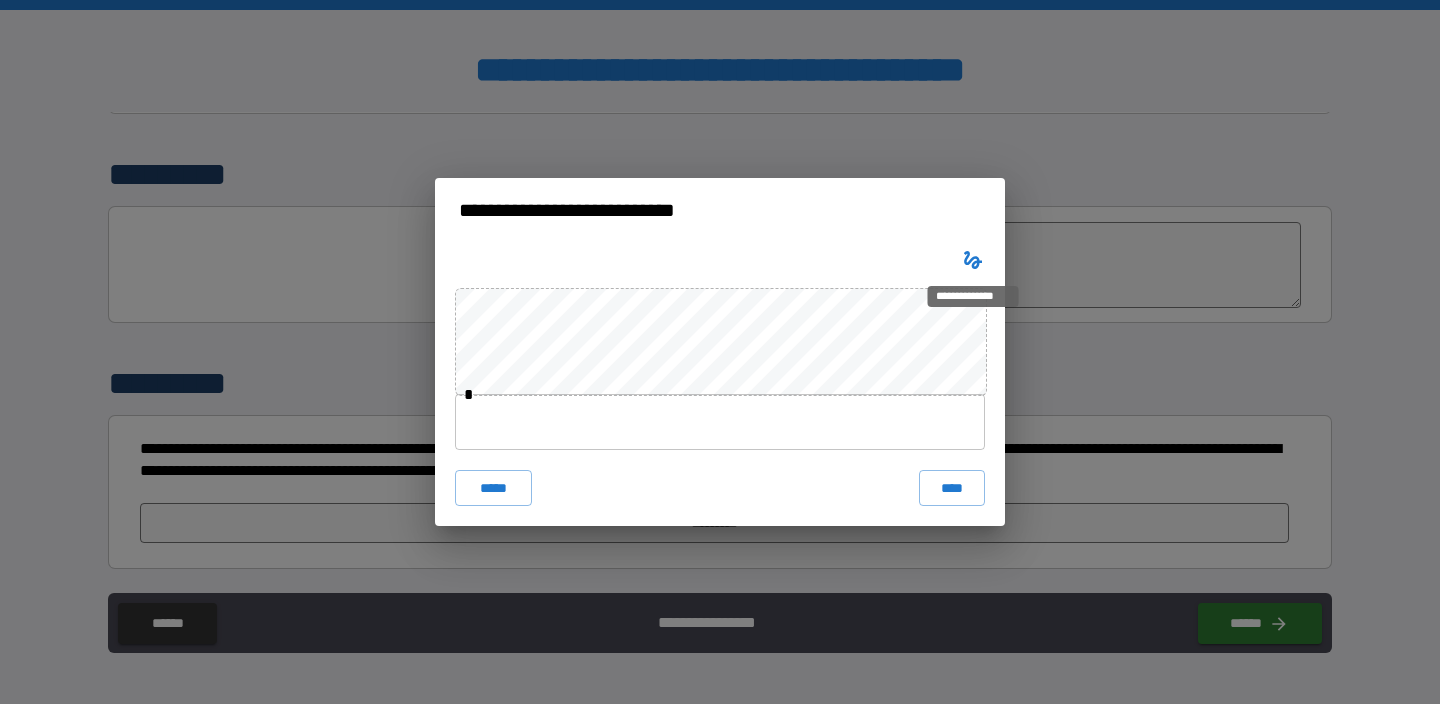 type 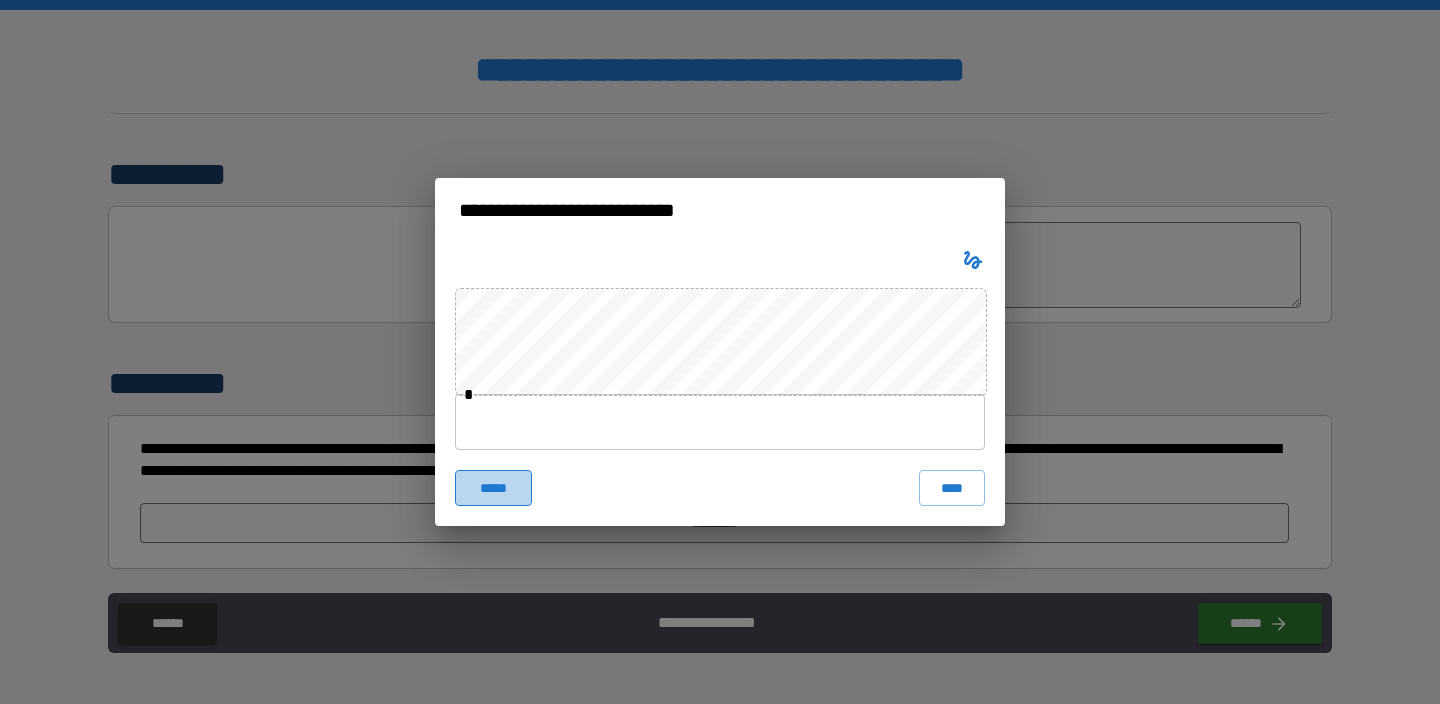 click on "*****" at bounding box center [493, 488] 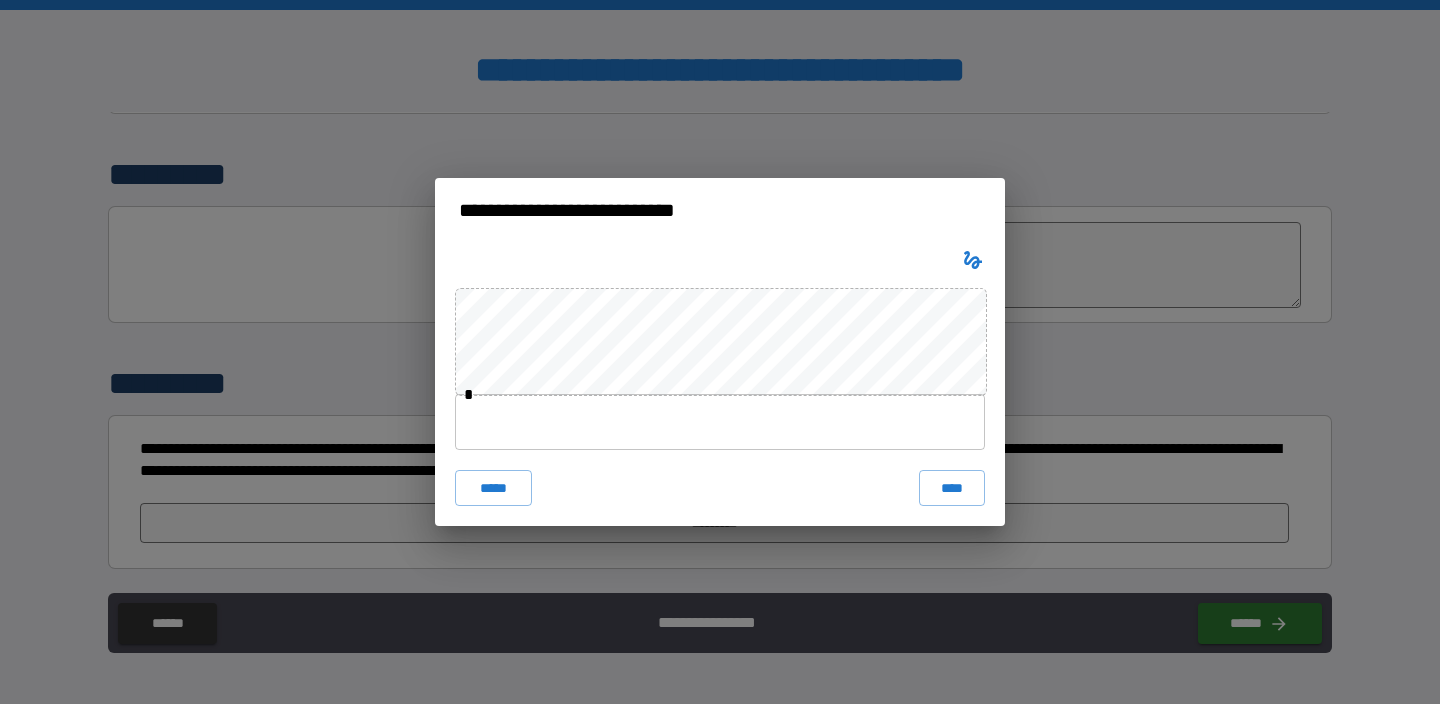 click at bounding box center (720, 422) 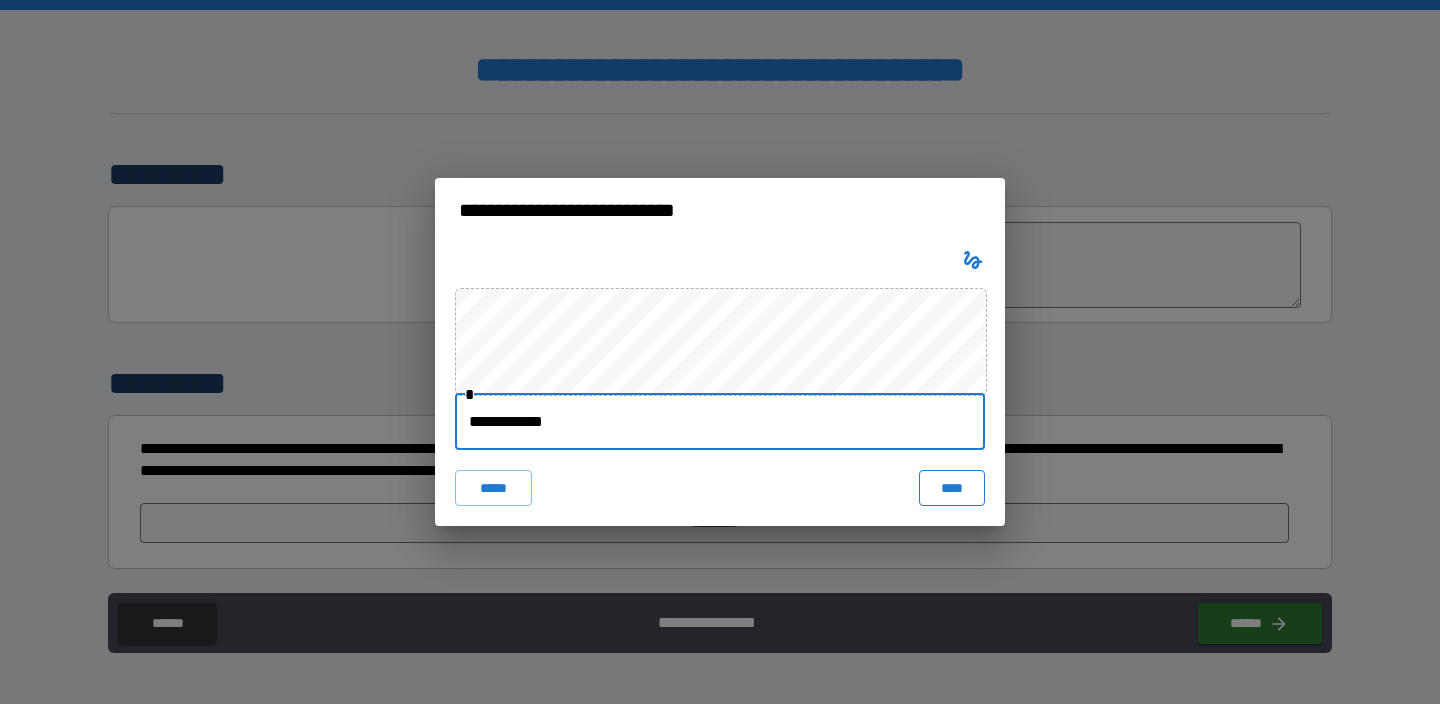 type on "**********" 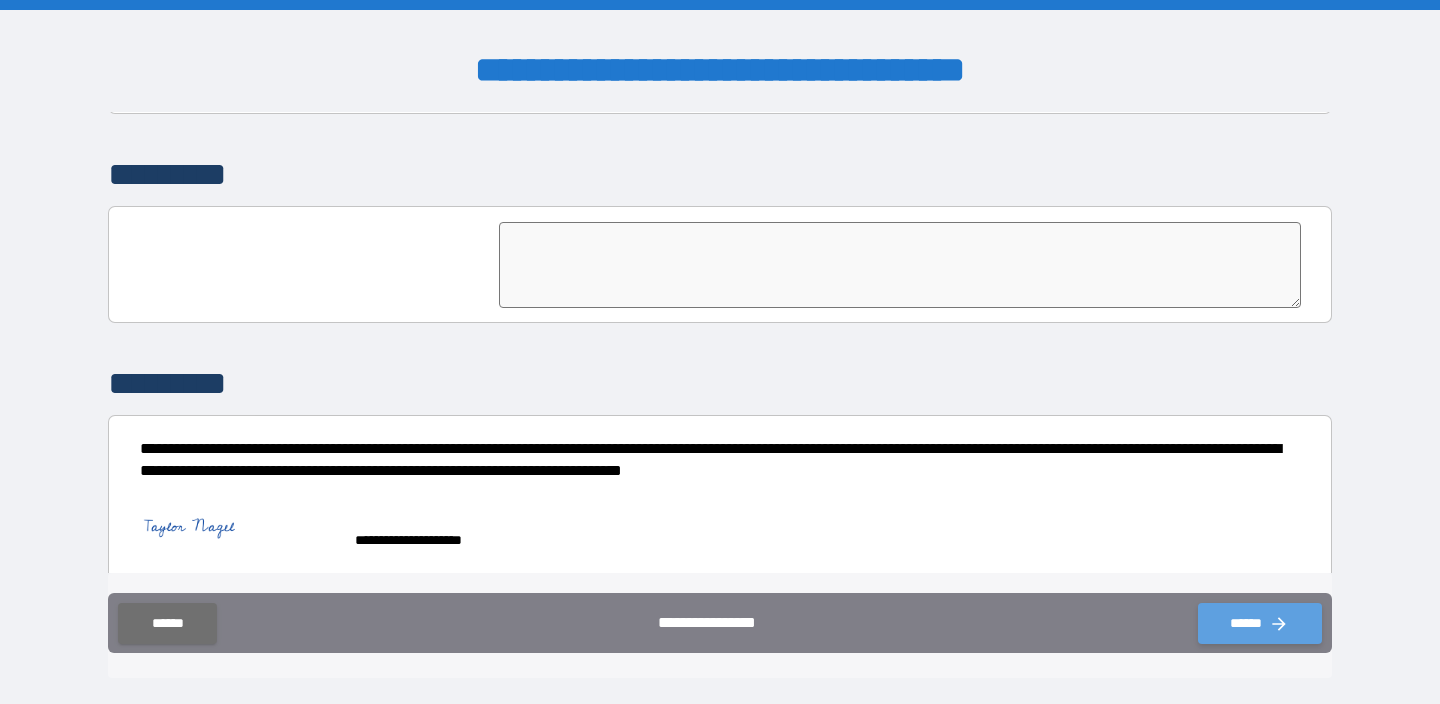 click on "******" at bounding box center [1260, 623] 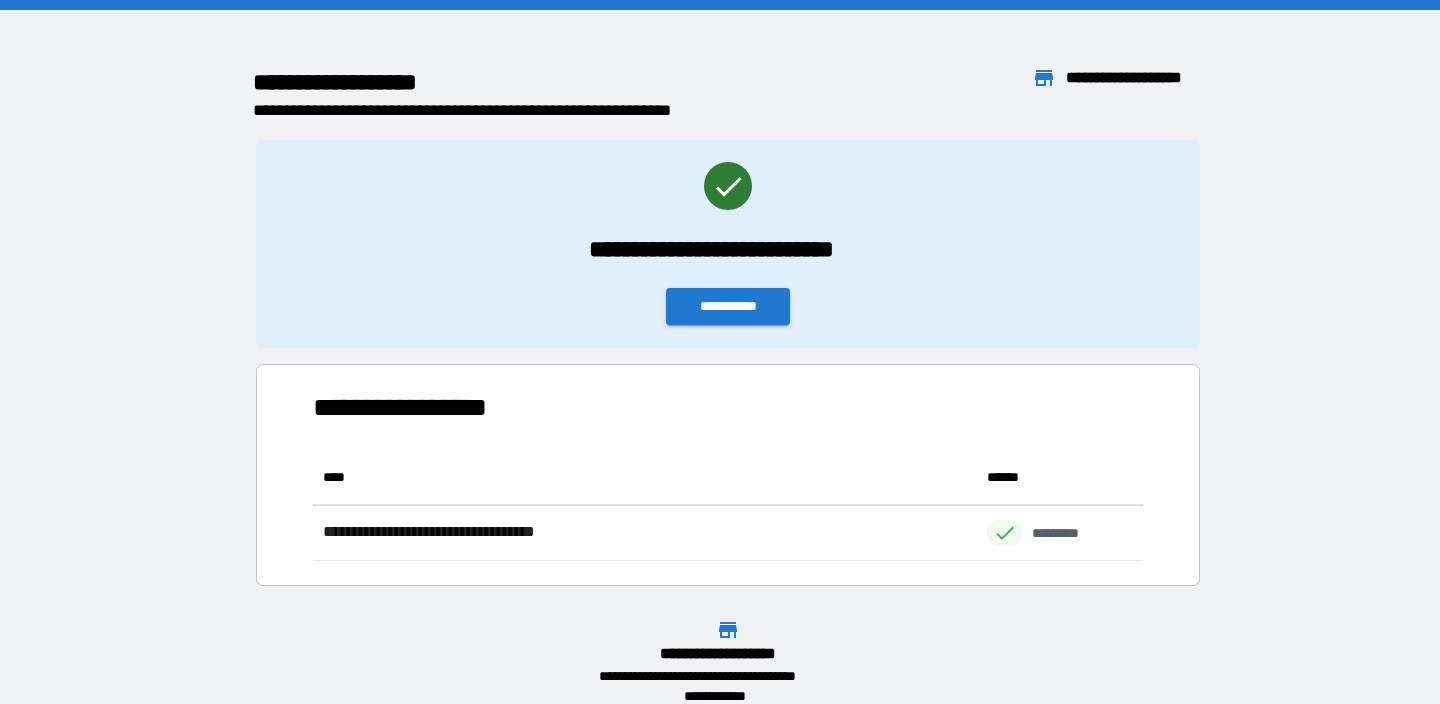 scroll, scrollTop: 1, scrollLeft: 1, axis: both 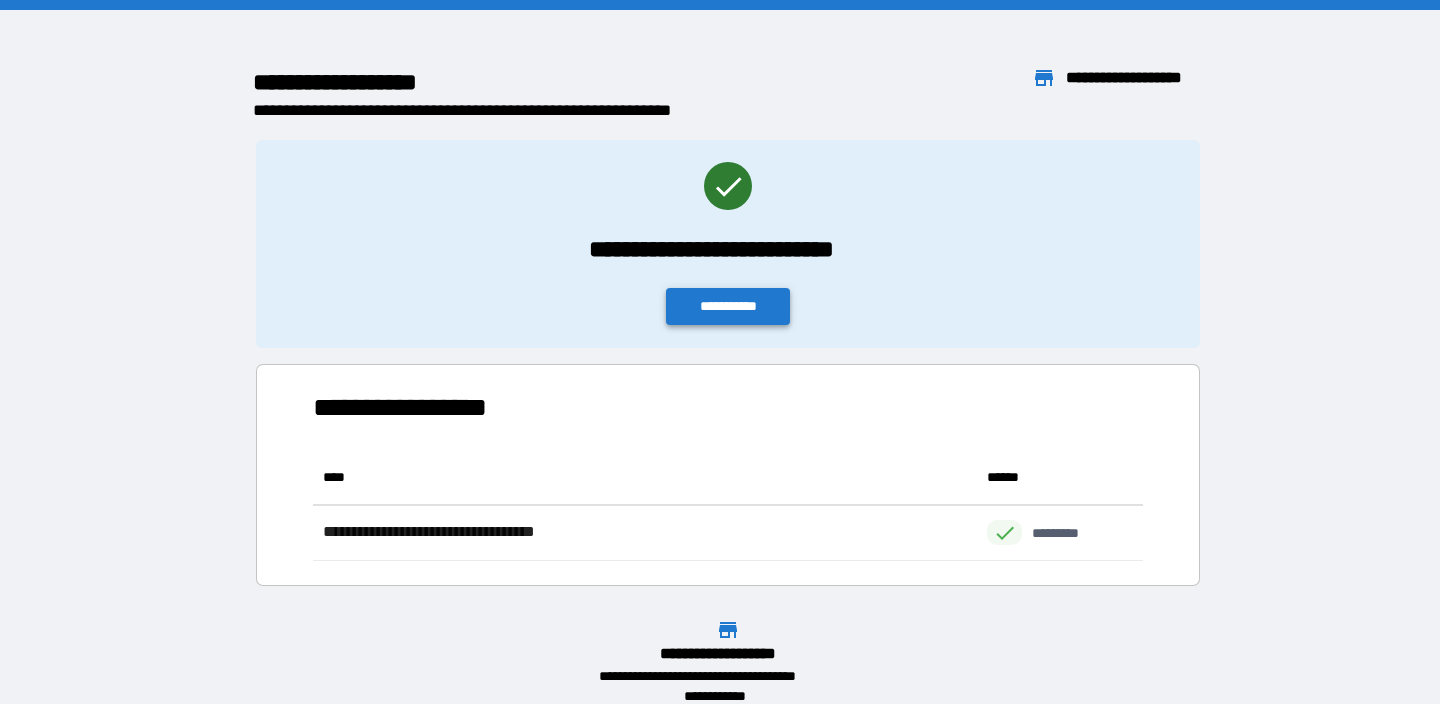click on "**********" at bounding box center [728, 306] 